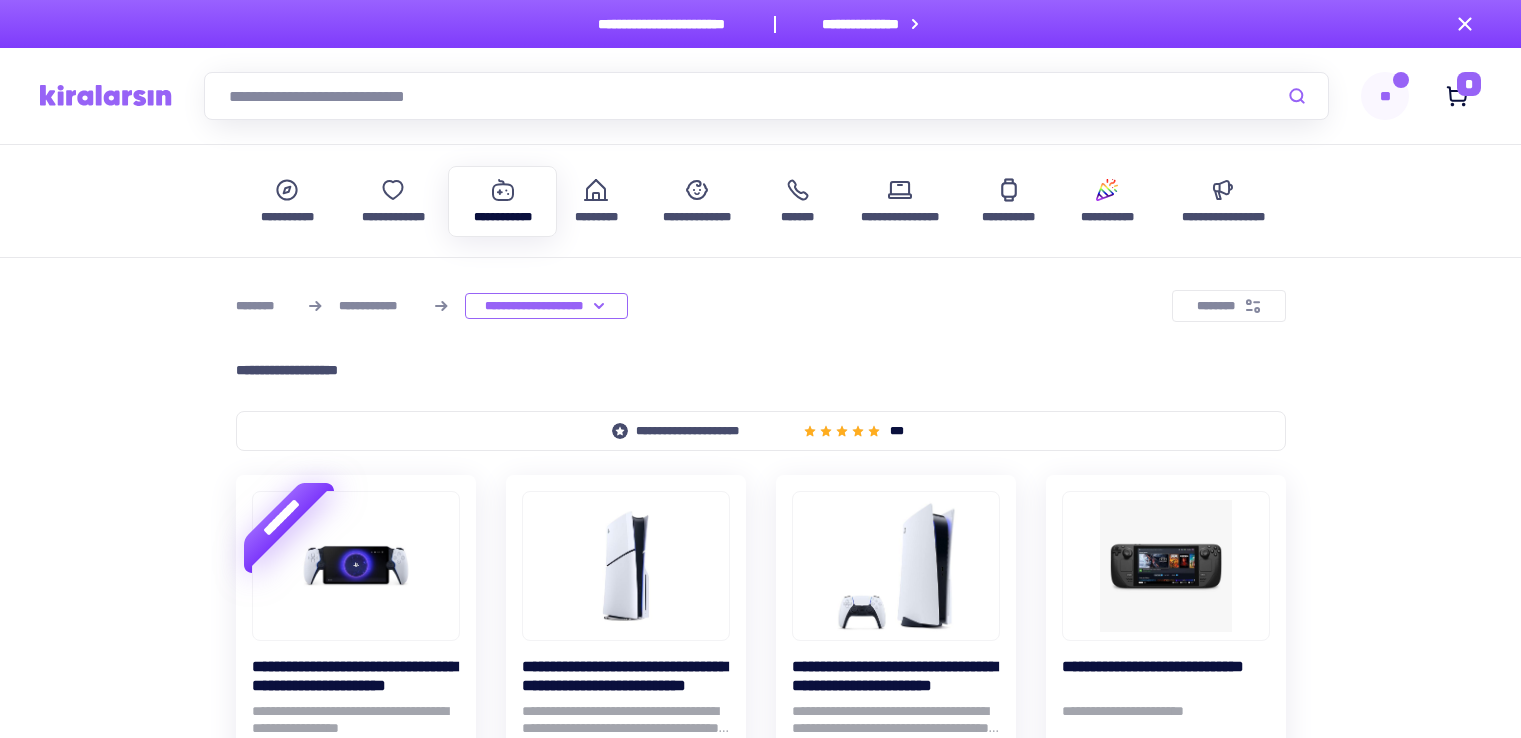 scroll, scrollTop: 0, scrollLeft: 0, axis: both 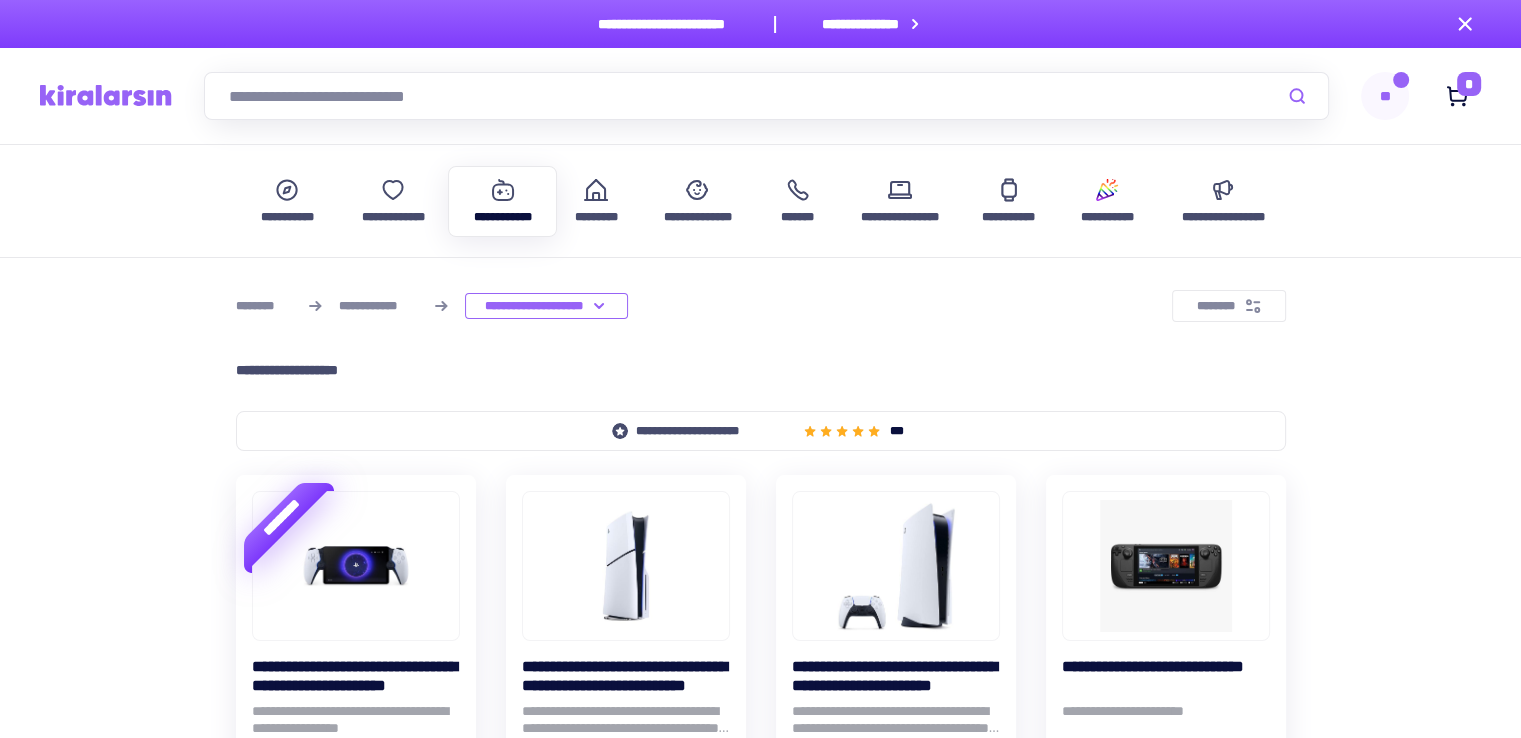 click on "**********" at bounding box center (760, 96) 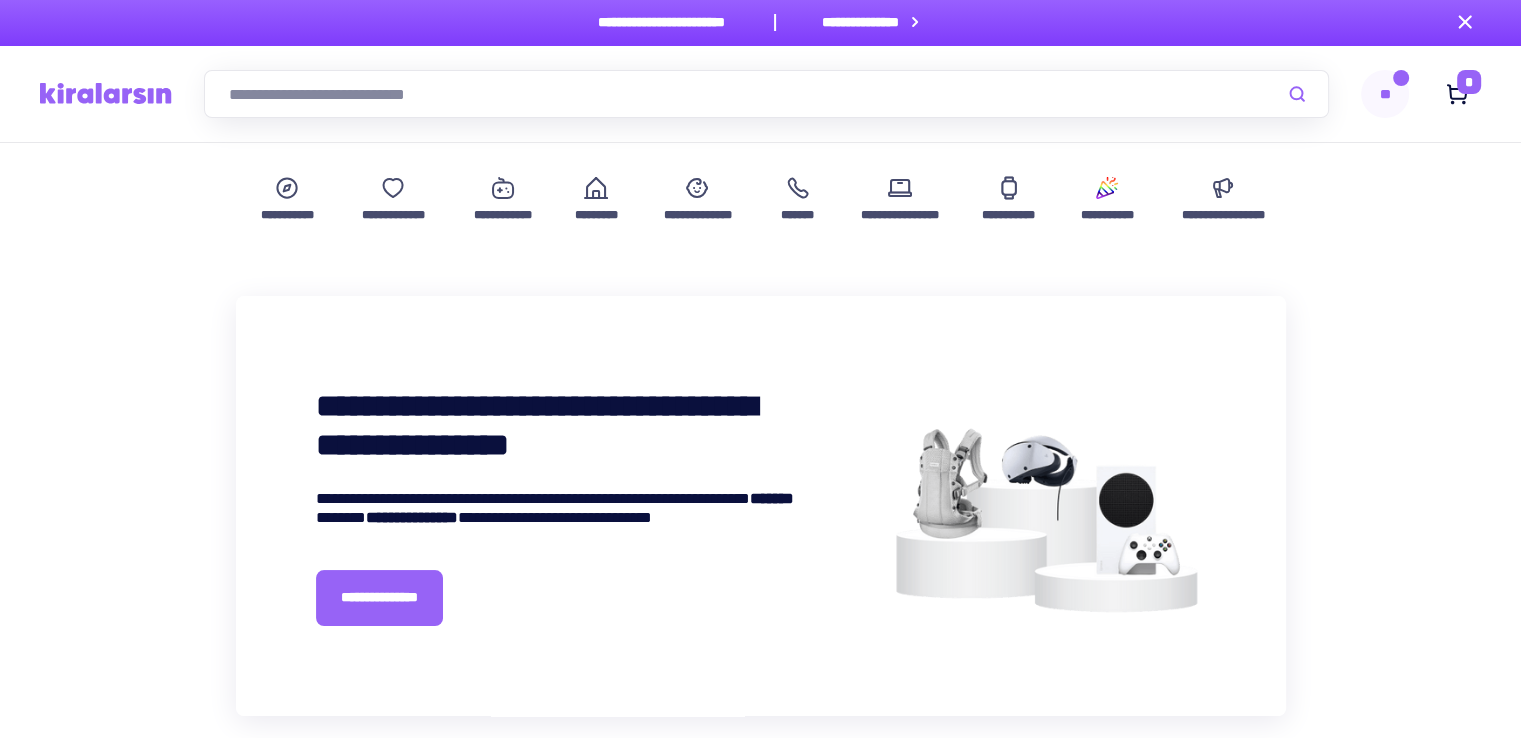 scroll, scrollTop: 0, scrollLeft: 0, axis: both 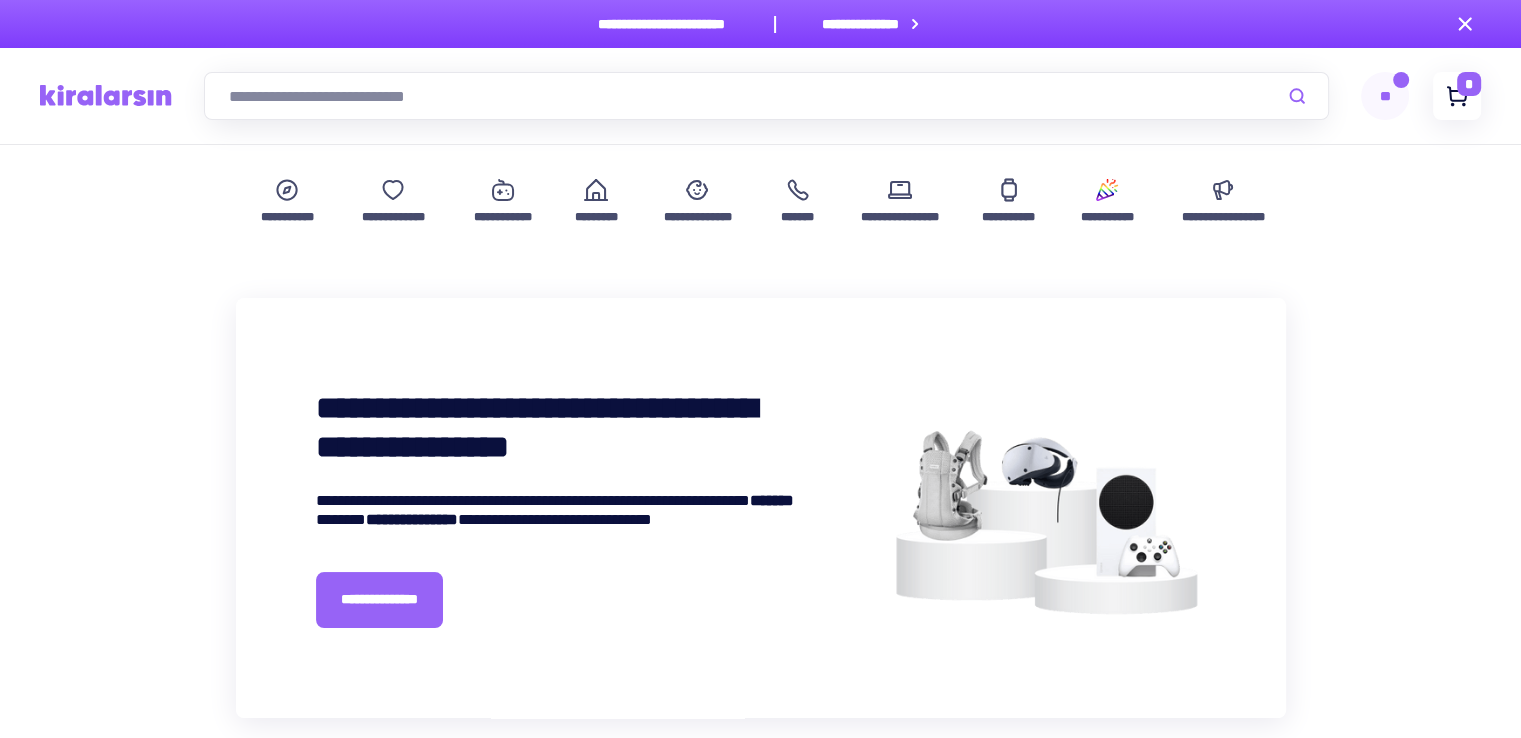 click on "*" at bounding box center [1469, 84] 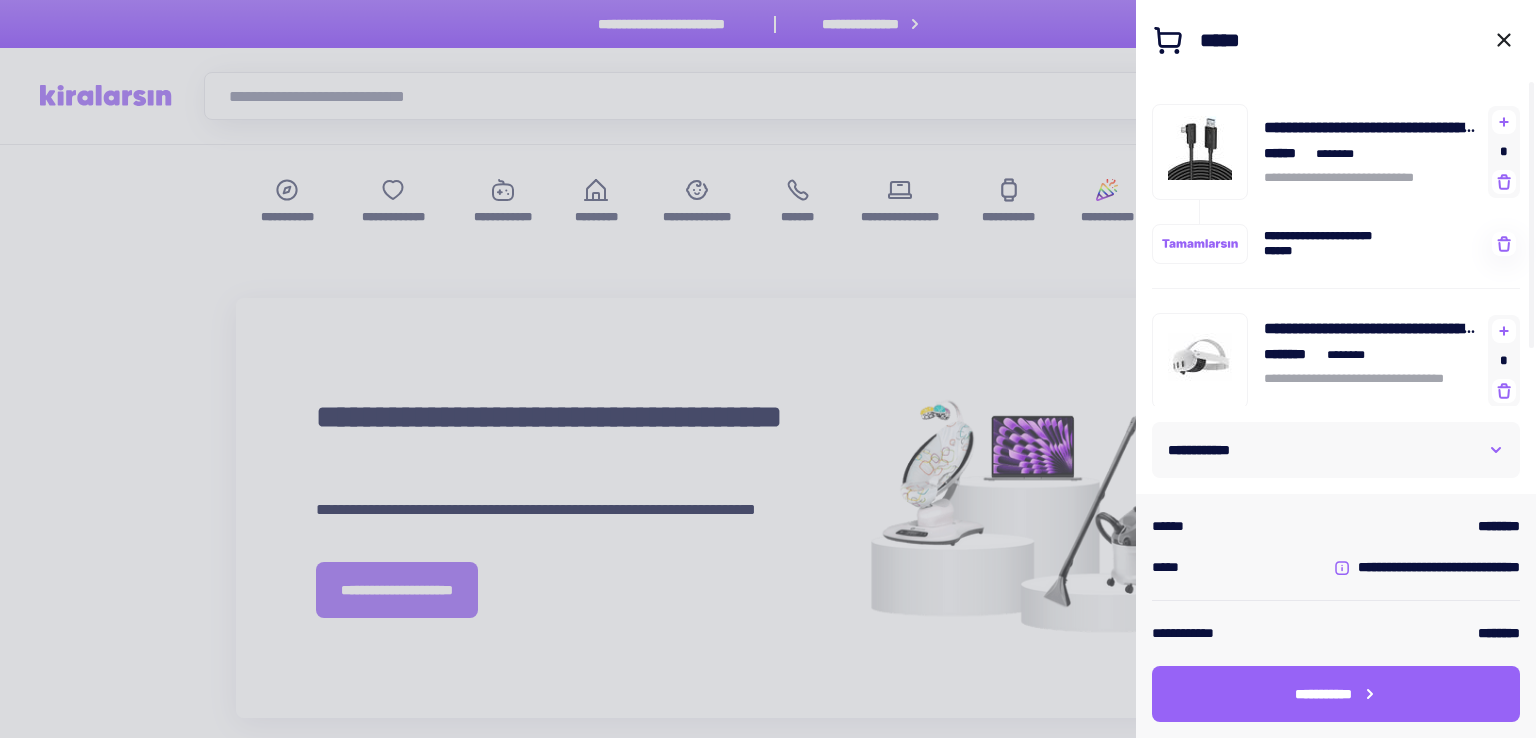 click on "**********" at bounding box center (1336, 450) 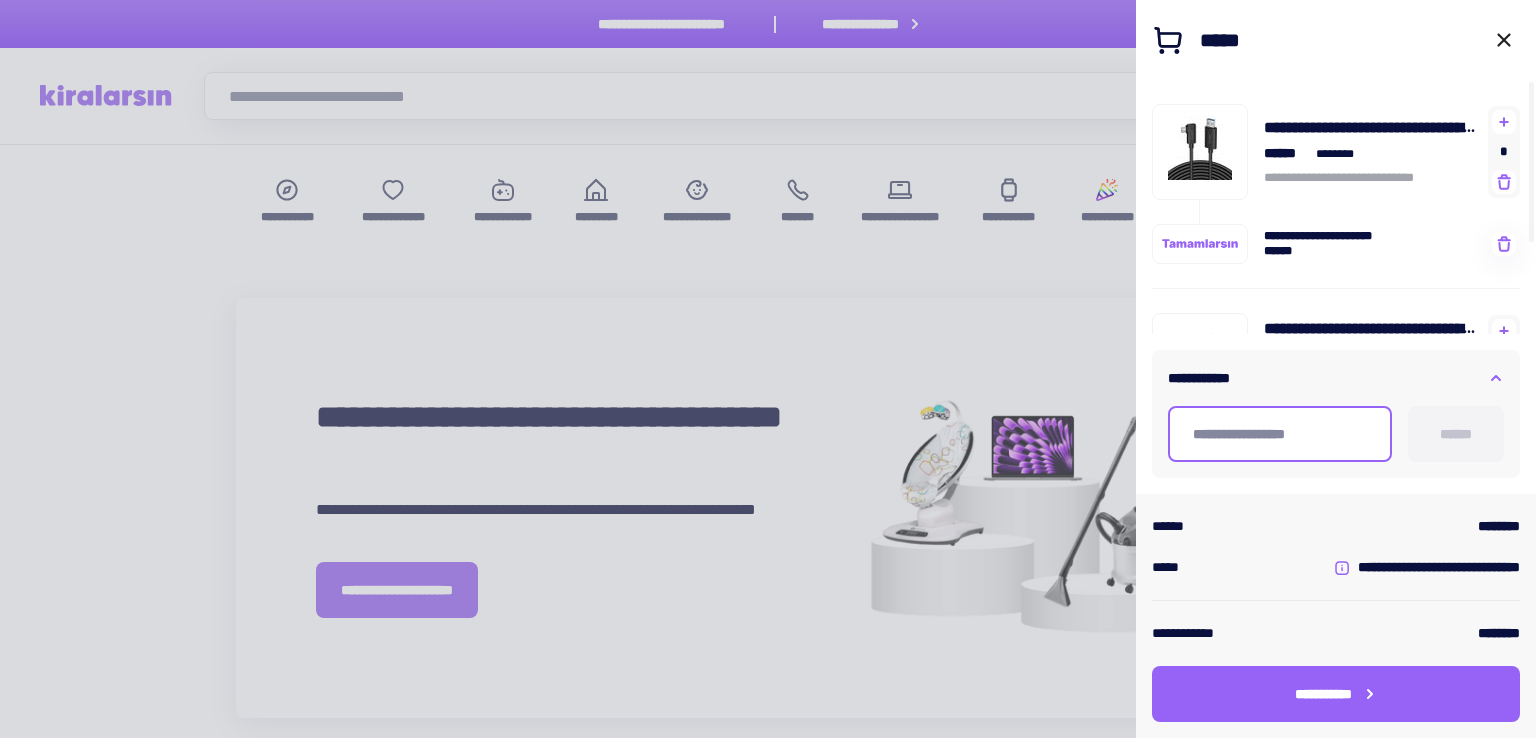 click at bounding box center (1280, 434) 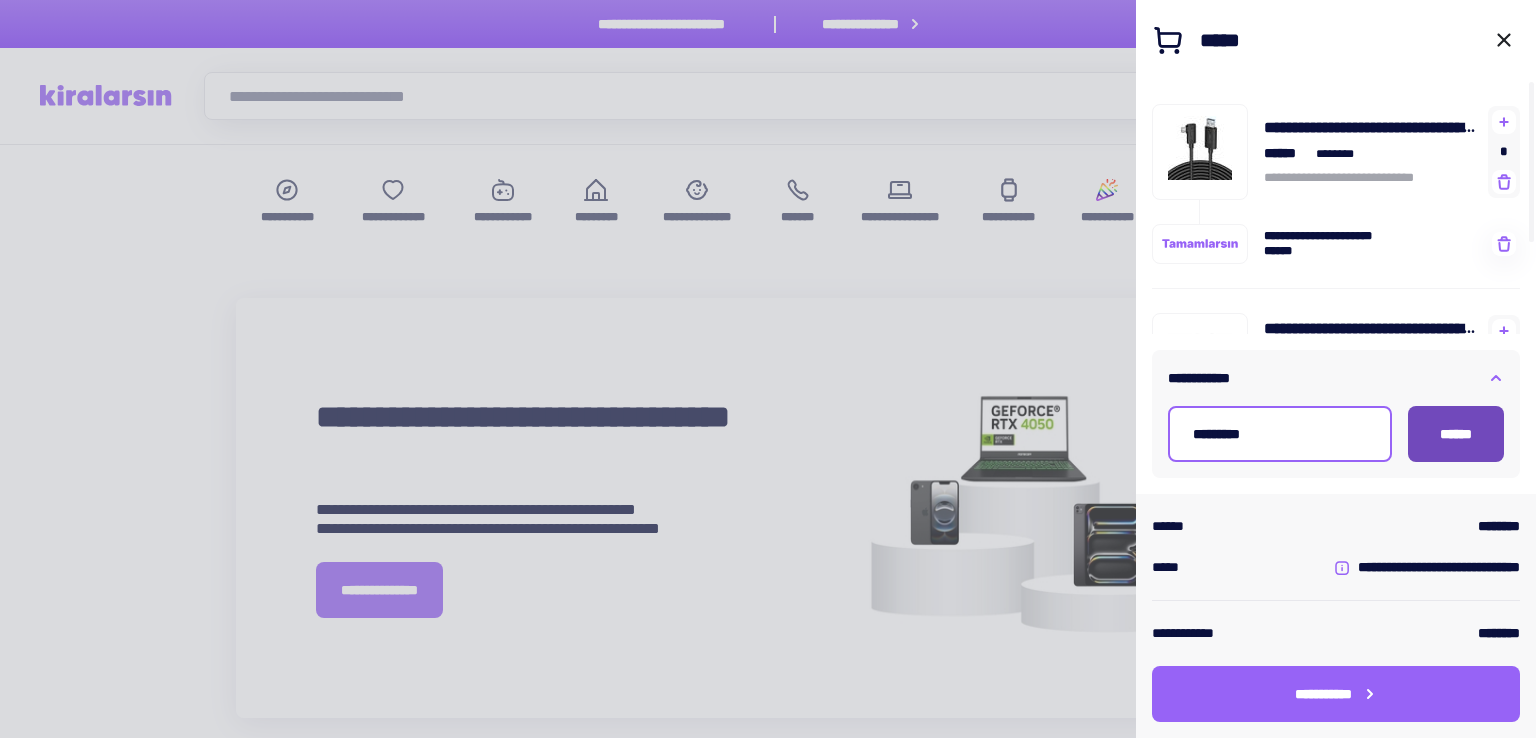 type on "*********" 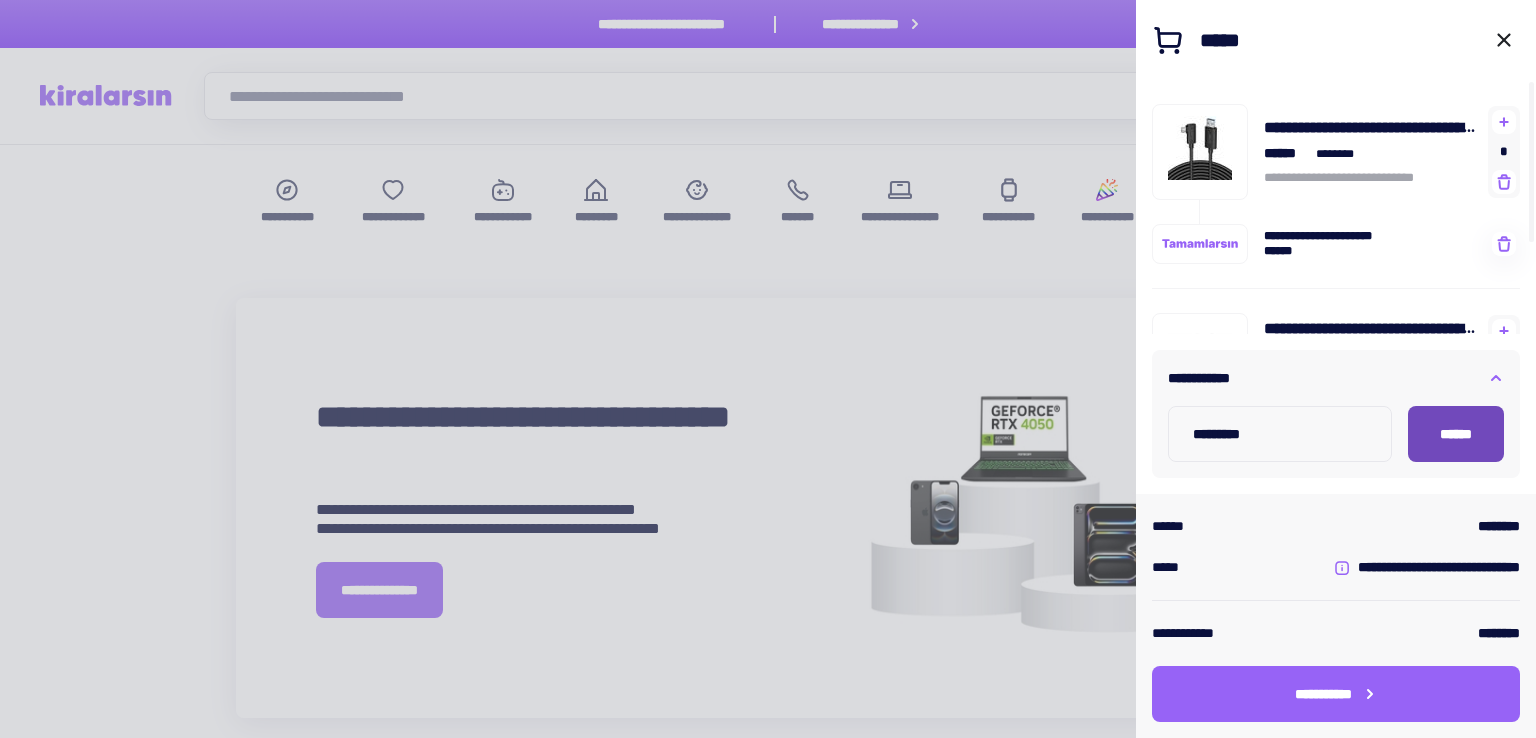 click on "******" at bounding box center [1456, 434] 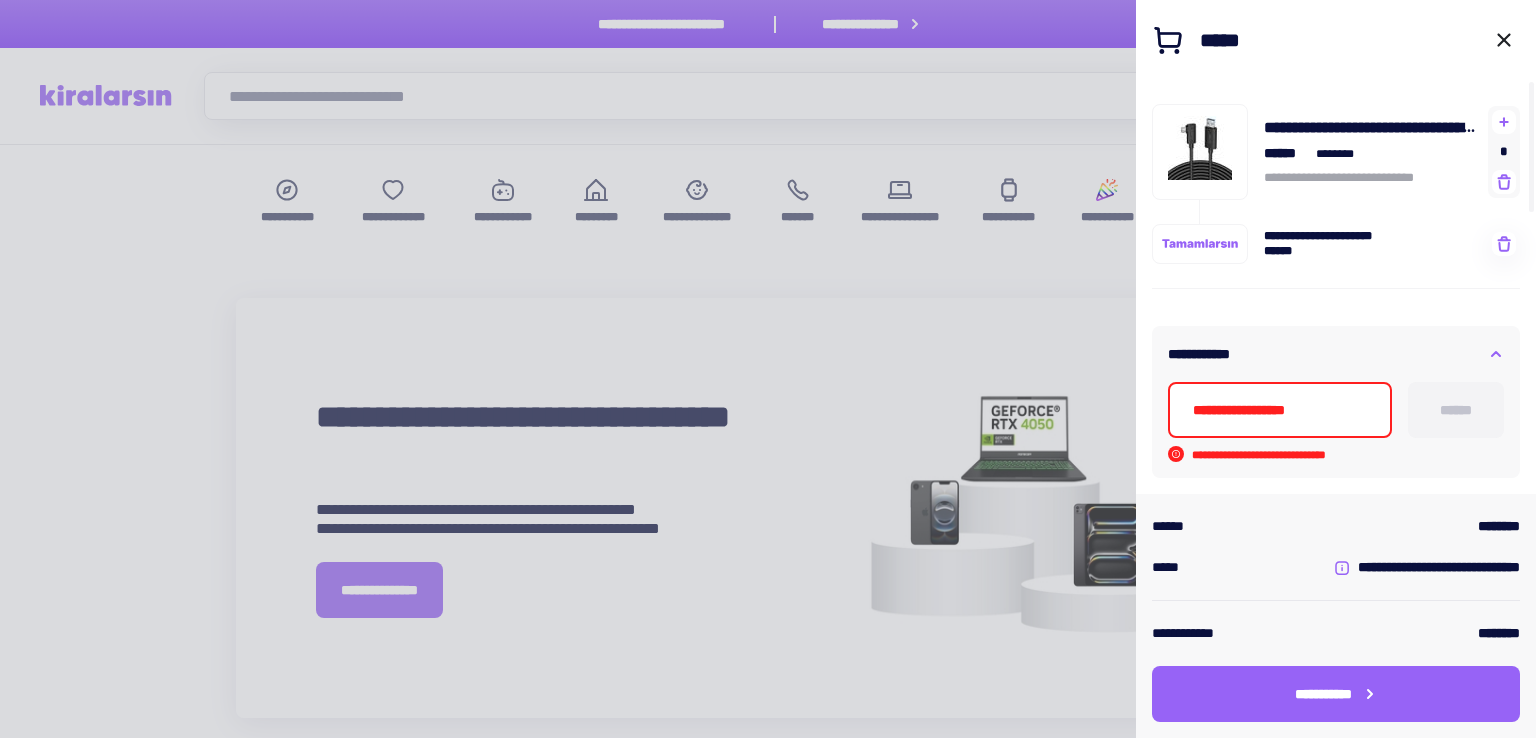 click at bounding box center (1280, 410) 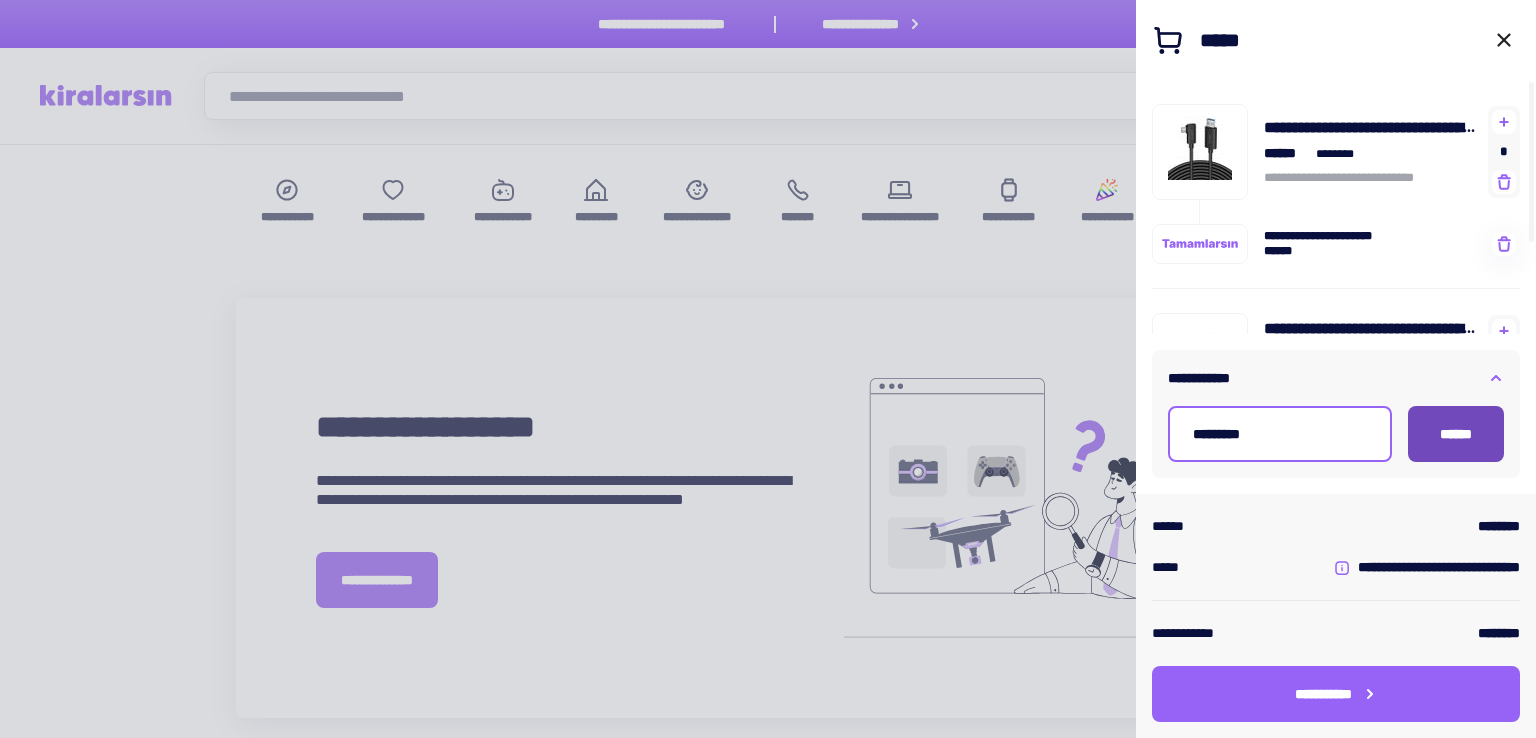 type on "*********" 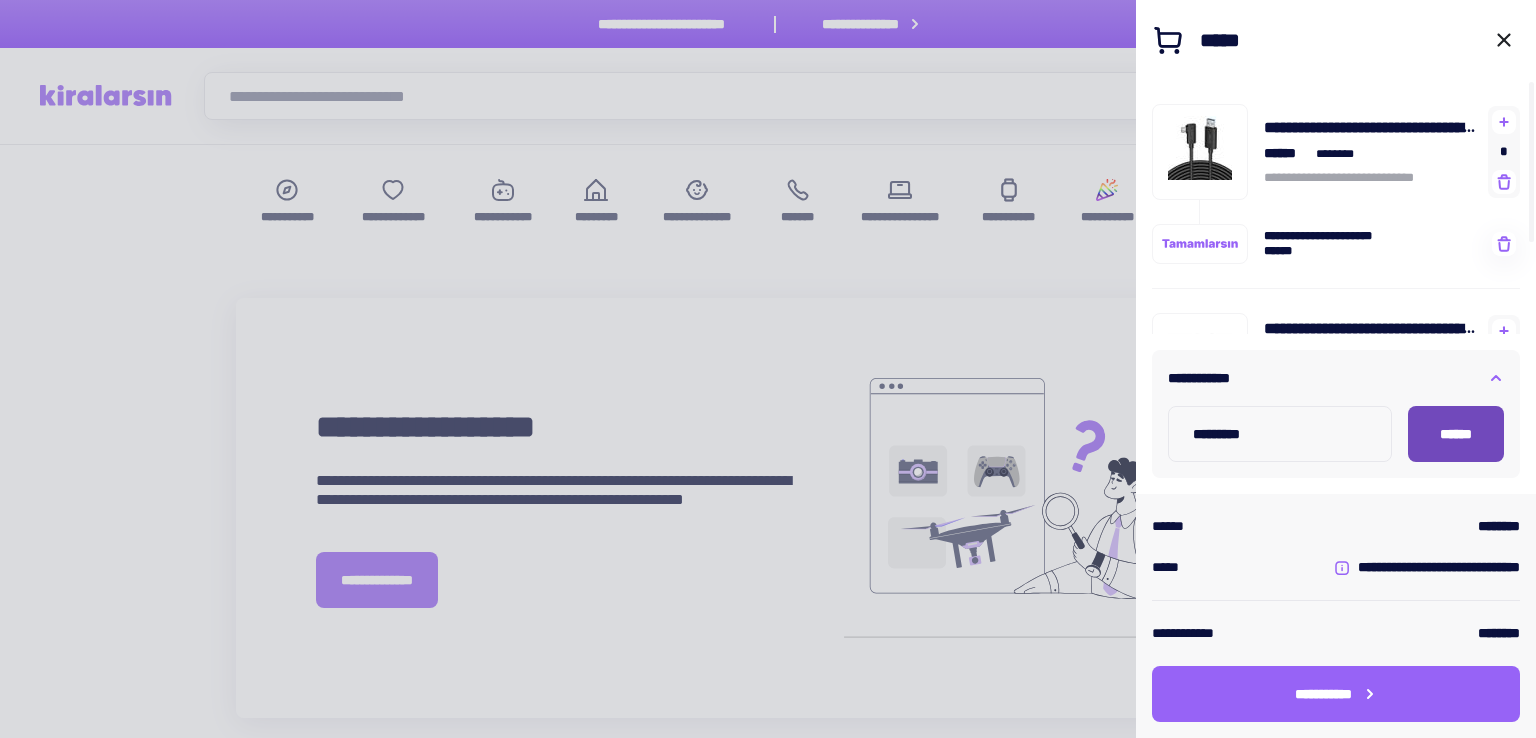 click on "******" at bounding box center [1456, 434] 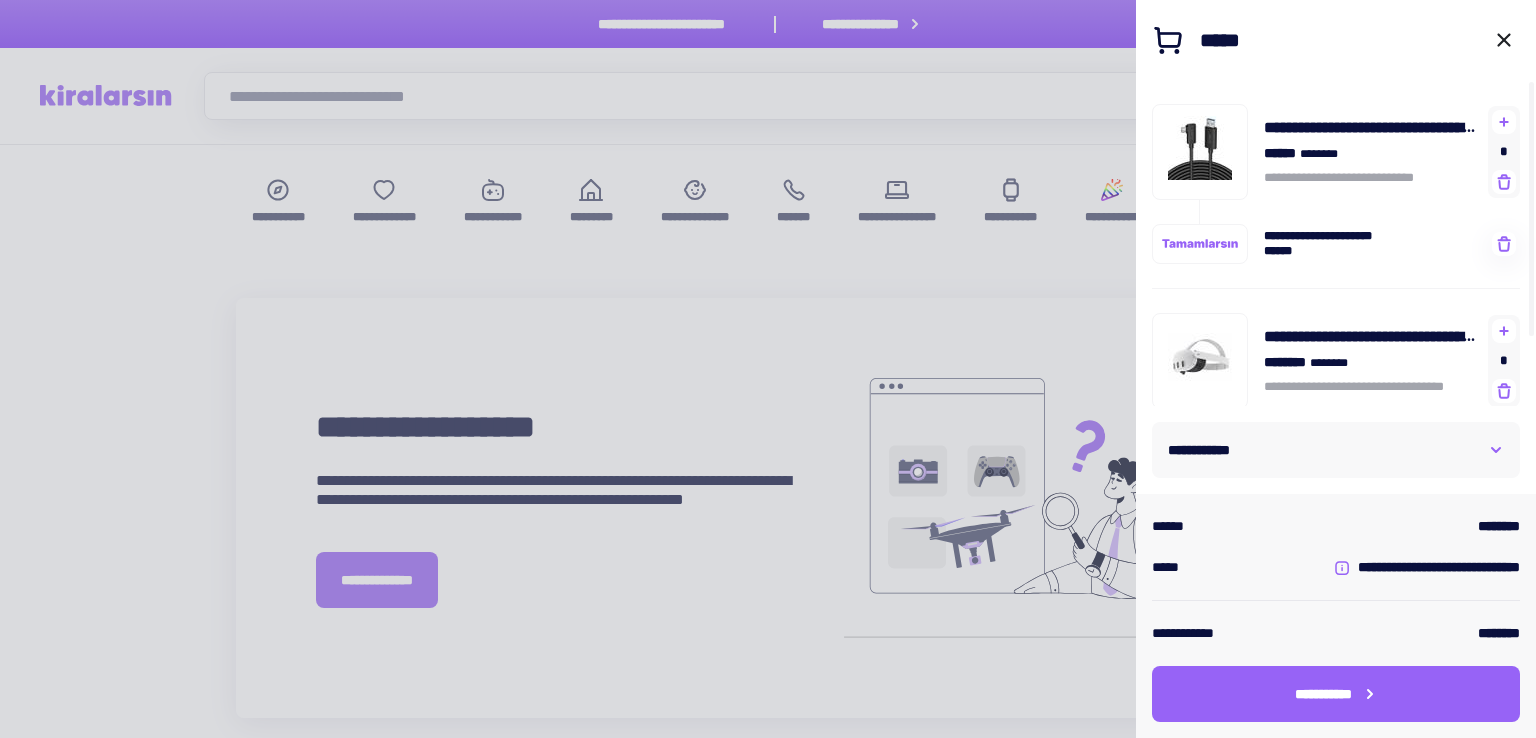 click at bounding box center (768, 369) 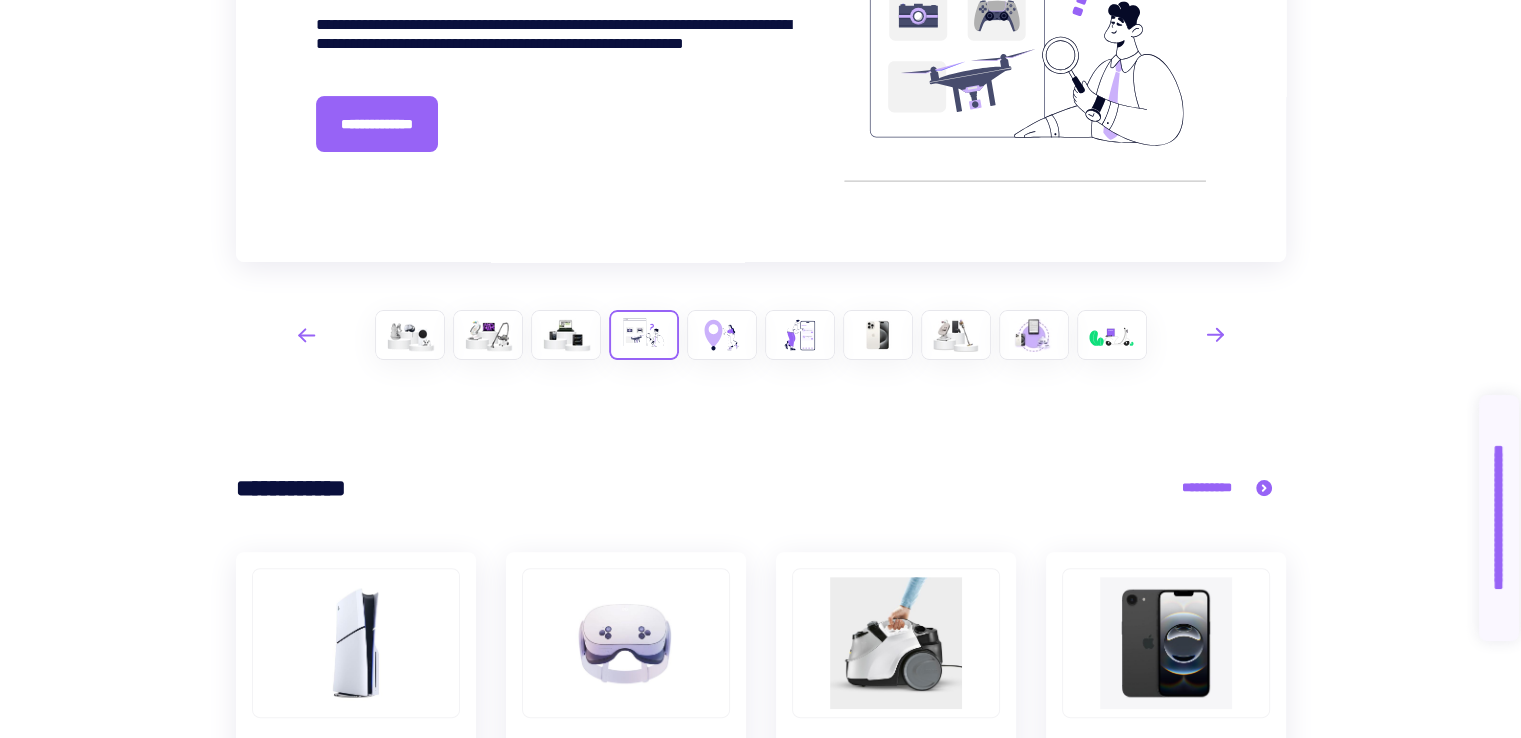 scroll, scrollTop: 566, scrollLeft: 0, axis: vertical 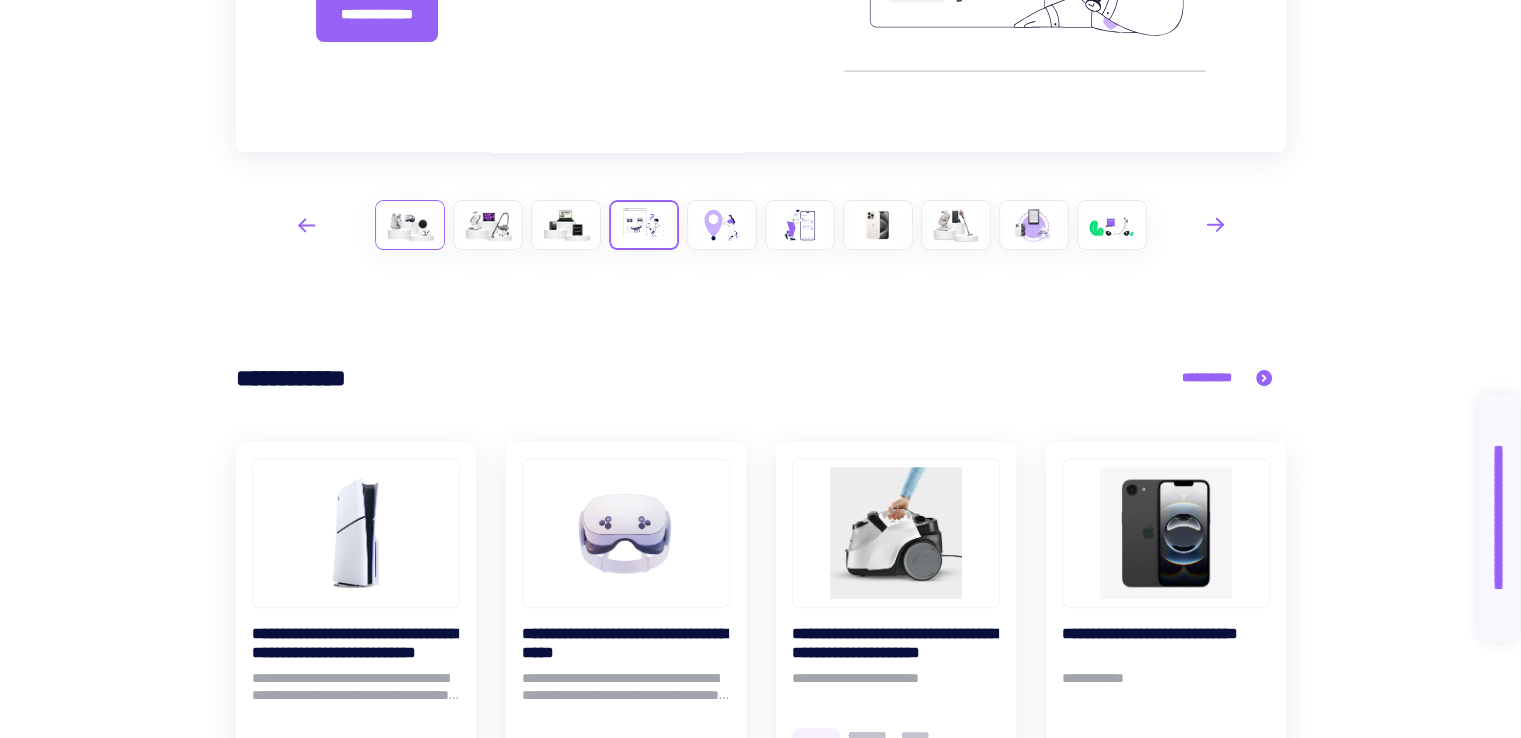 click at bounding box center [410, 225] 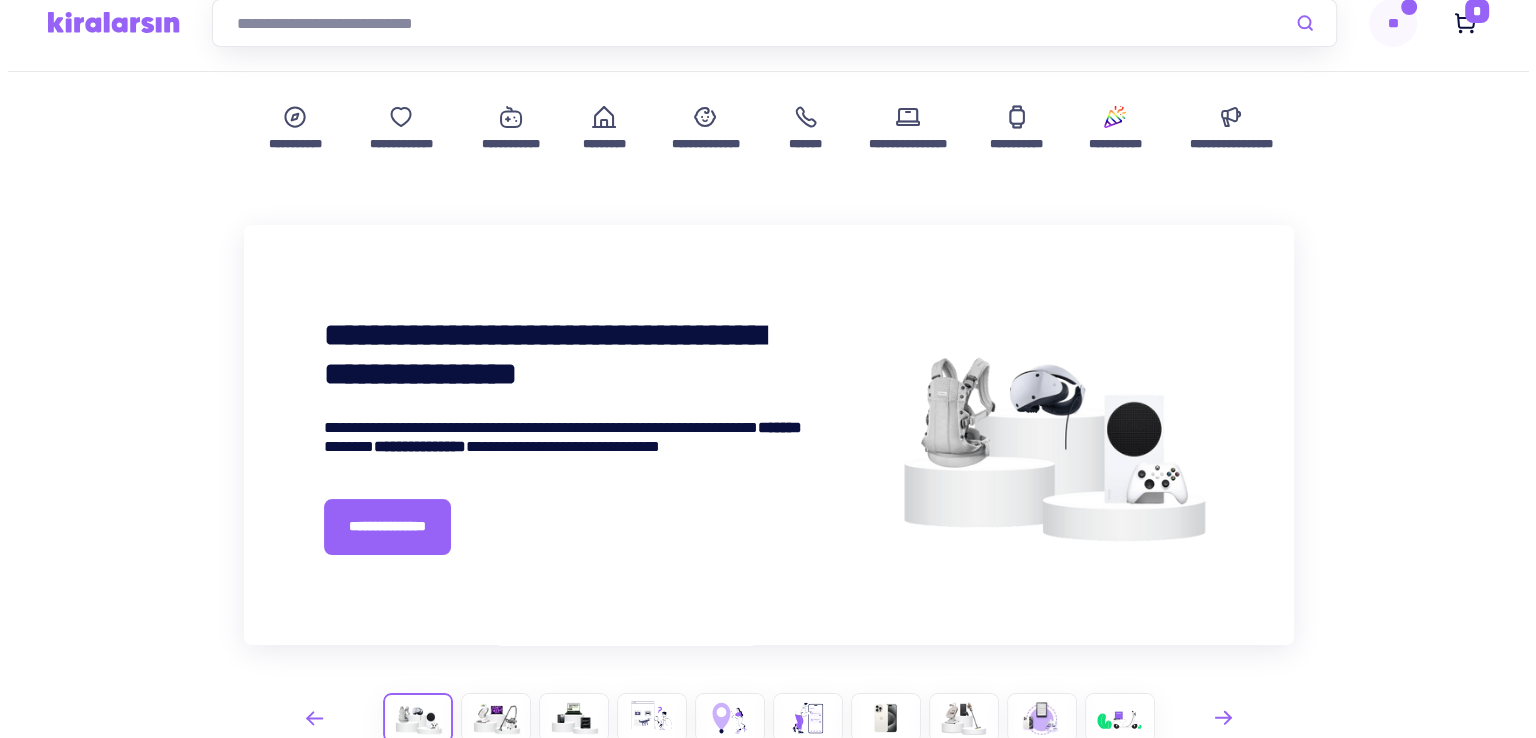 scroll, scrollTop: 33, scrollLeft: 0, axis: vertical 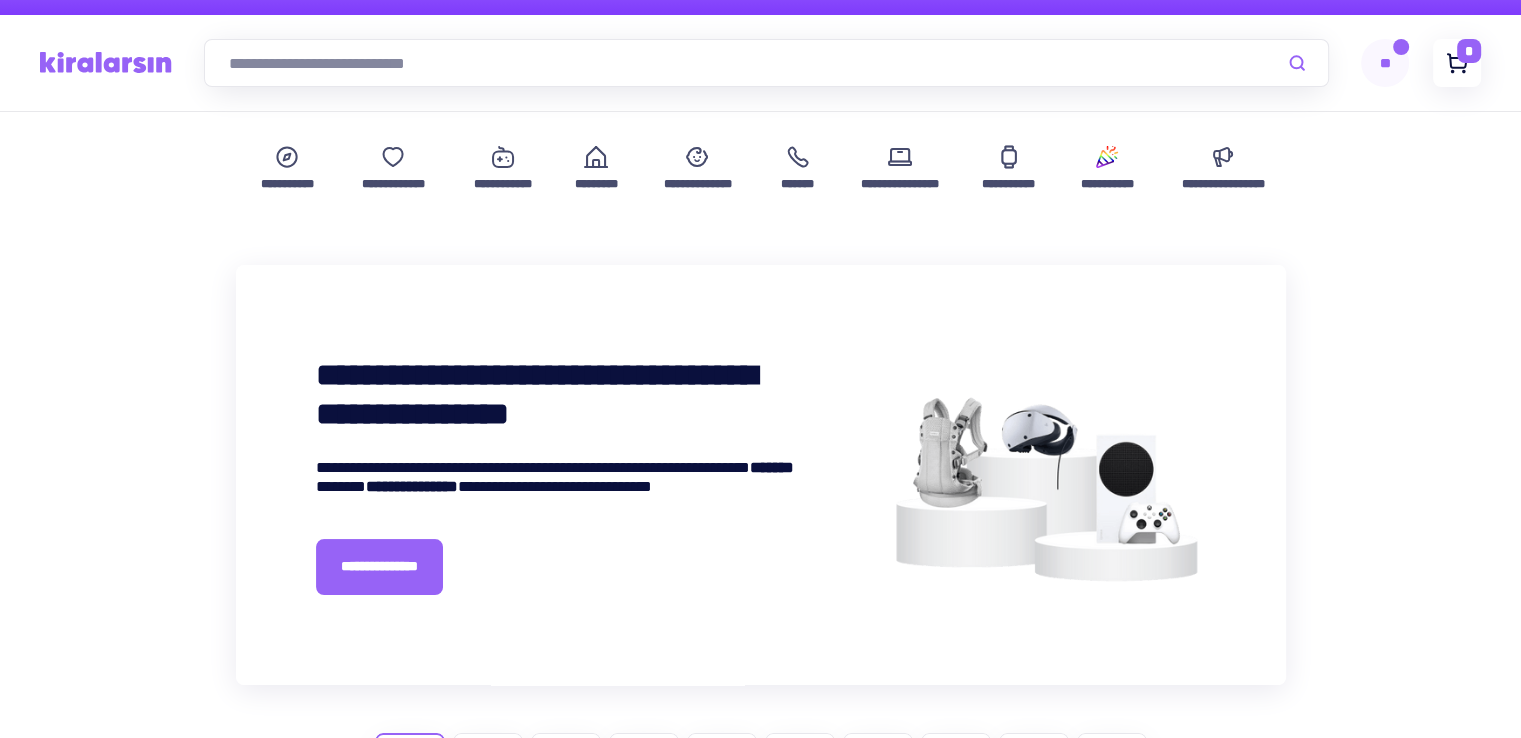click 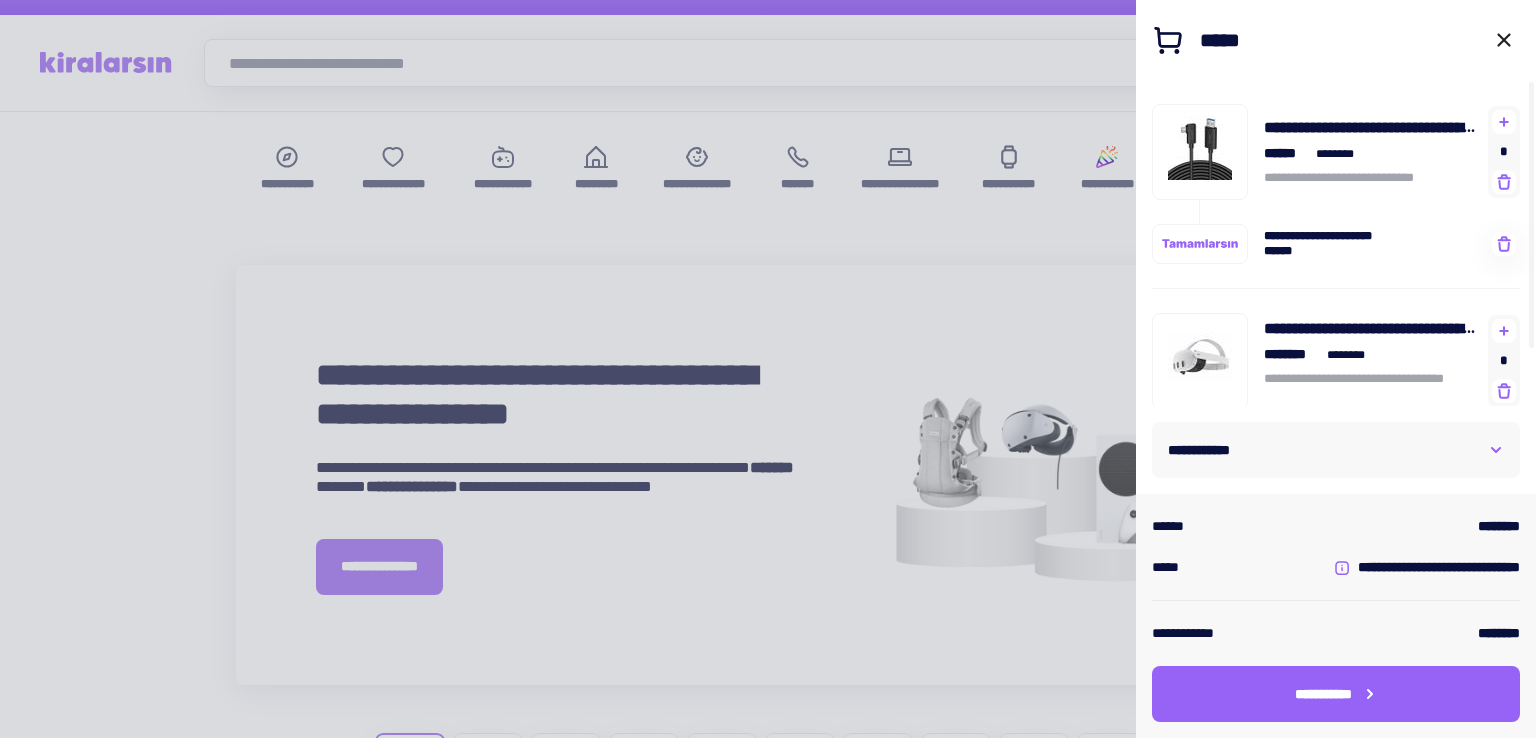 click on "*****" at bounding box center (1336, 40) 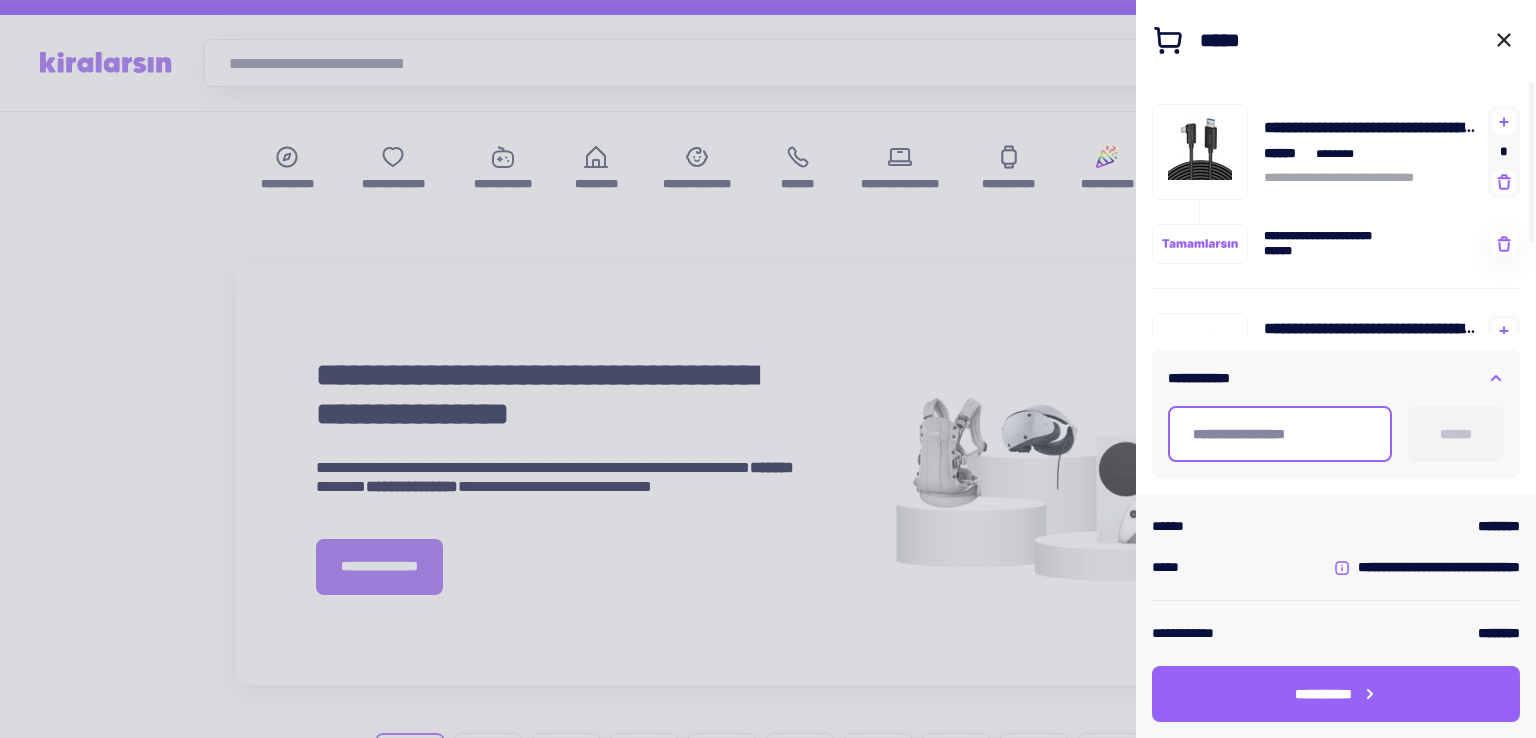 click at bounding box center (1280, 434) 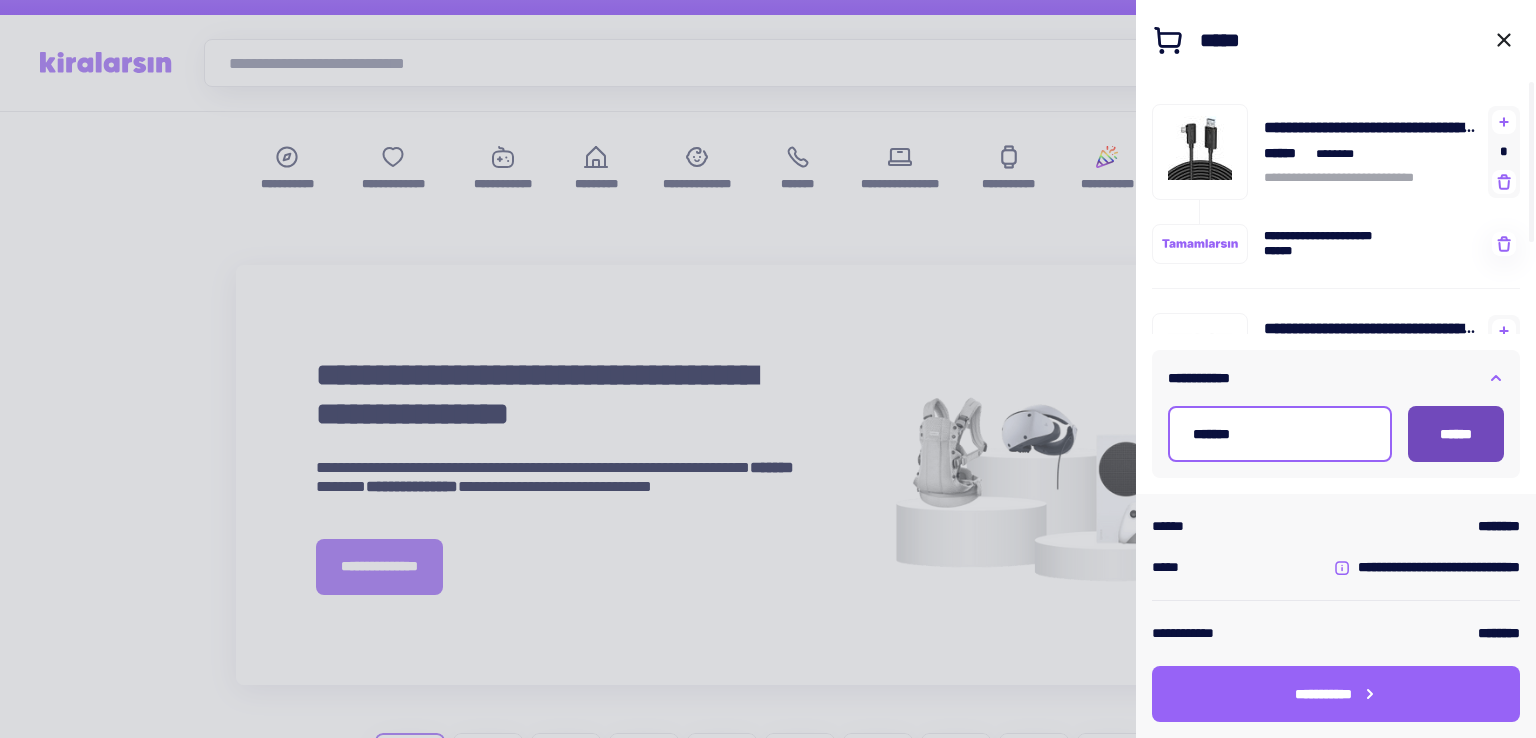 type on "*******" 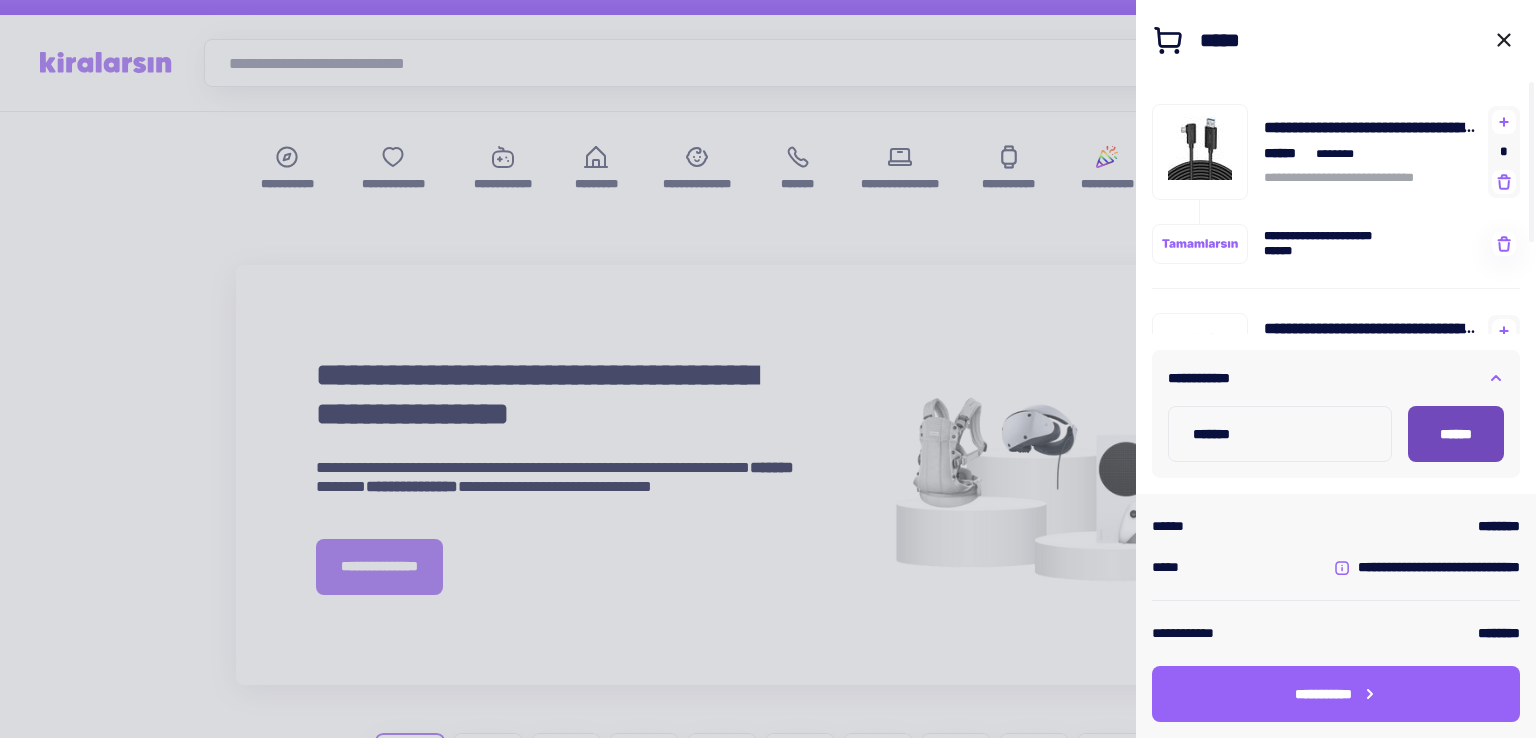 click on "******" at bounding box center [1456, 434] 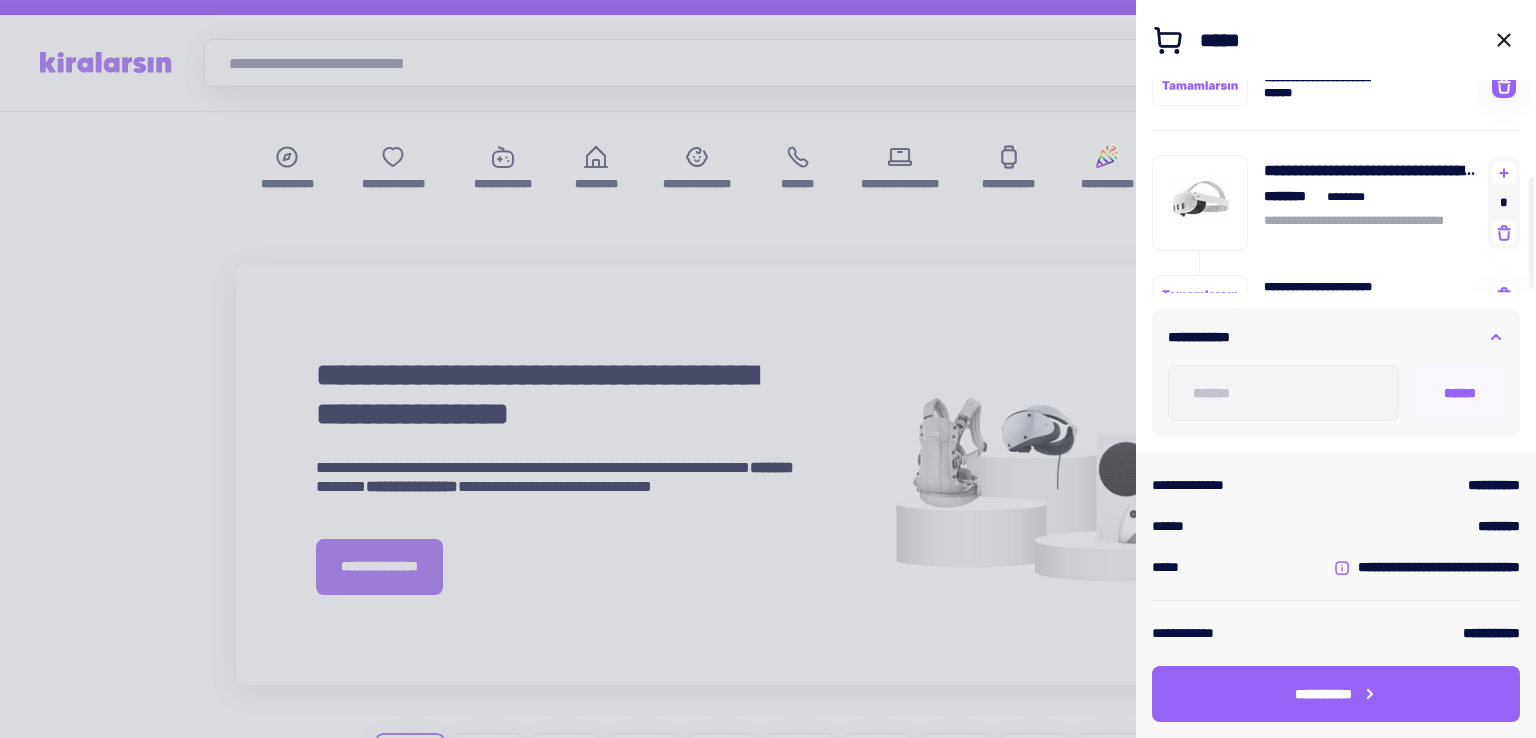 scroll, scrollTop: 180, scrollLeft: 0, axis: vertical 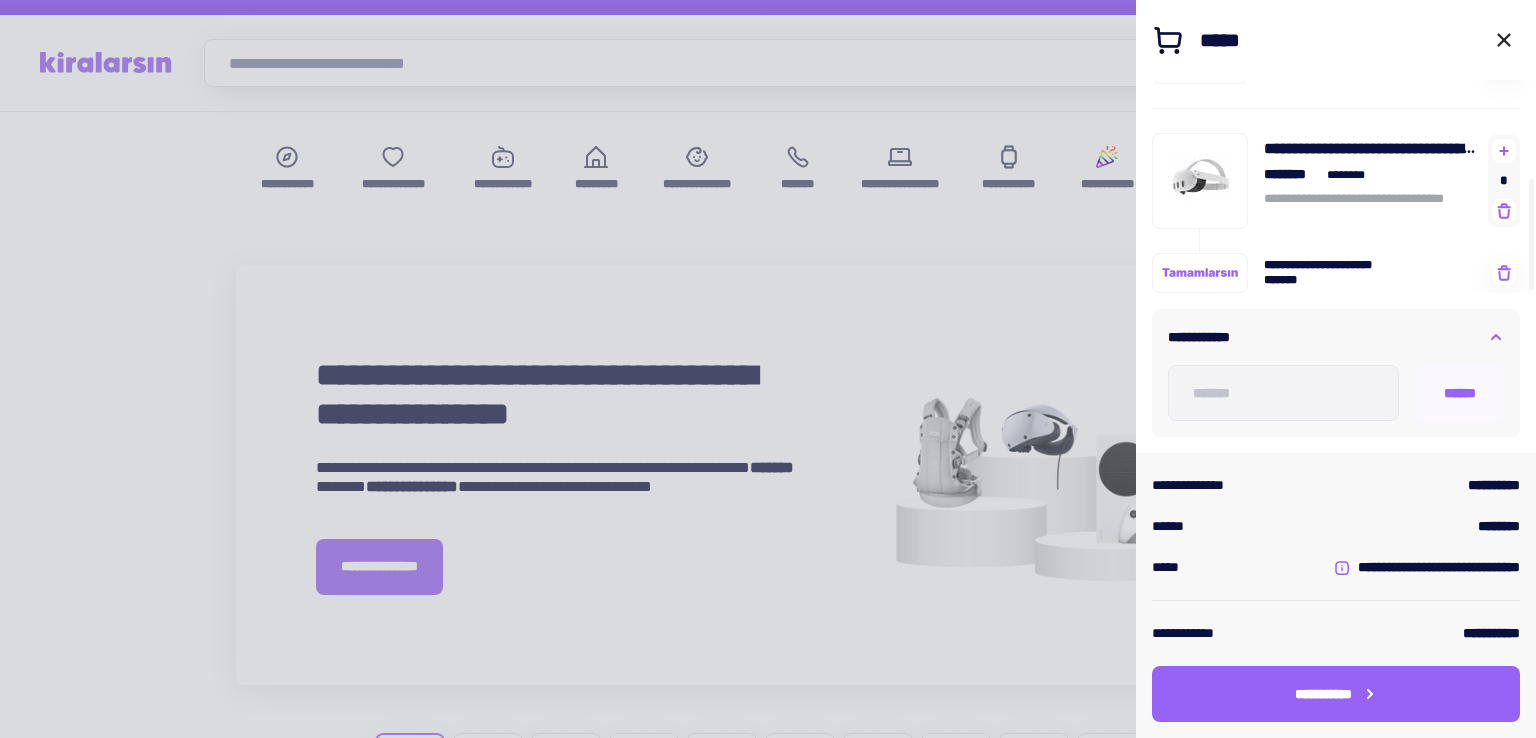 click on "**********" at bounding box center (1336, 337) 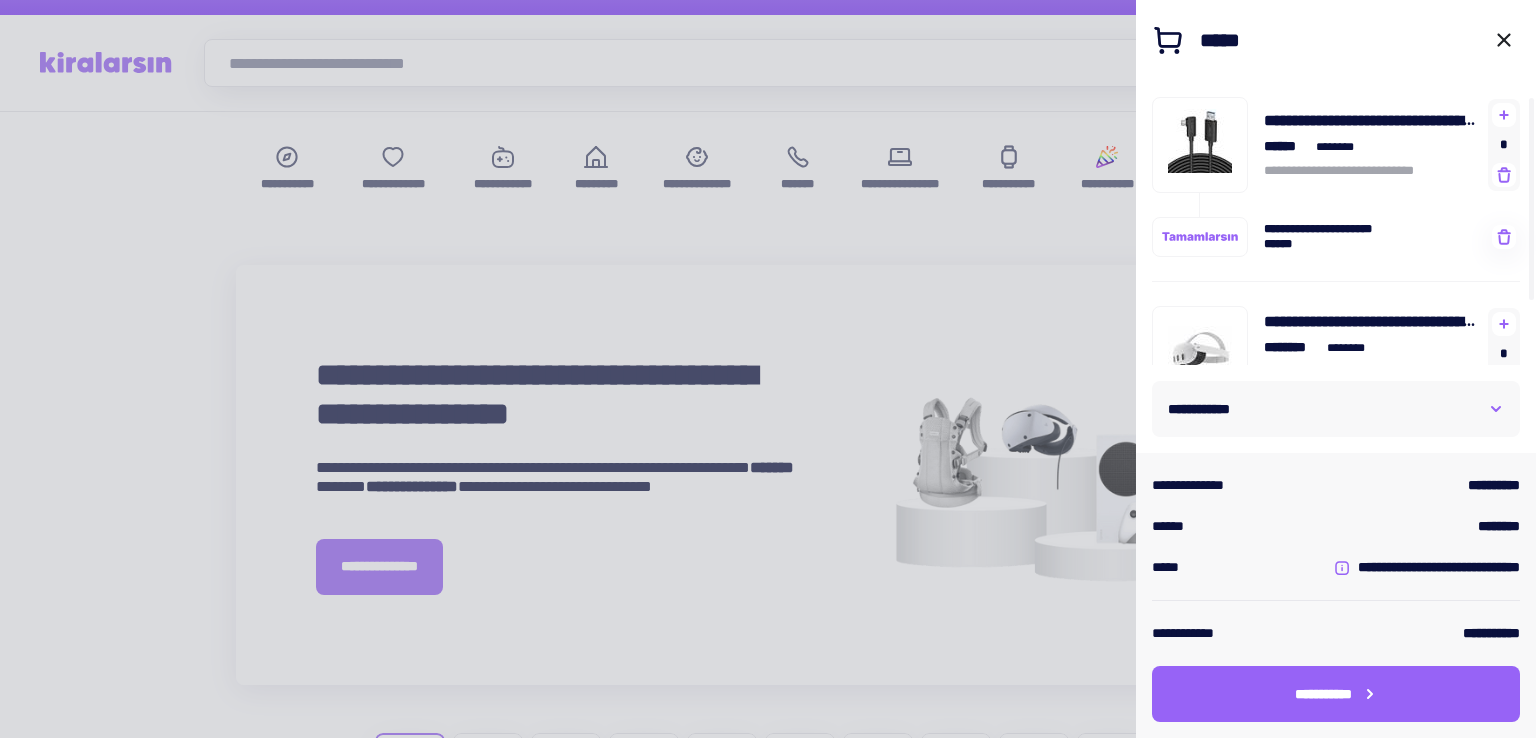 scroll, scrollTop: 0, scrollLeft: 0, axis: both 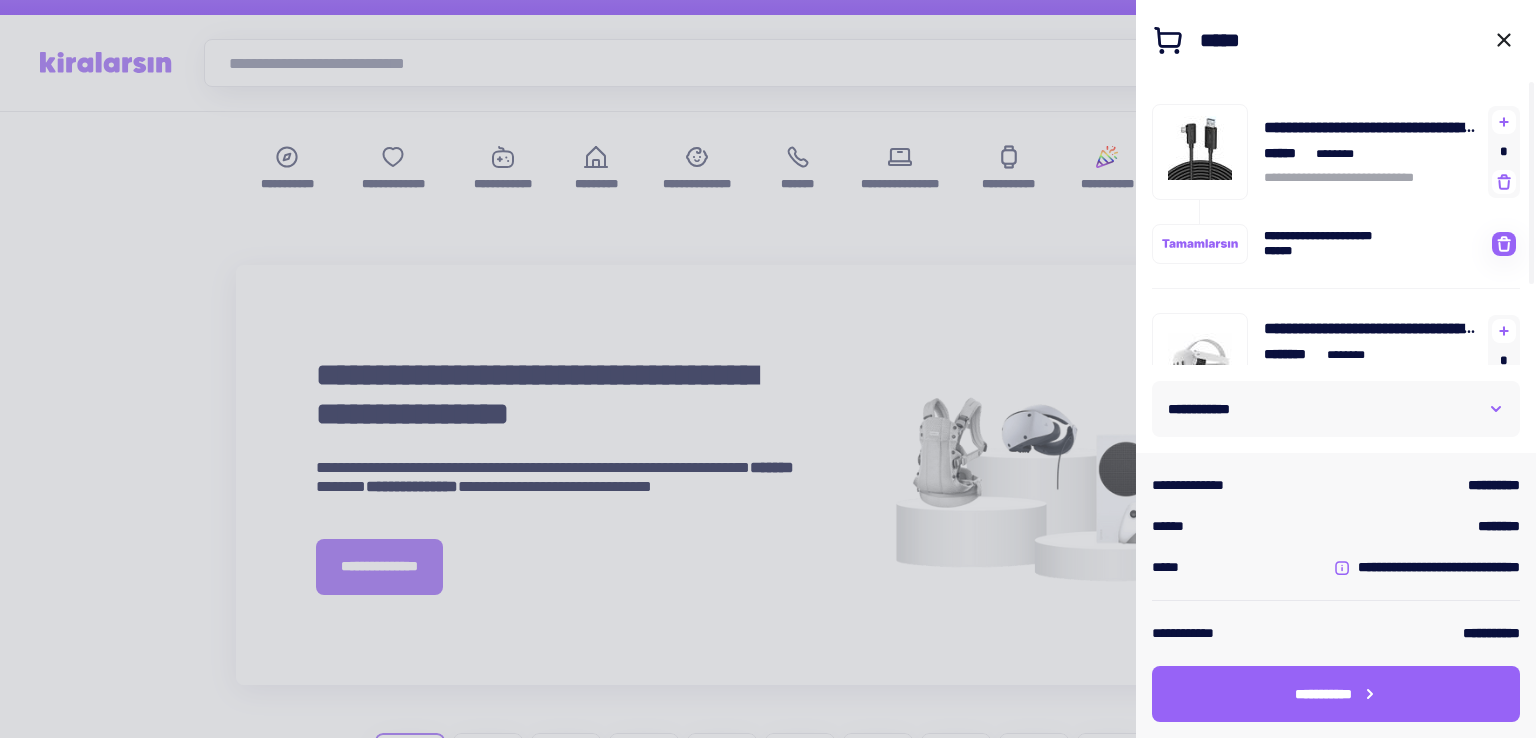click at bounding box center [1504, 244] 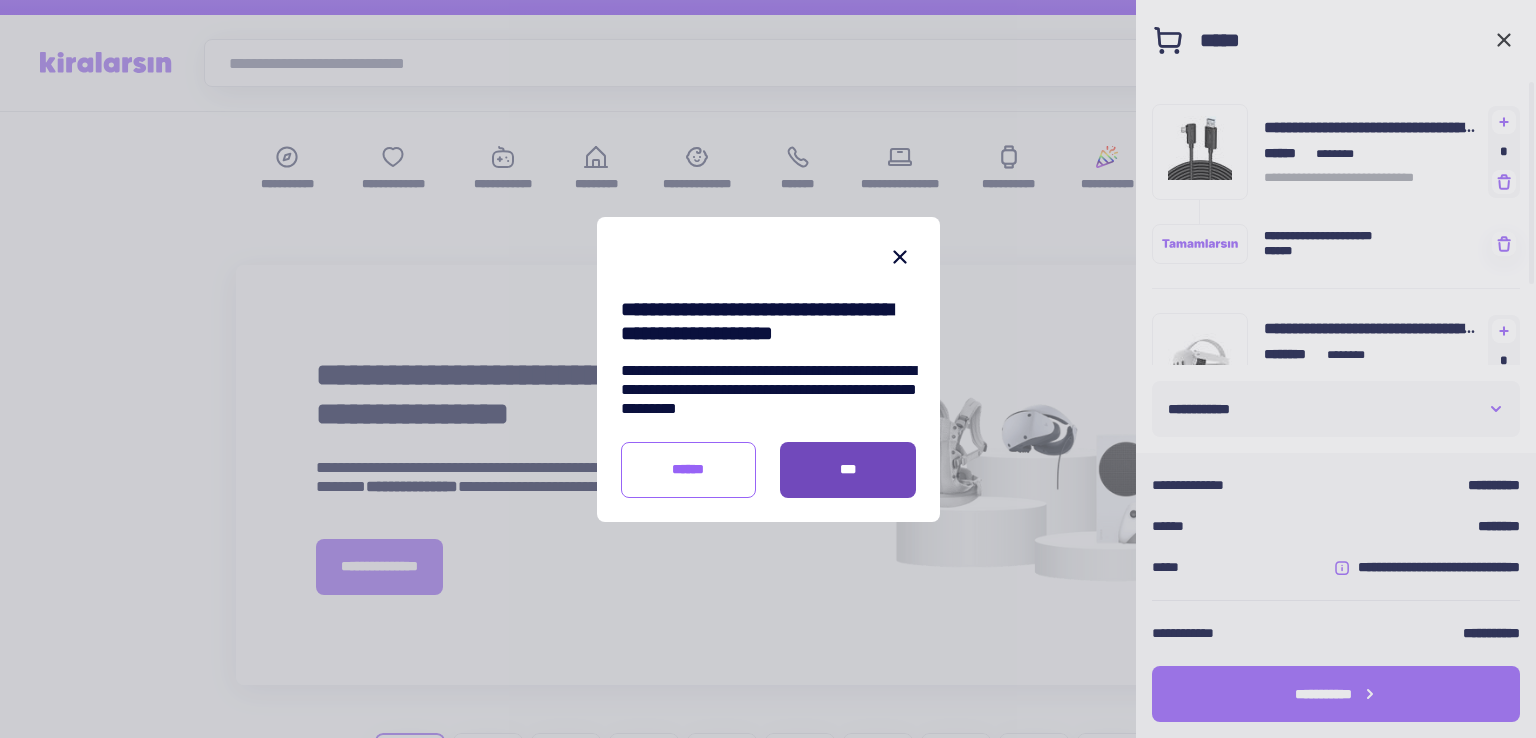 click on "***" at bounding box center (848, 470) 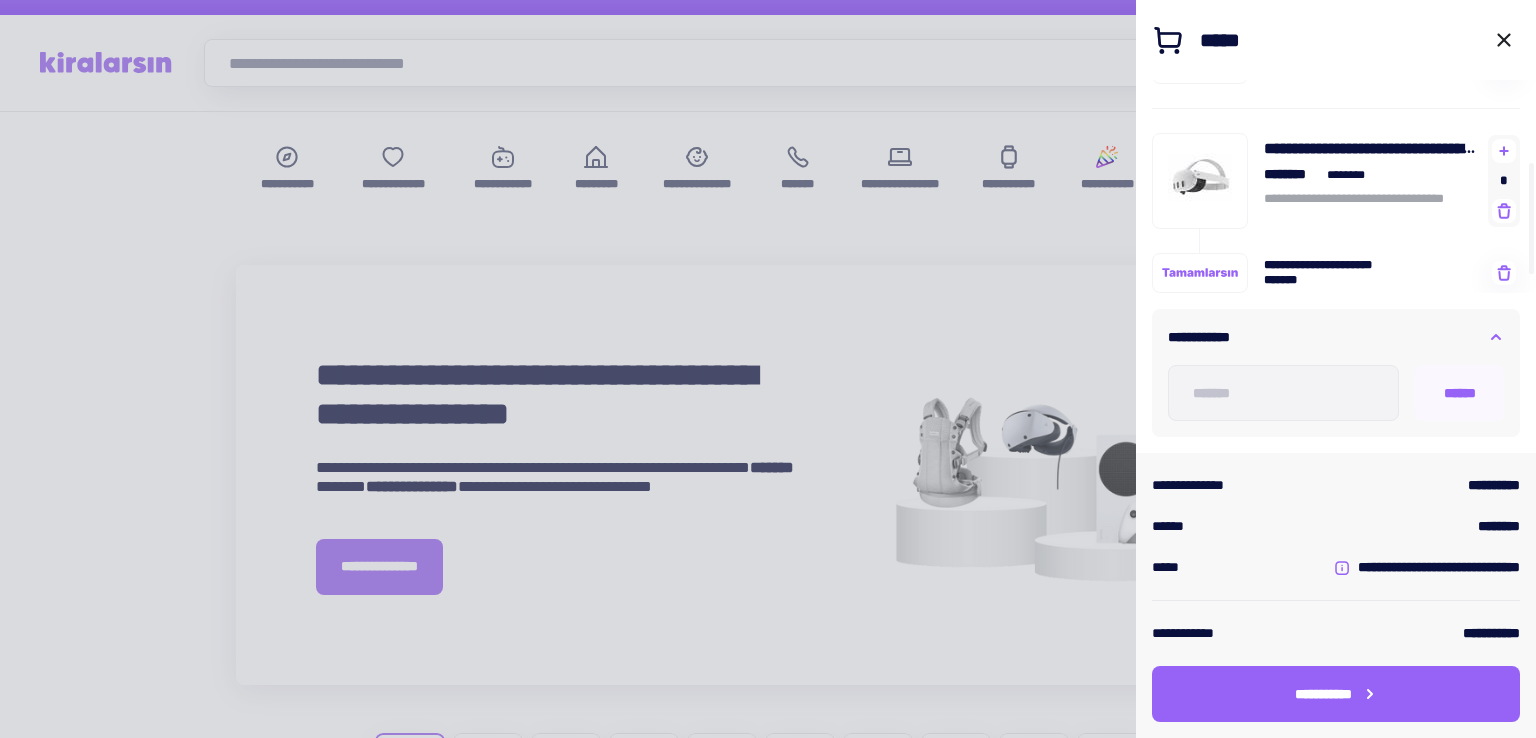 scroll, scrollTop: 0, scrollLeft: 0, axis: both 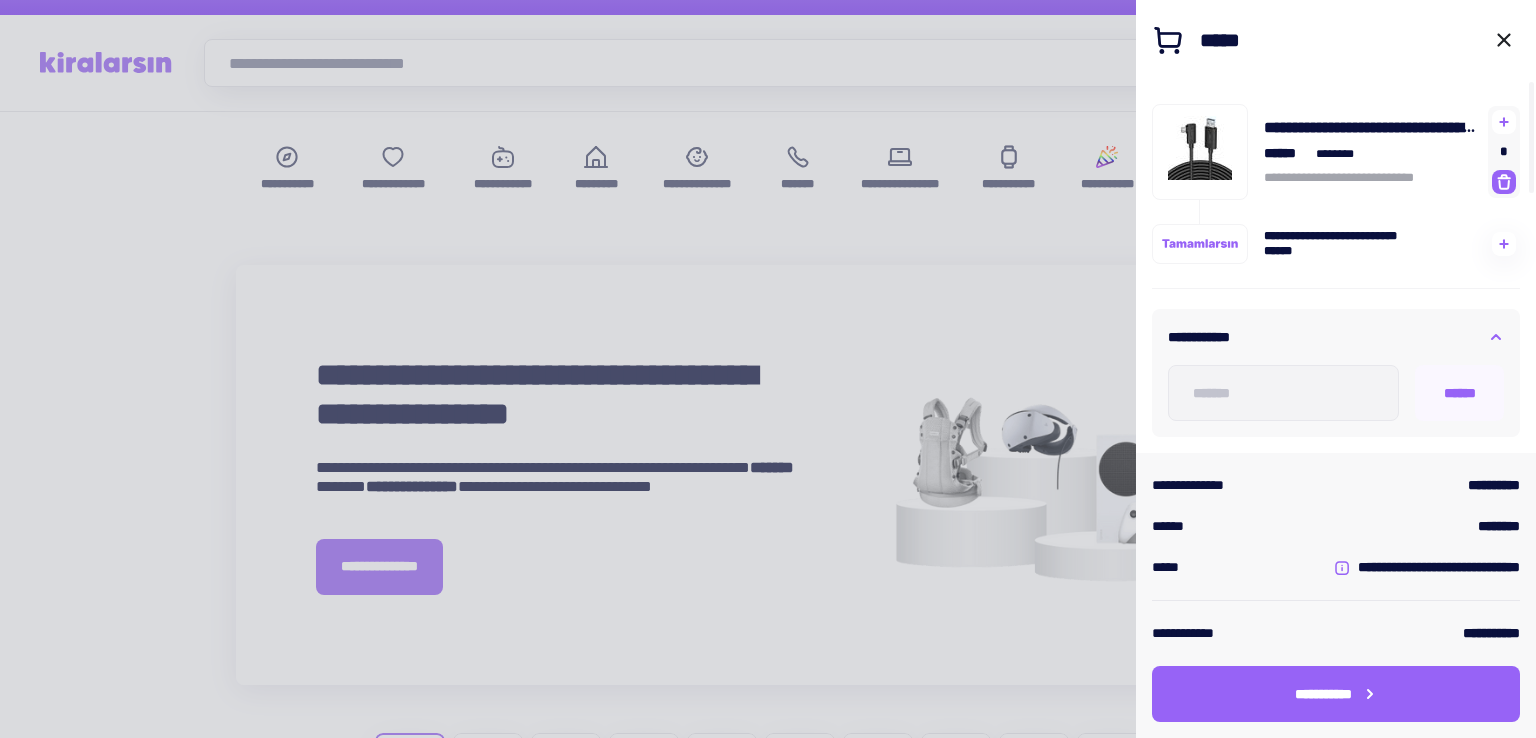 click 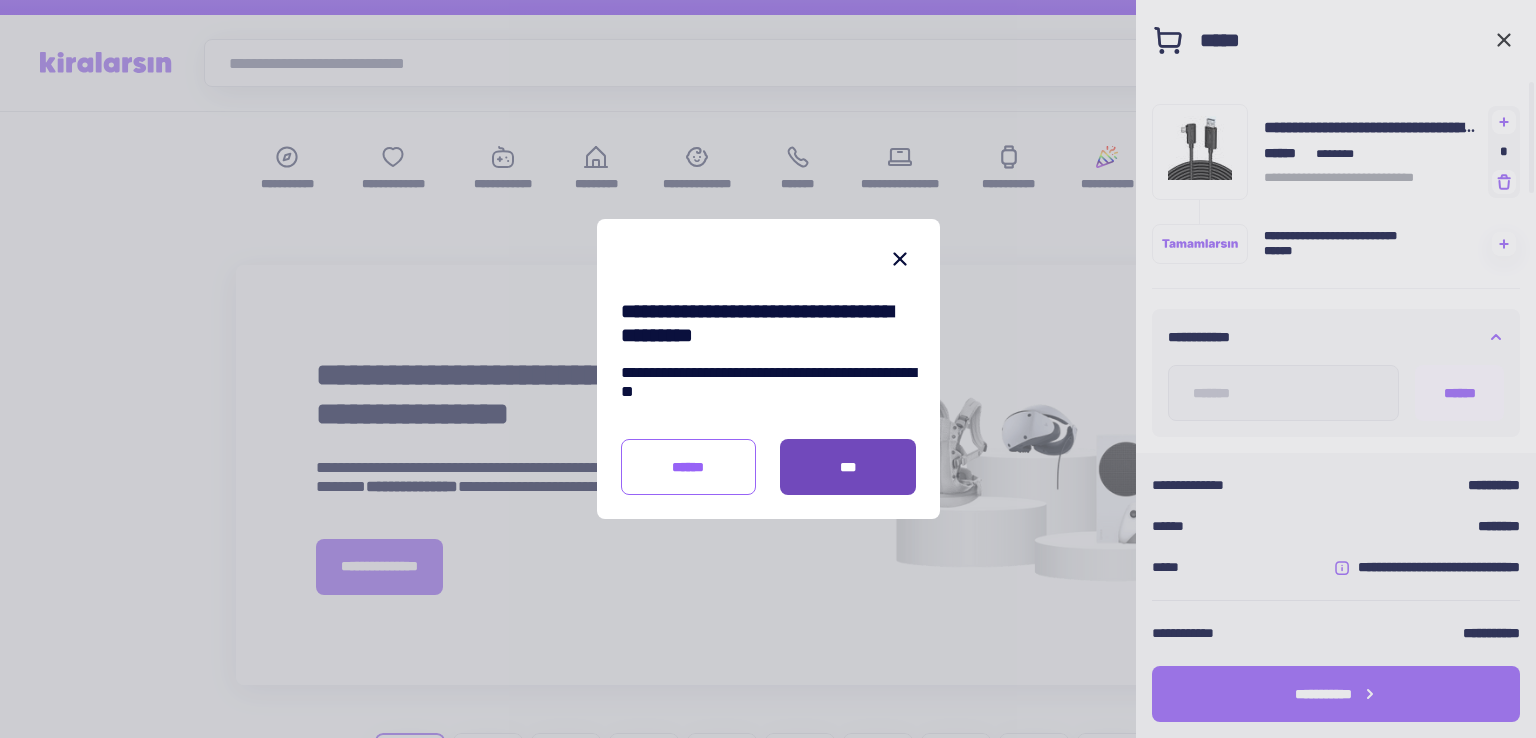 click on "***" at bounding box center (848, 467) 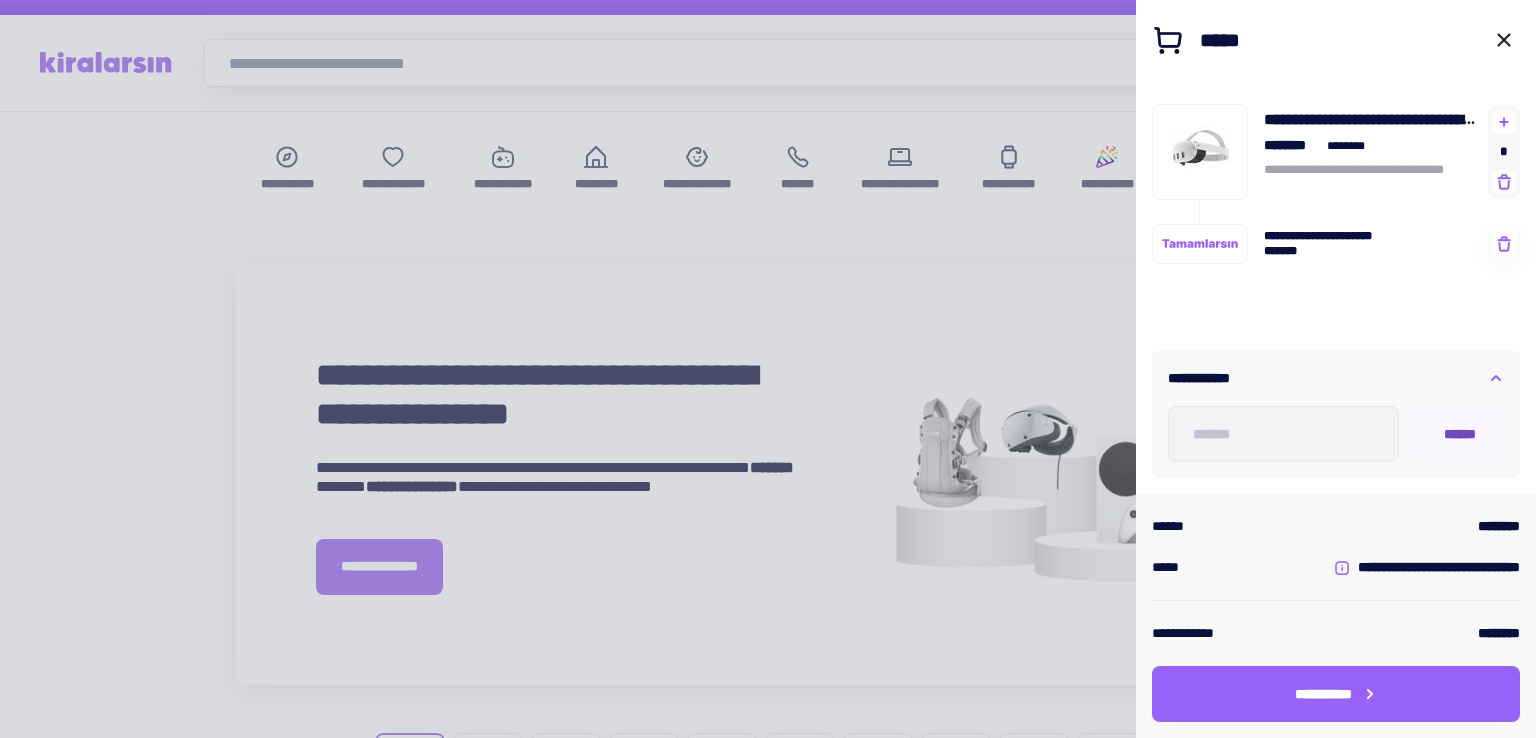 click on "******" at bounding box center [1459, 434] 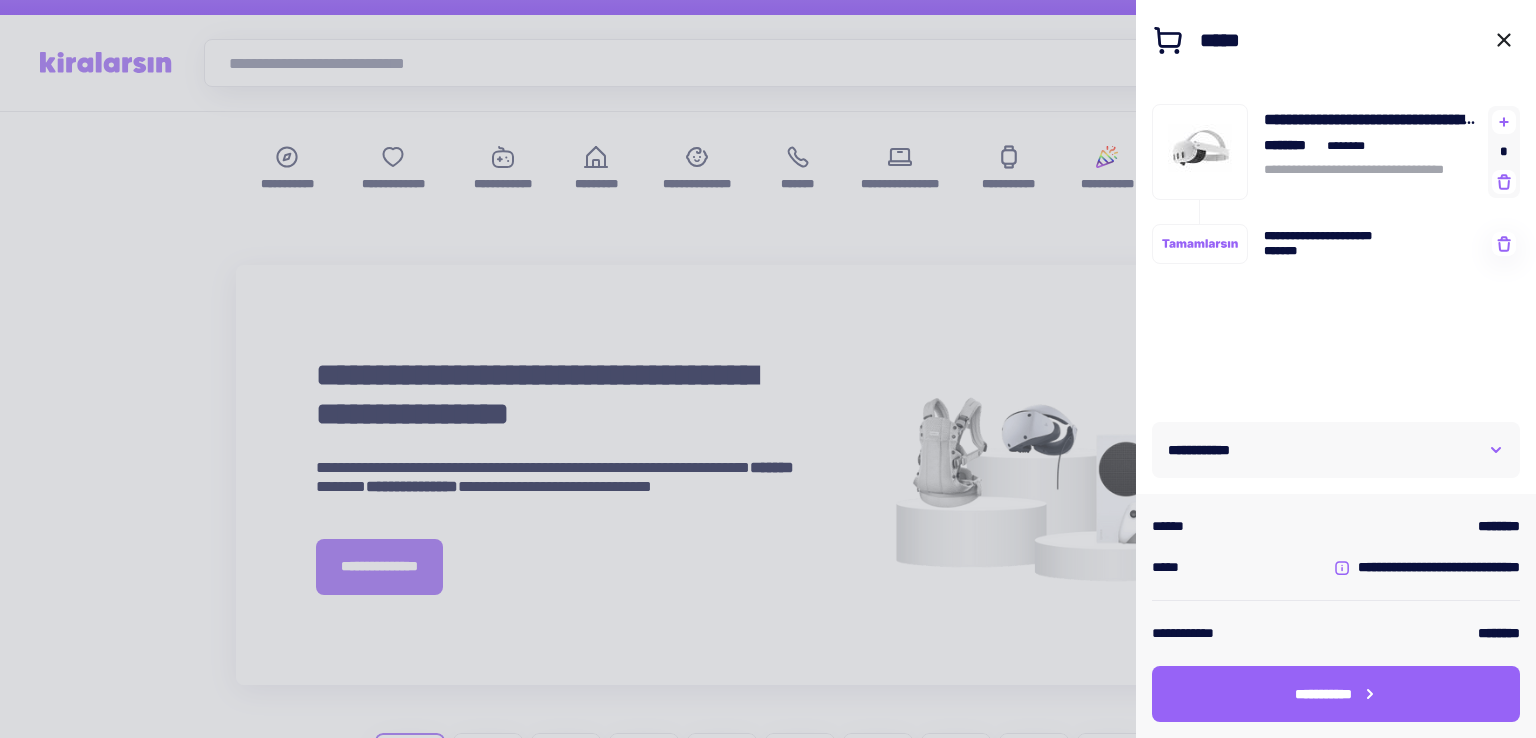 click on "**********" at bounding box center (1336, 450) 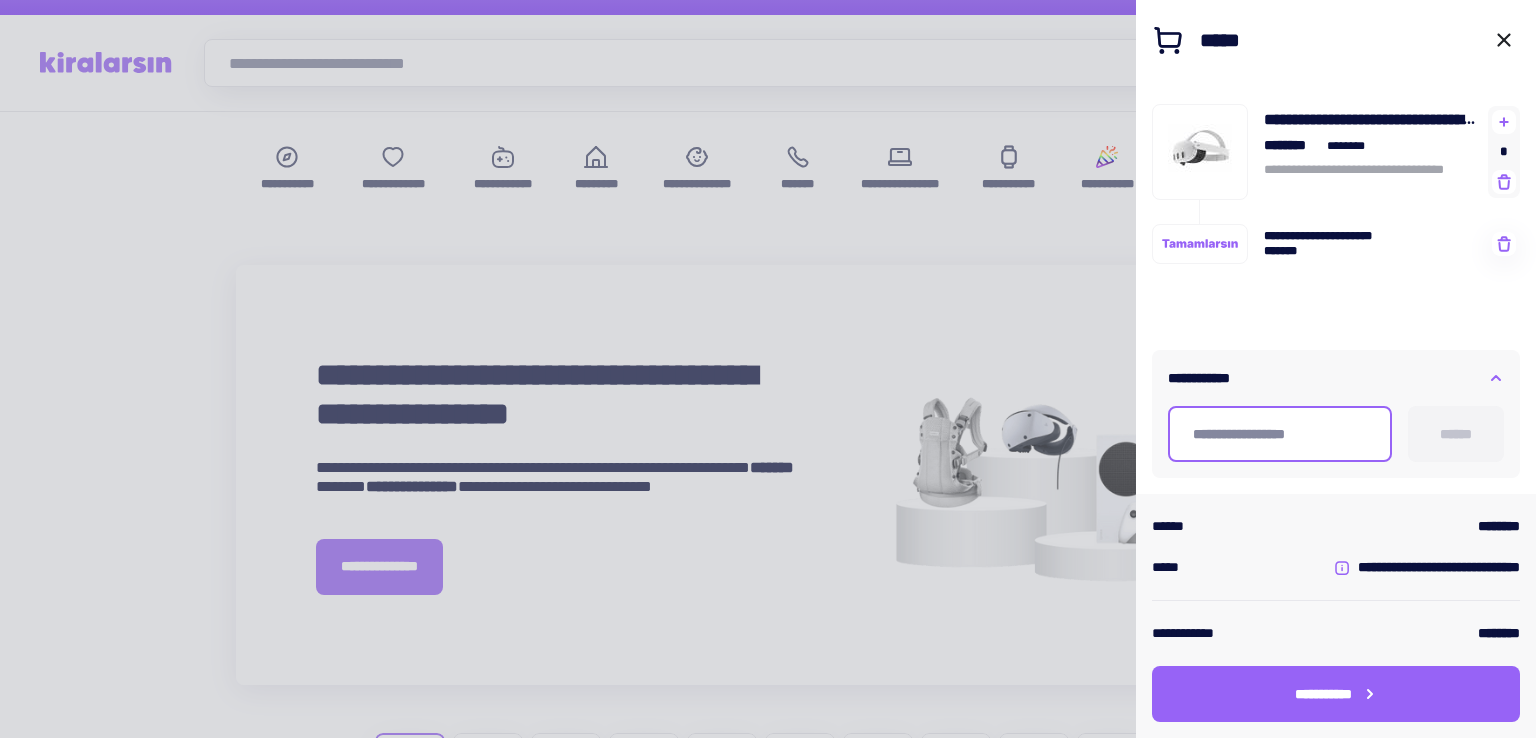 click at bounding box center [1280, 434] 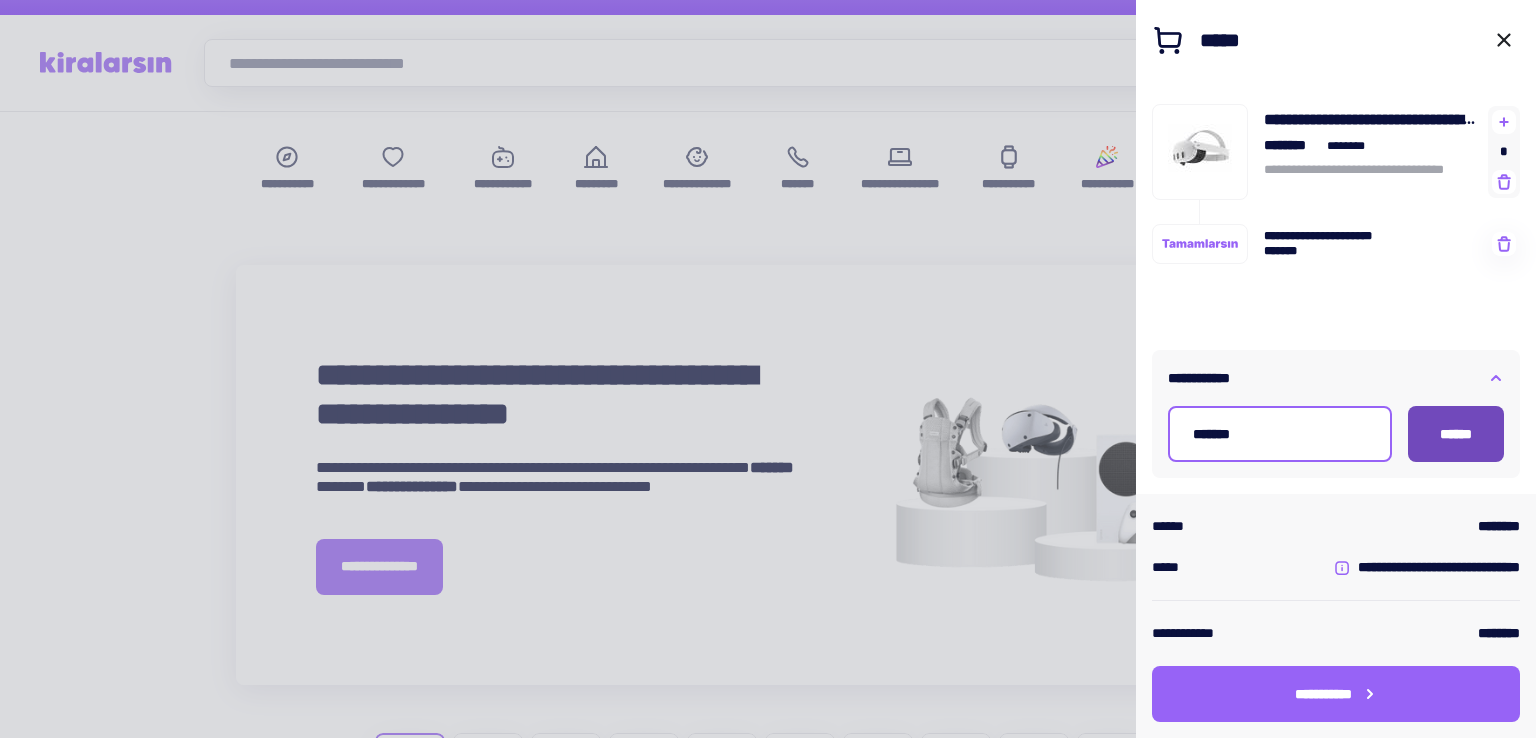 type on "*******" 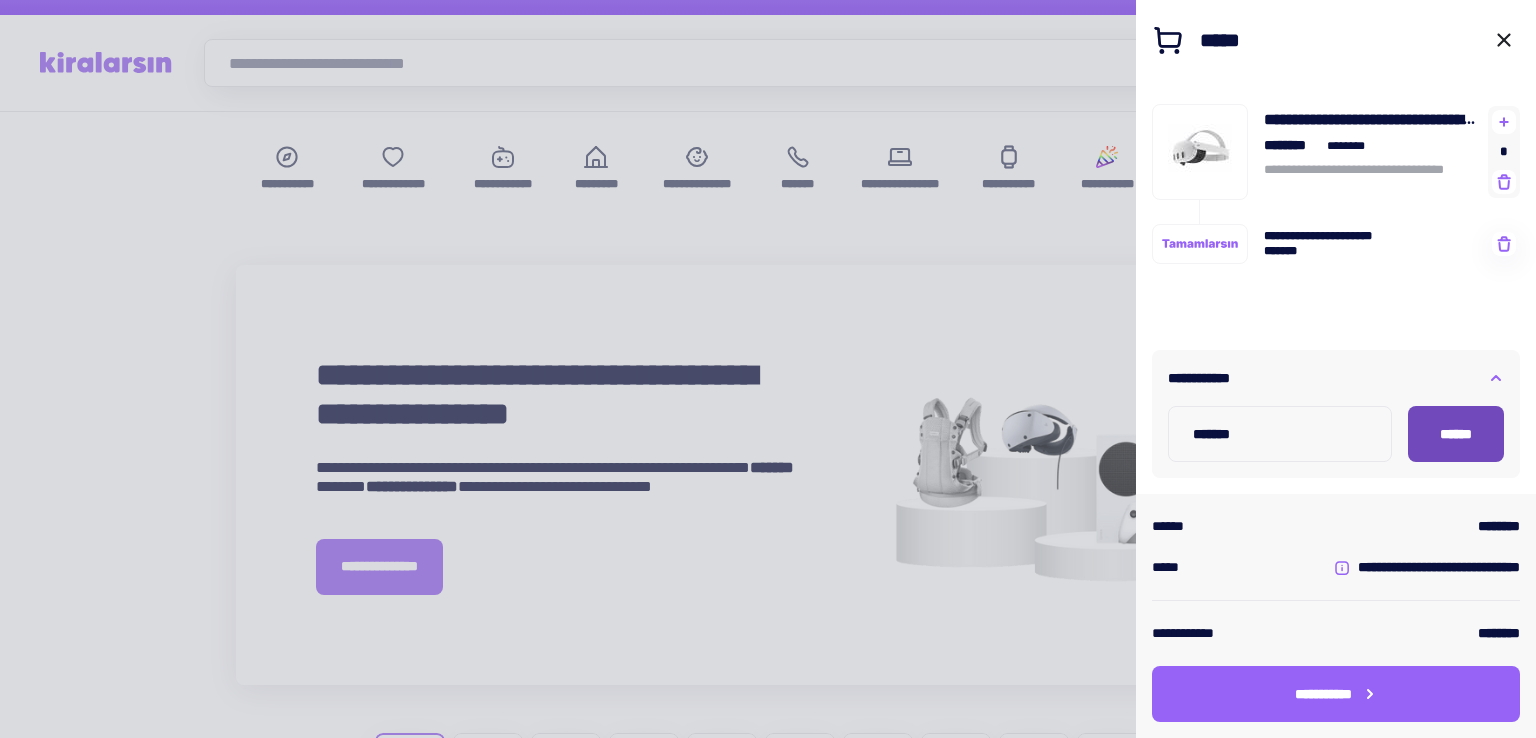 click on "******" at bounding box center (1456, 434) 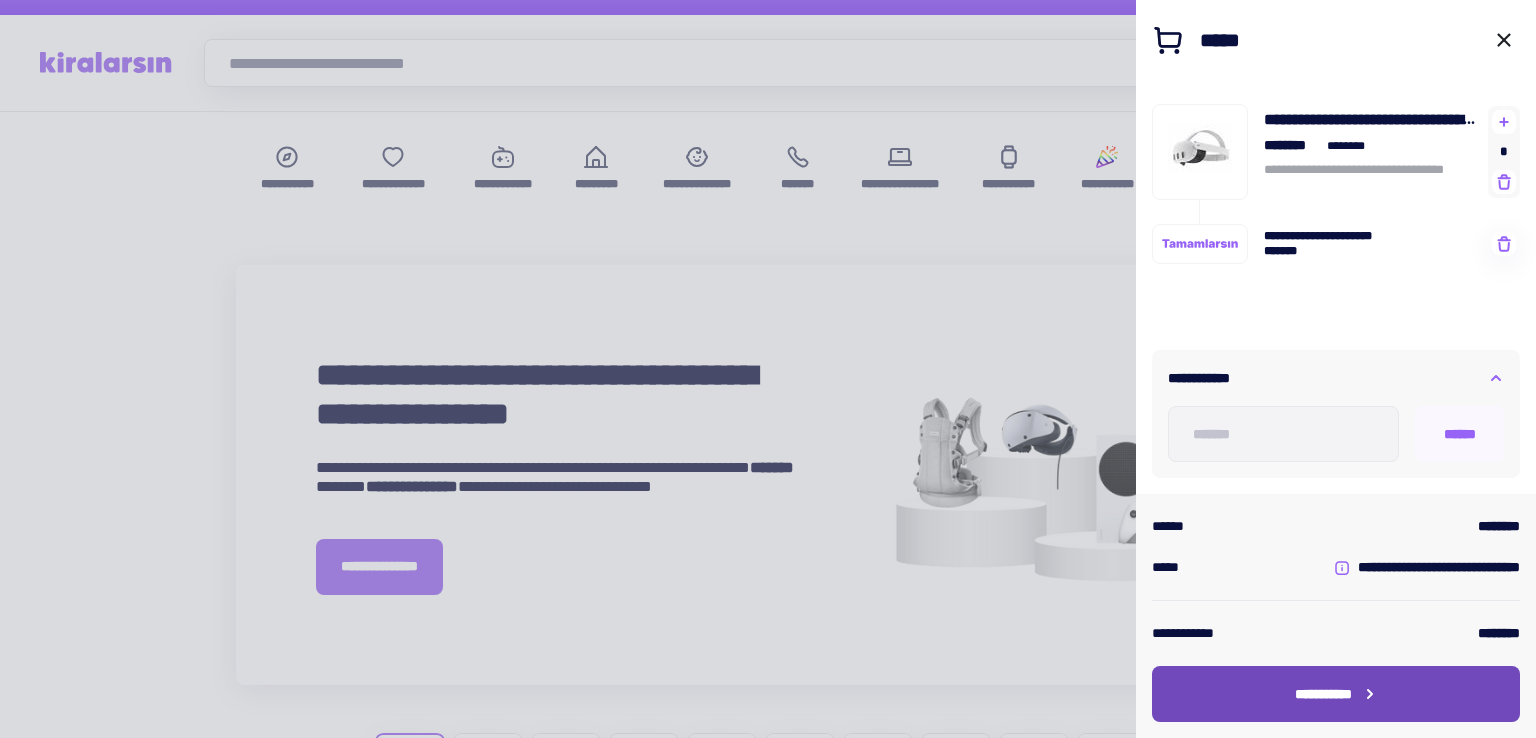 click on "**********" at bounding box center (1323, 694) 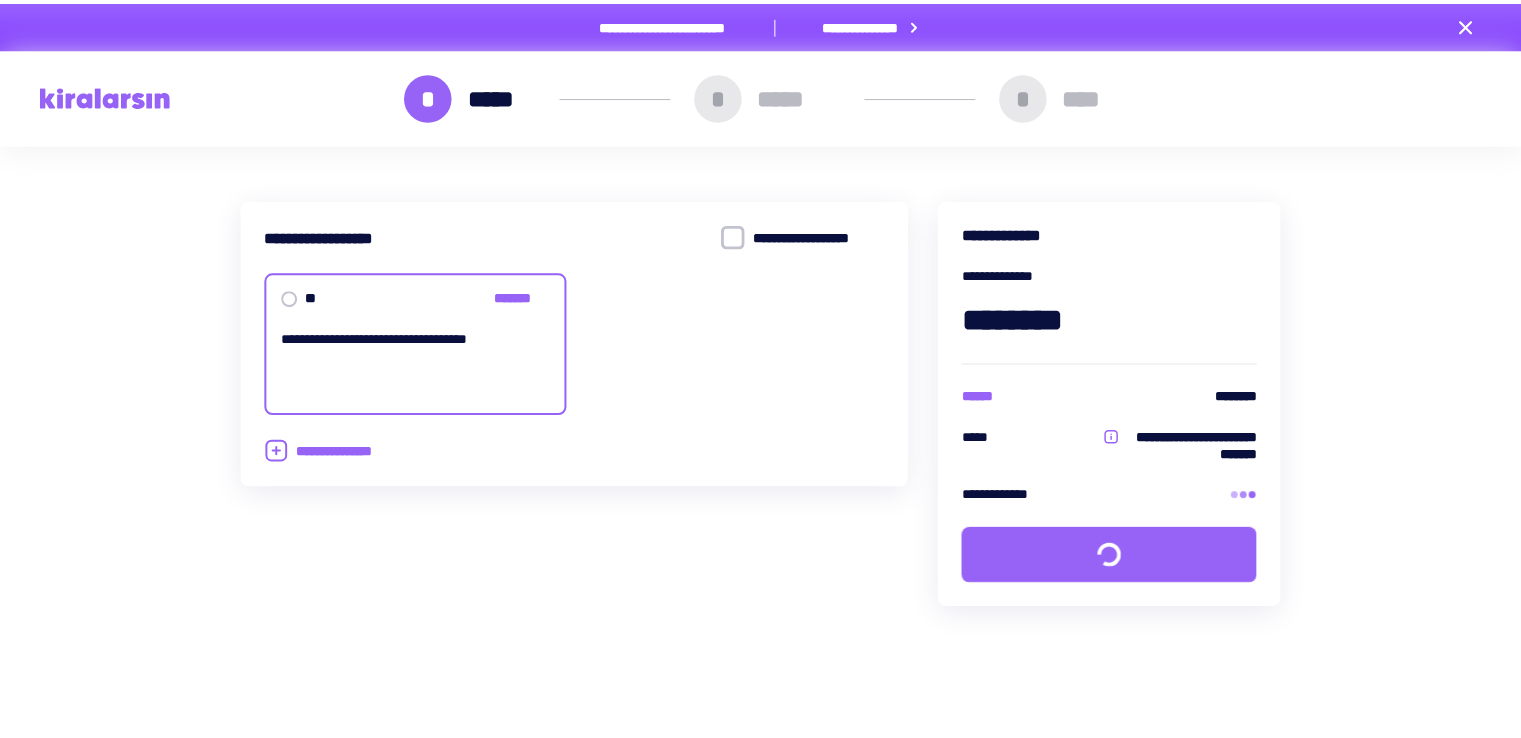 scroll, scrollTop: 0, scrollLeft: 0, axis: both 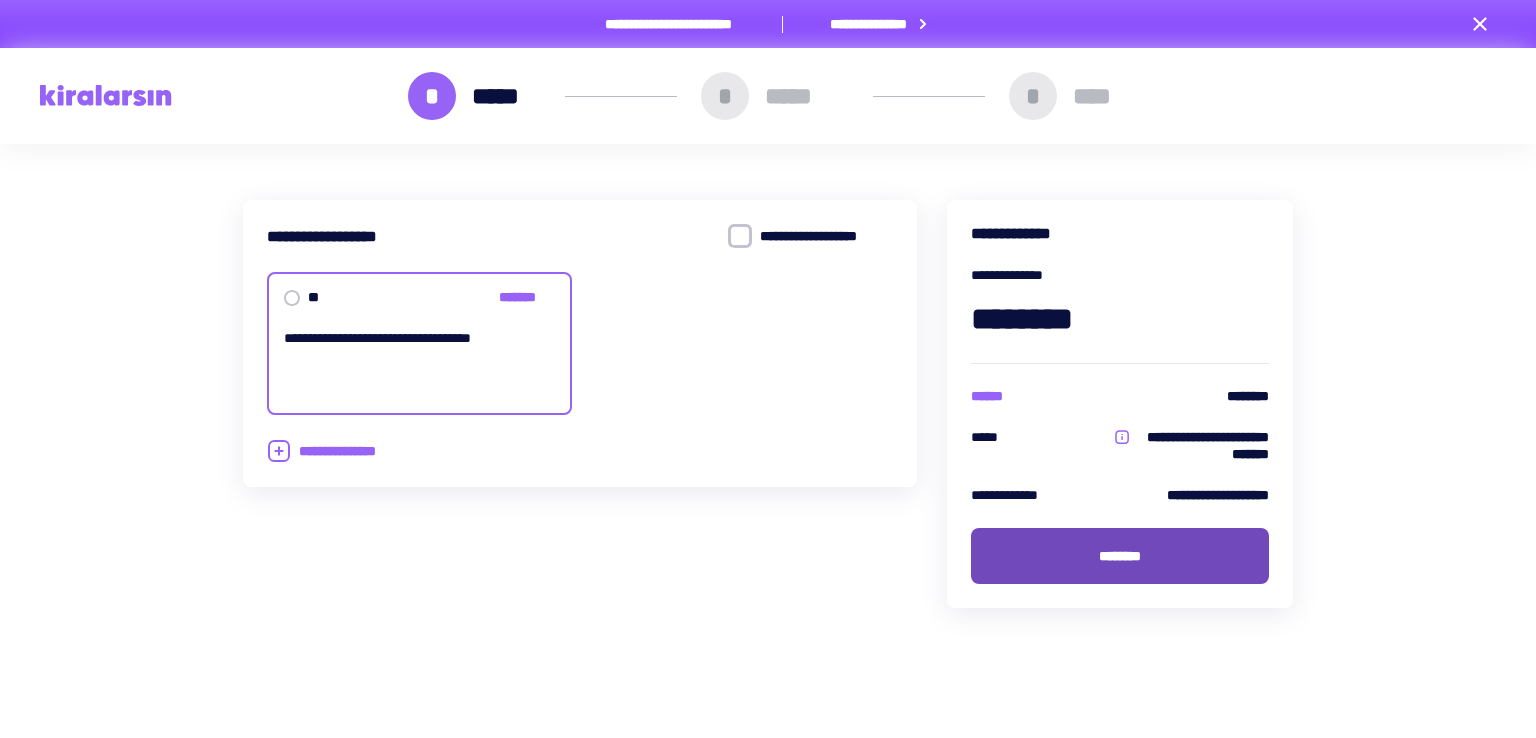click on "********" at bounding box center [1120, 556] 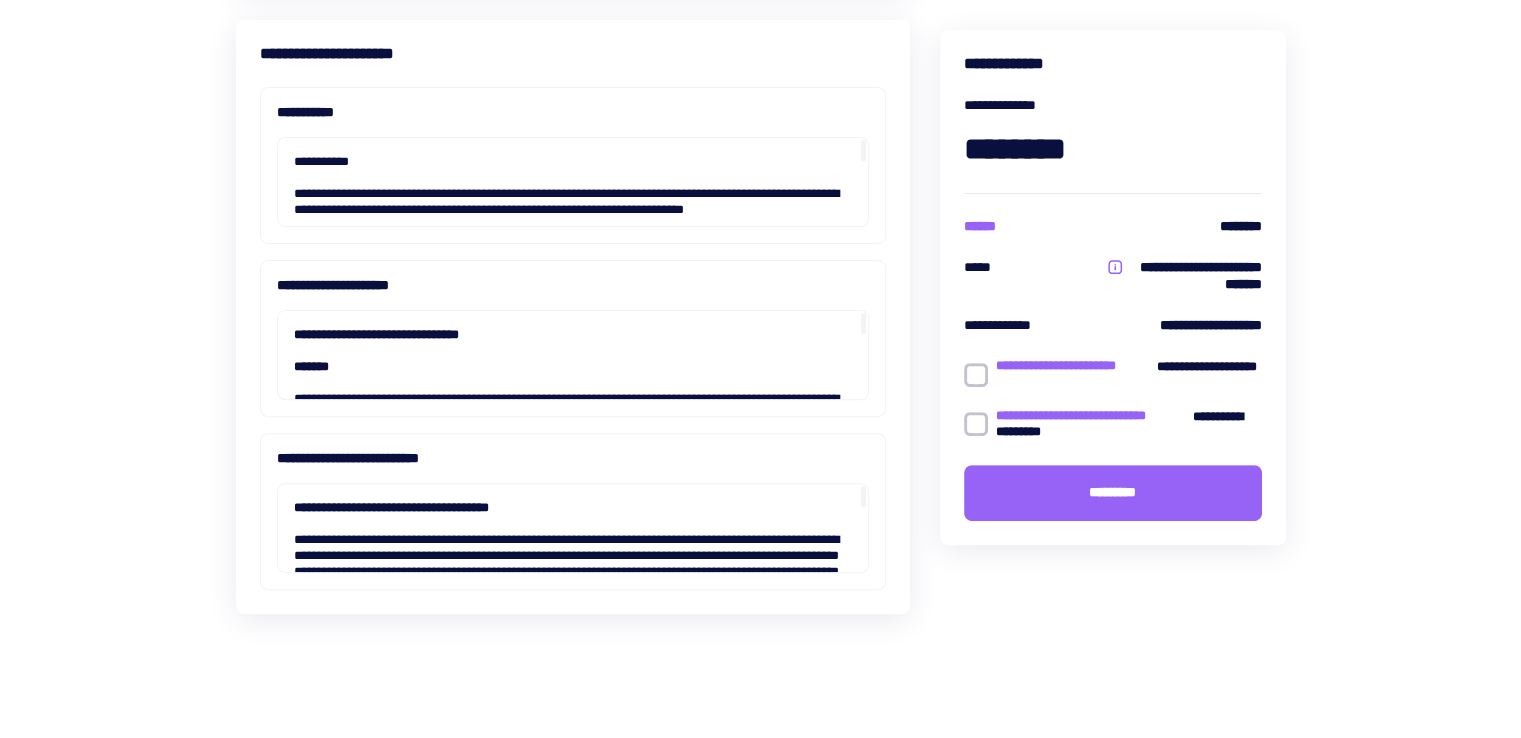 scroll, scrollTop: 0, scrollLeft: 0, axis: both 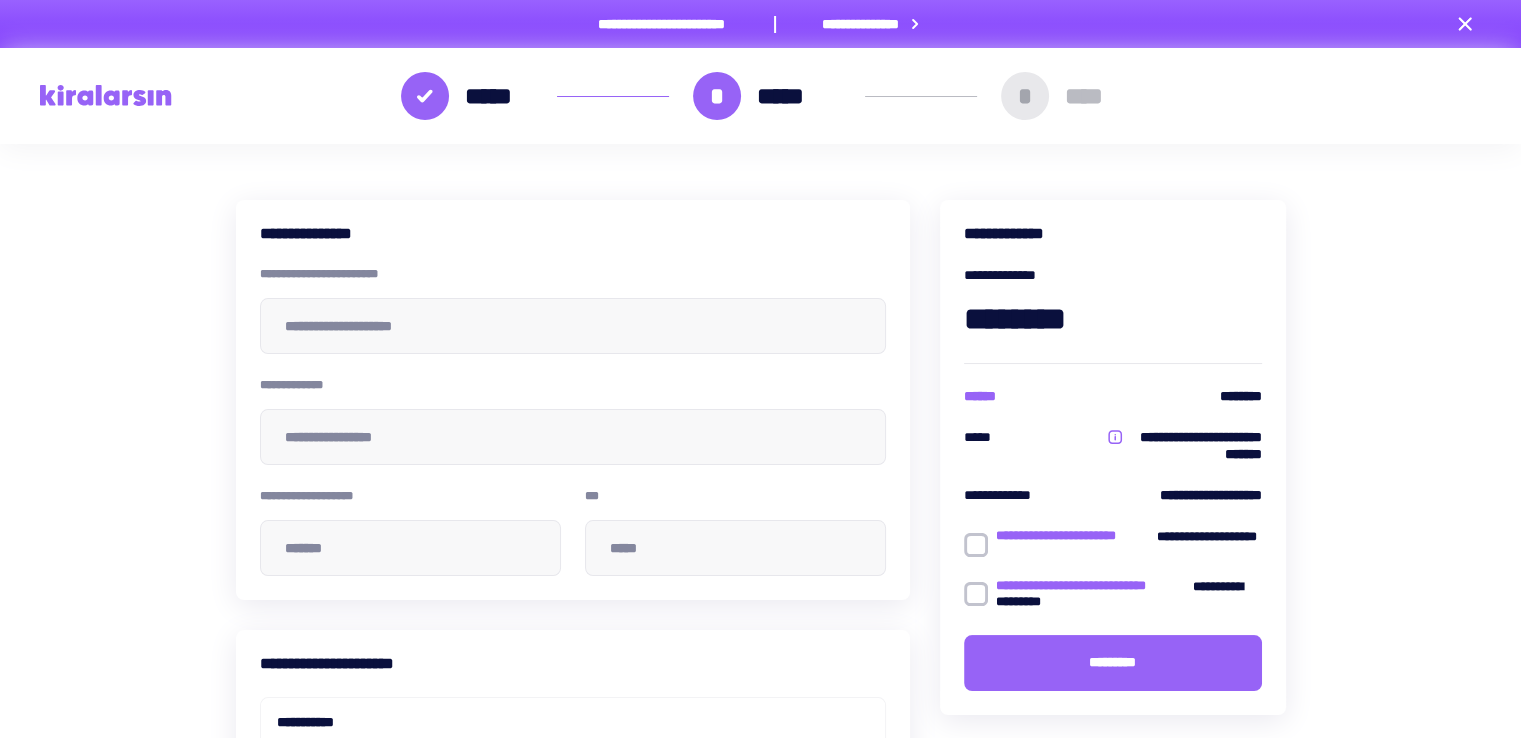 click at bounding box center (106, 95) 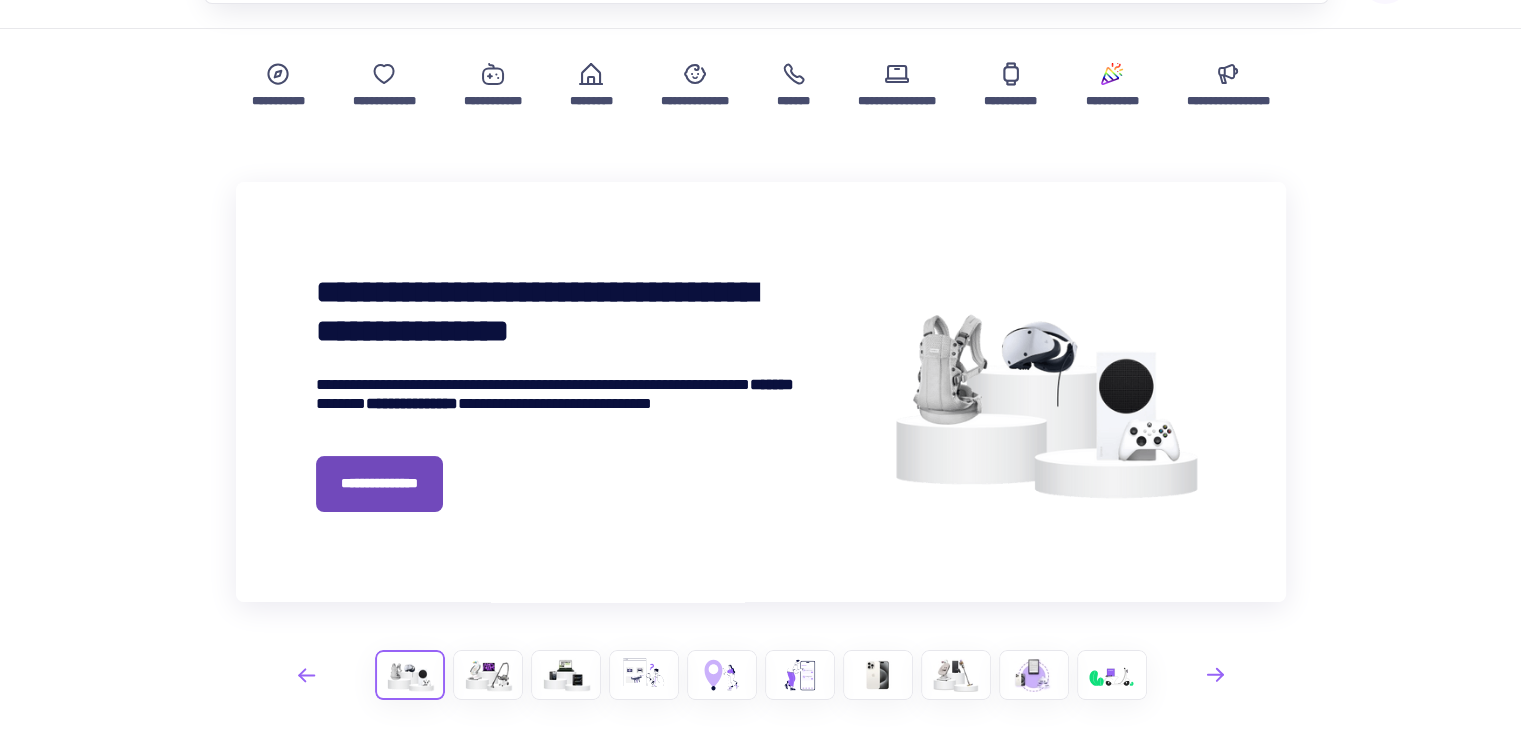 scroll, scrollTop: 0, scrollLeft: 0, axis: both 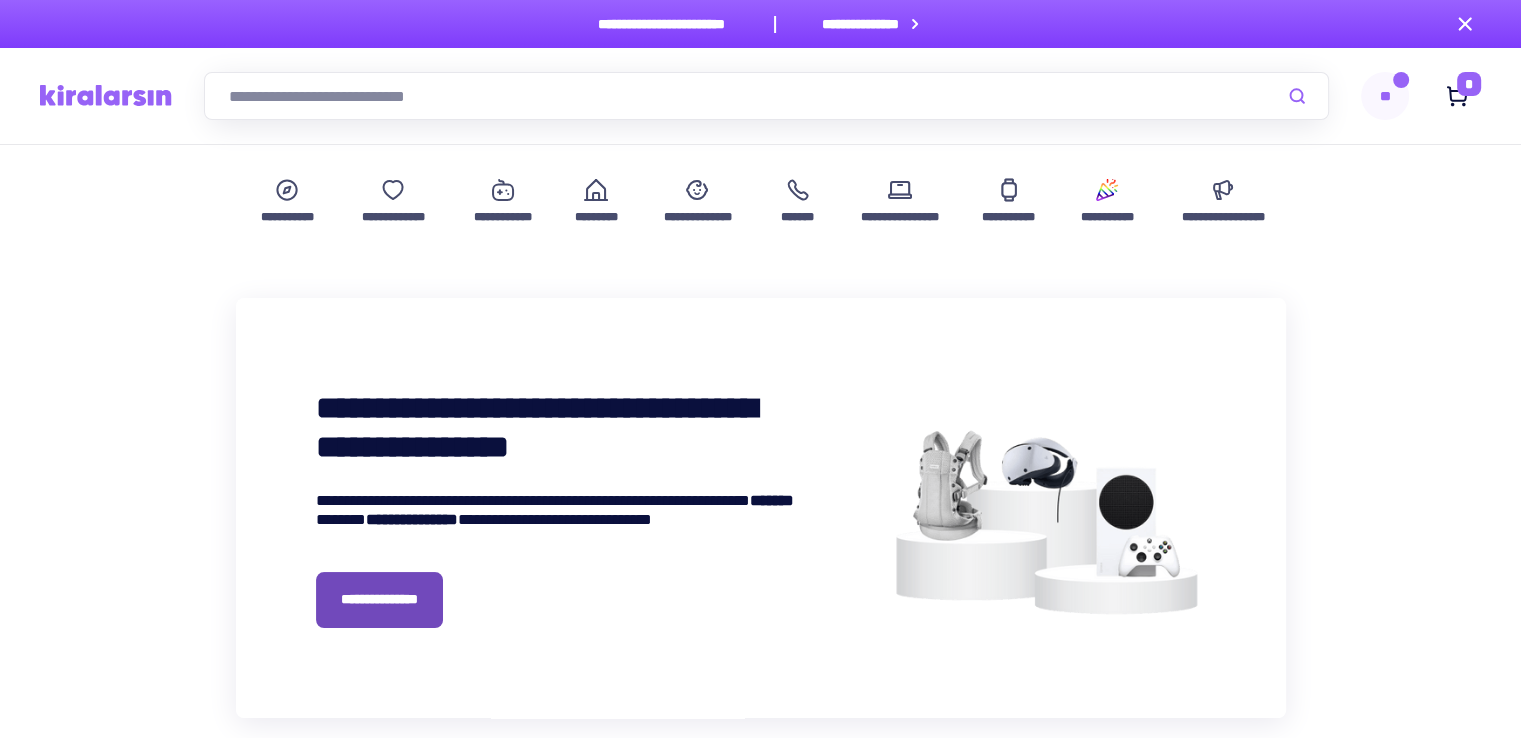 click on "**********" at bounding box center [555, 508] 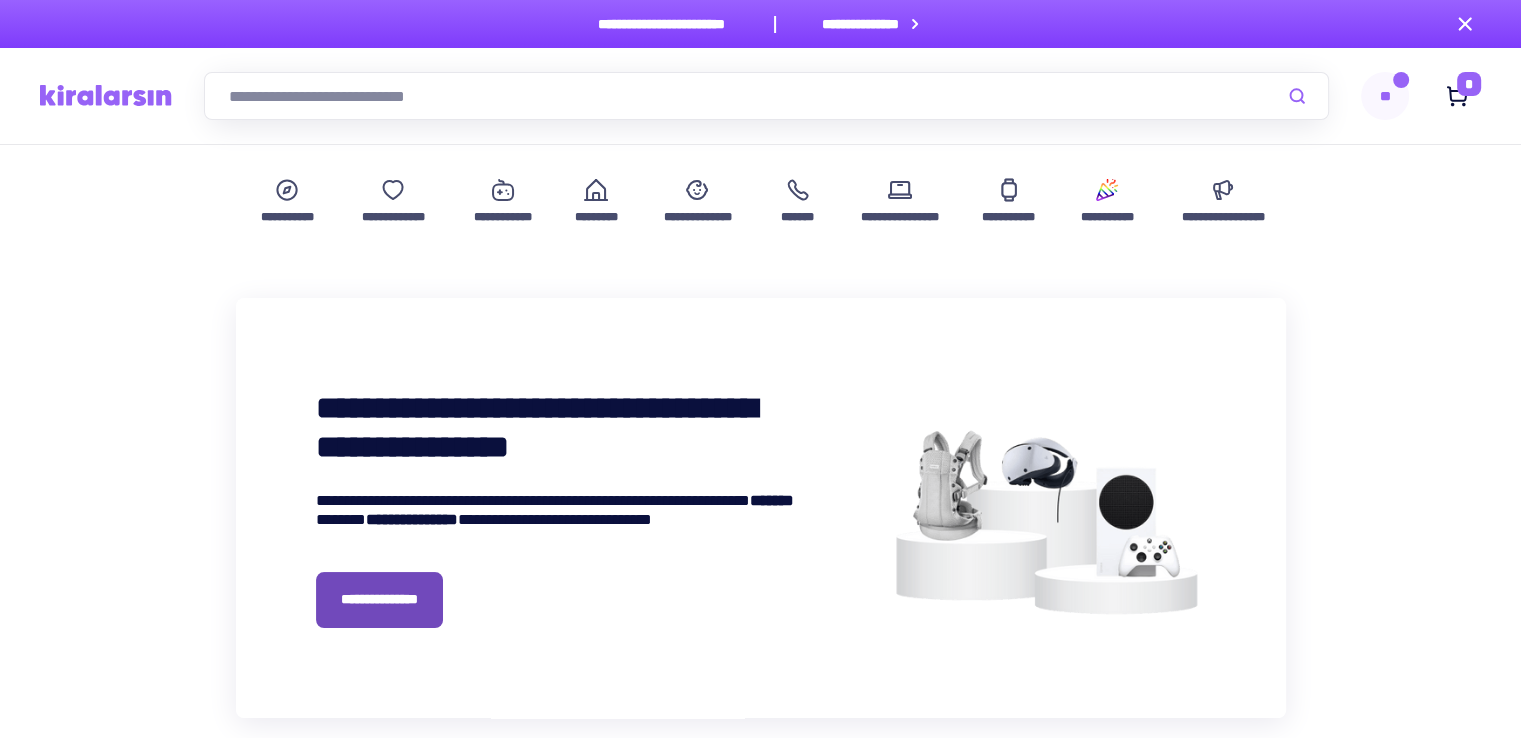 click on "**********" at bounding box center (379, 600) 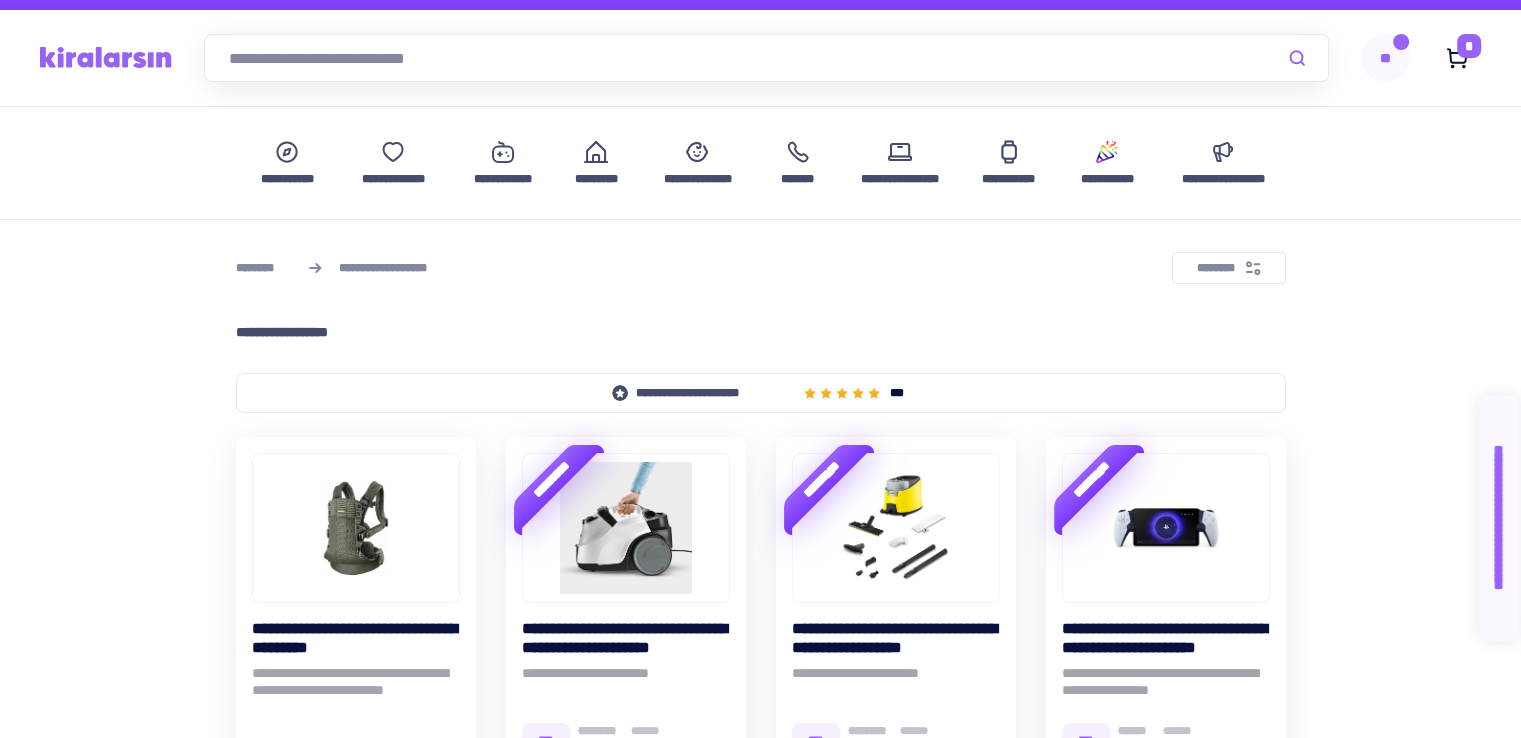 scroll, scrollTop: 33, scrollLeft: 0, axis: vertical 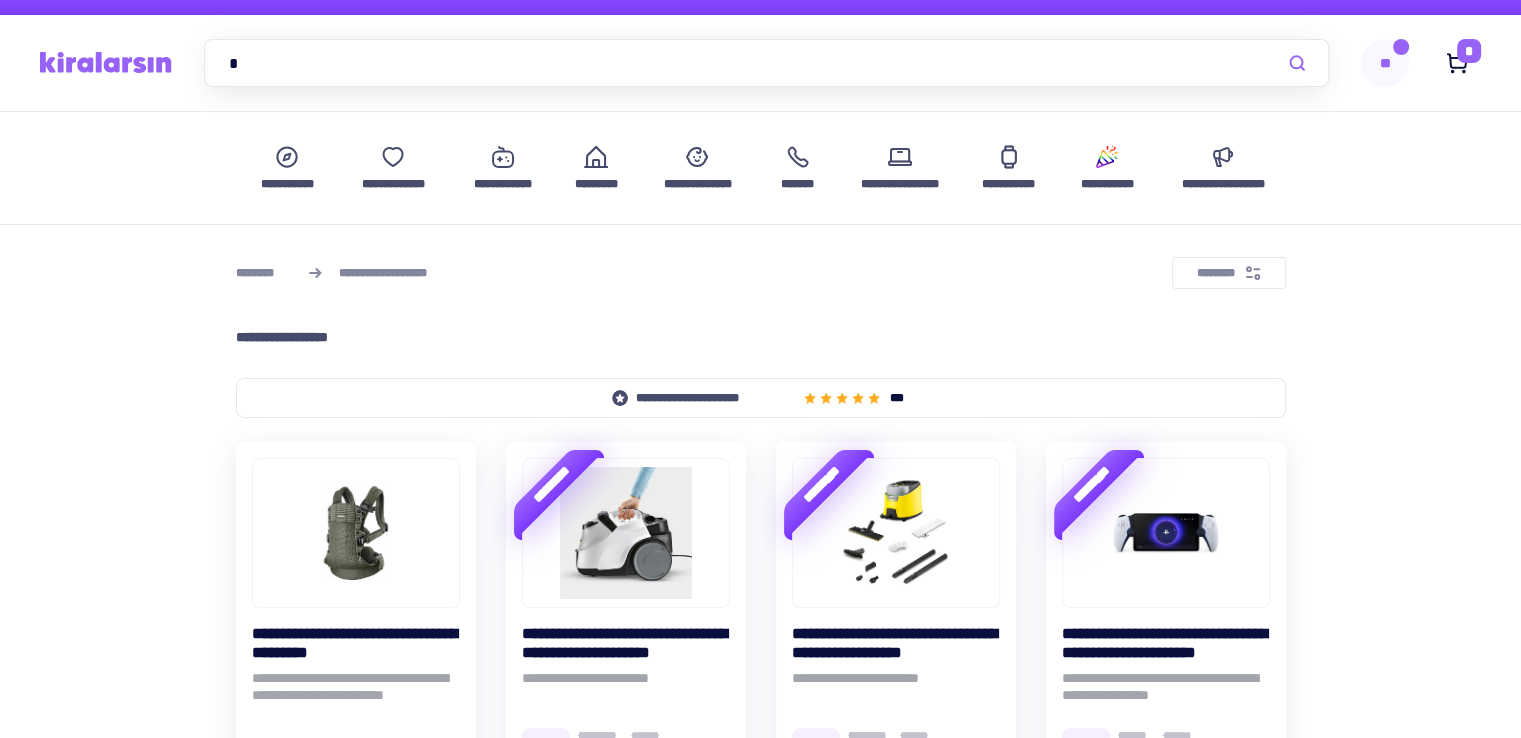 click on "*" at bounding box center [766, 63] 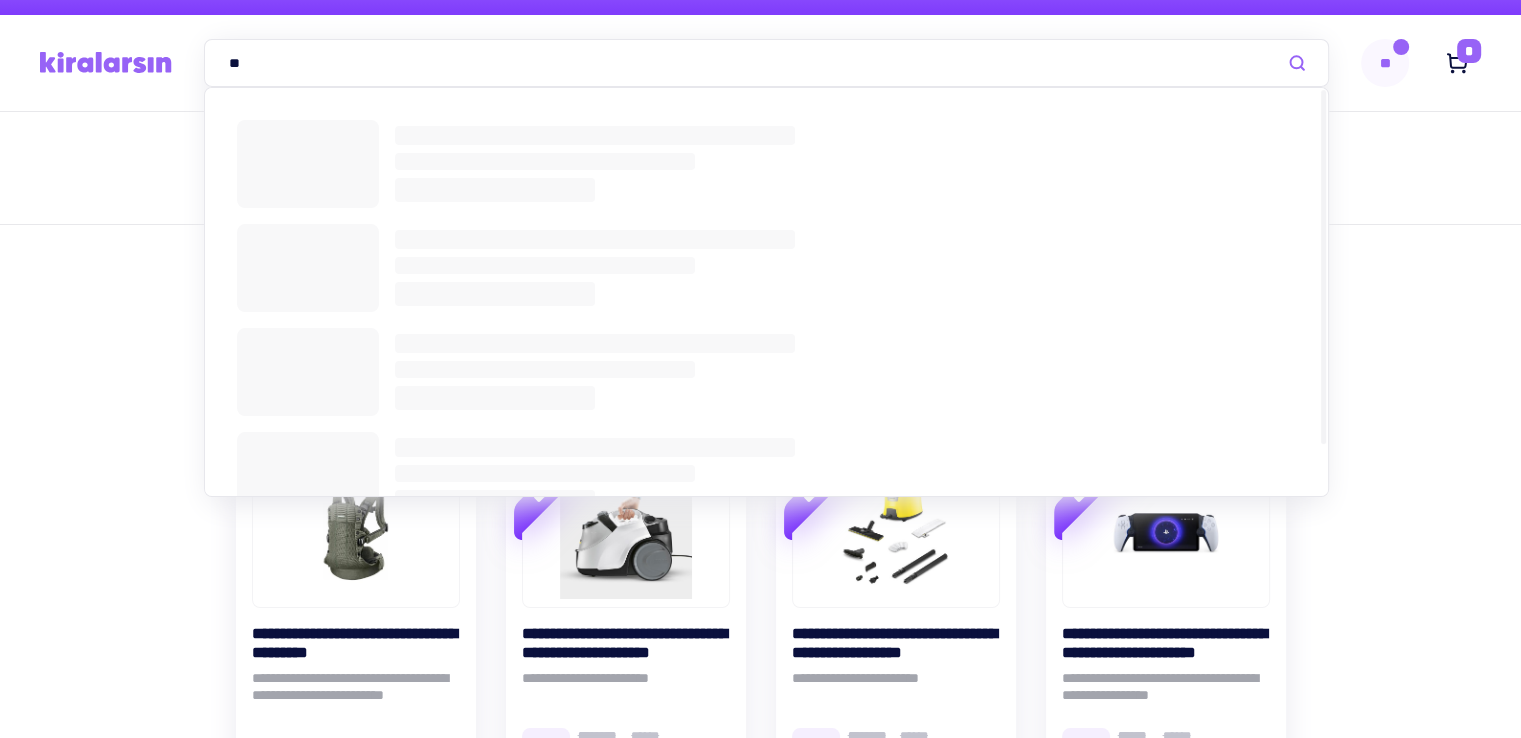 type on "**" 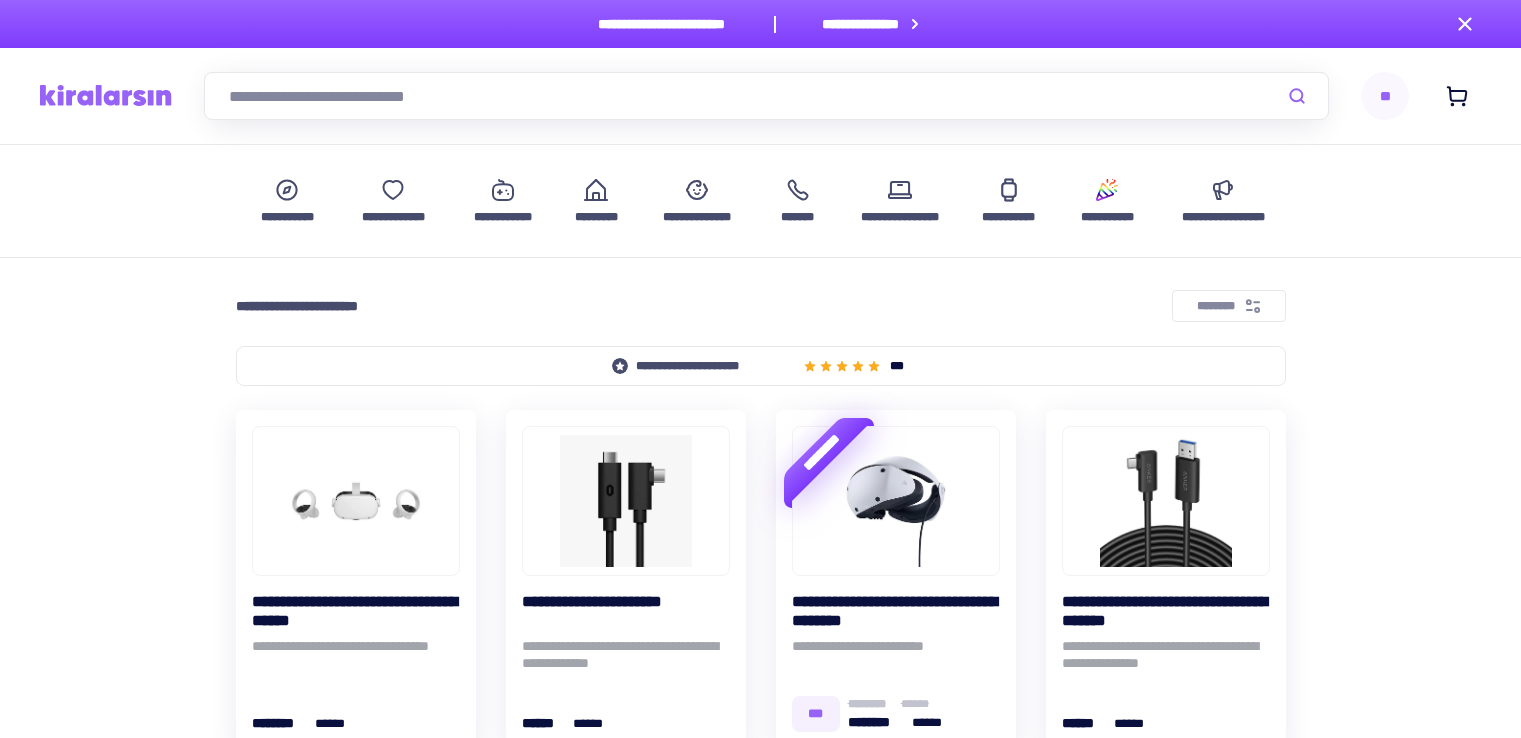 scroll, scrollTop: 0, scrollLeft: 0, axis: both 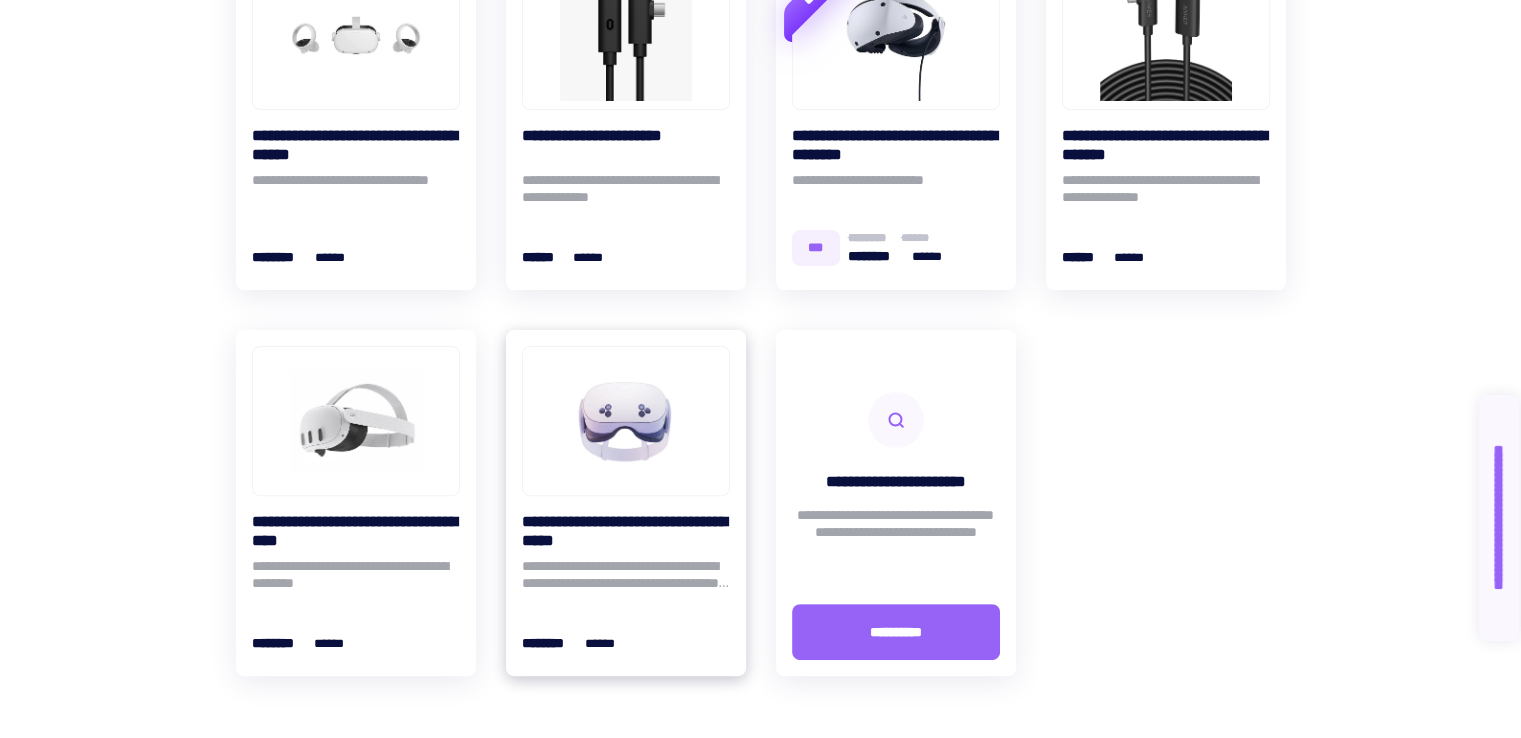 click at bounding box center [626, 421] 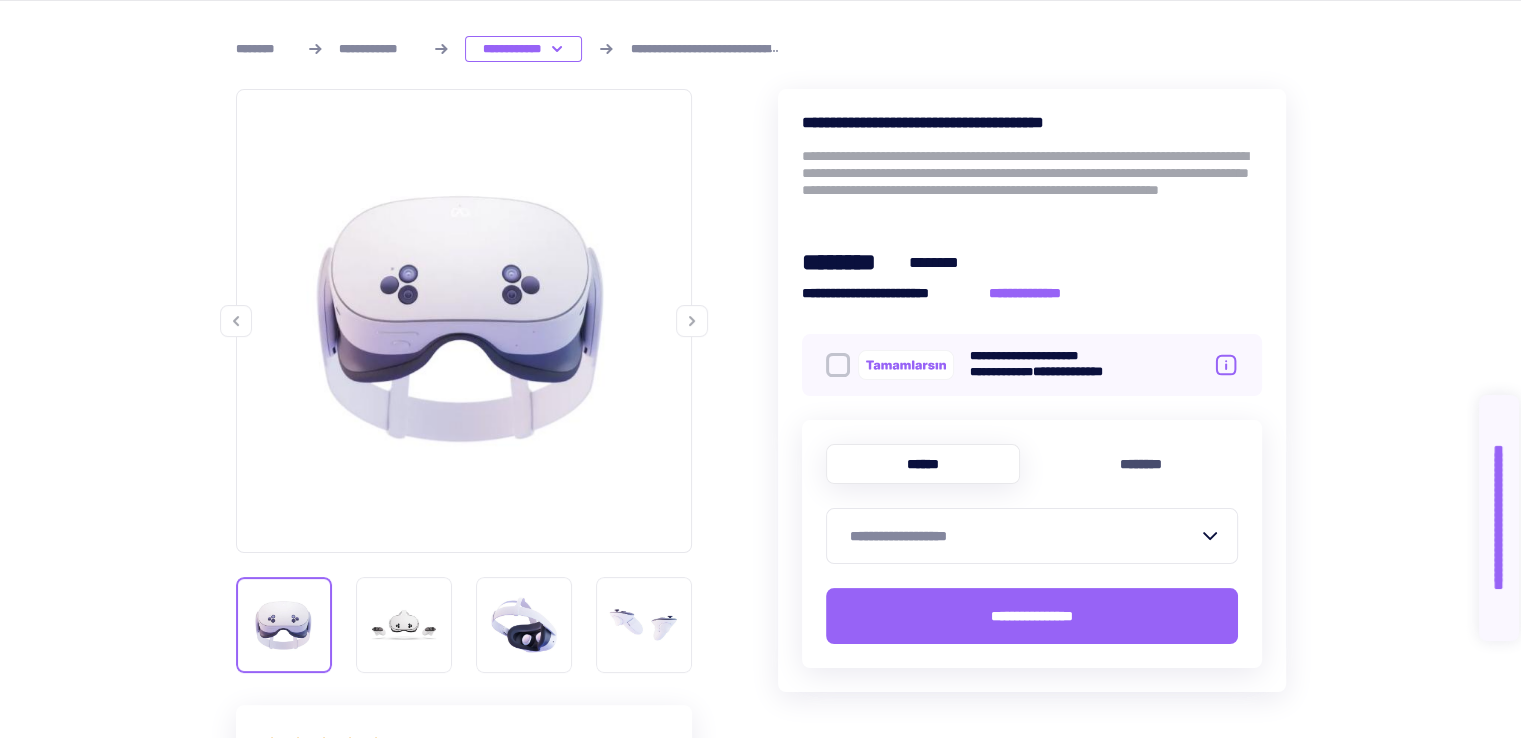 scroll, scrollTop: 283, scrollLeft: 0, axis: vertical 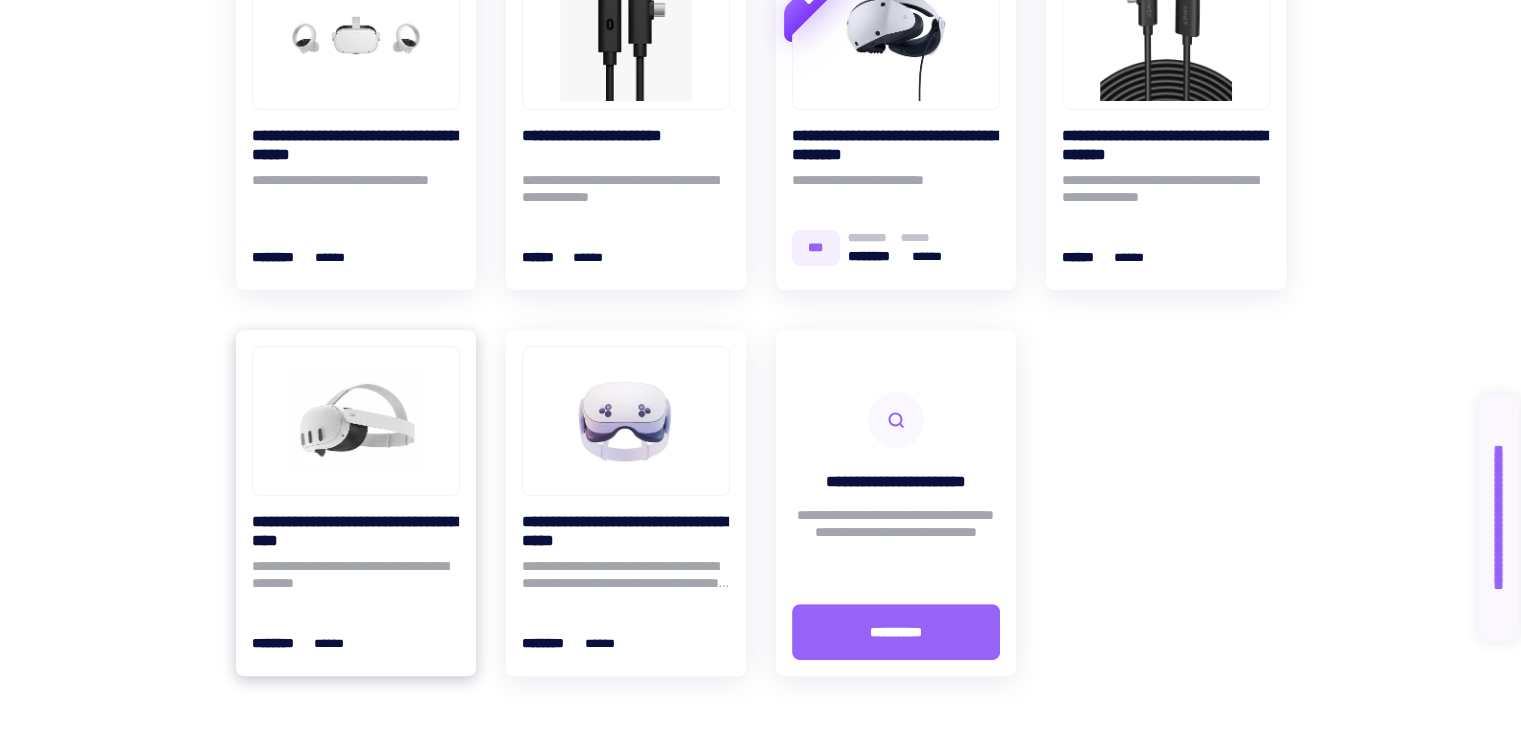 click at bounding box center [356, 421] 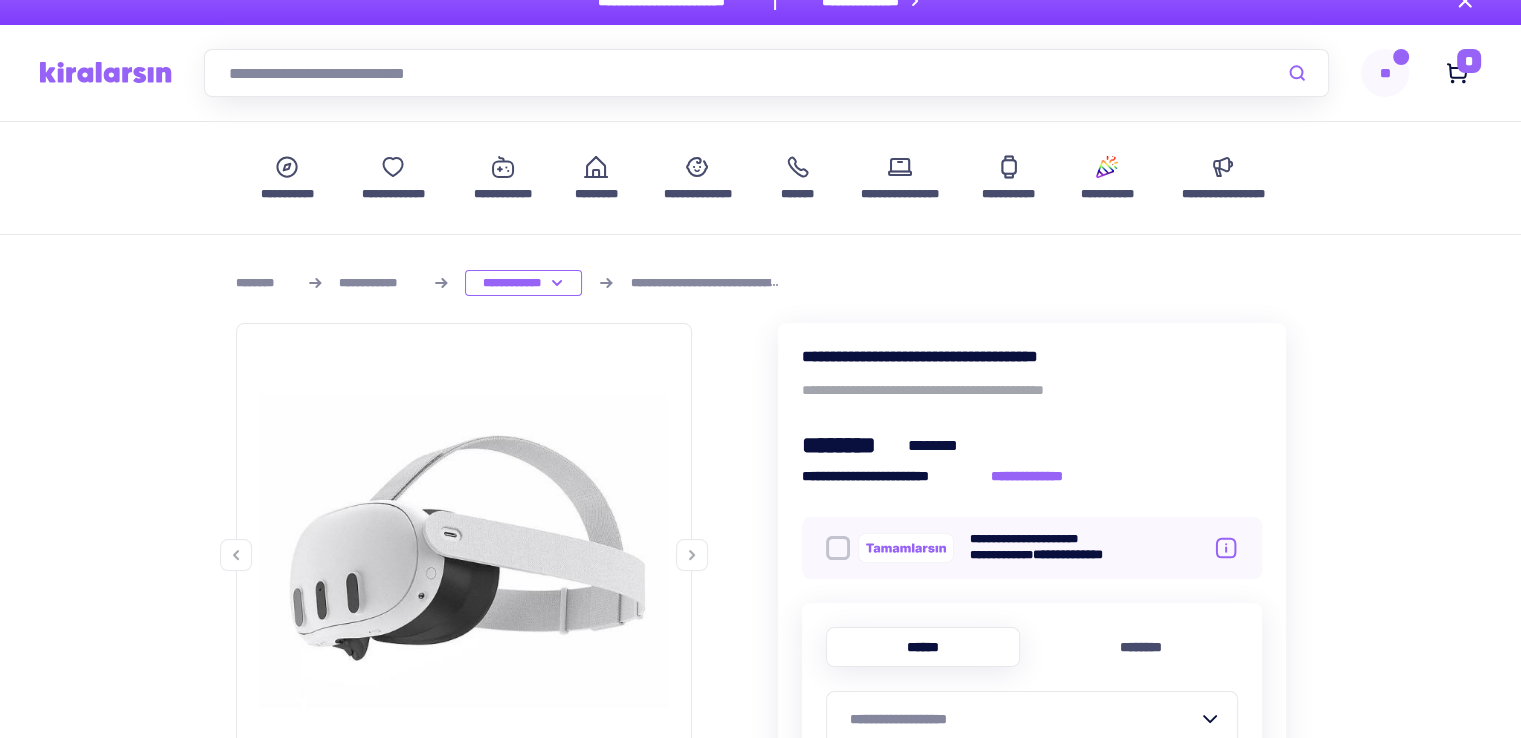 scroll, scrollTop: 50, scrollLeft: 0, axis: vertical 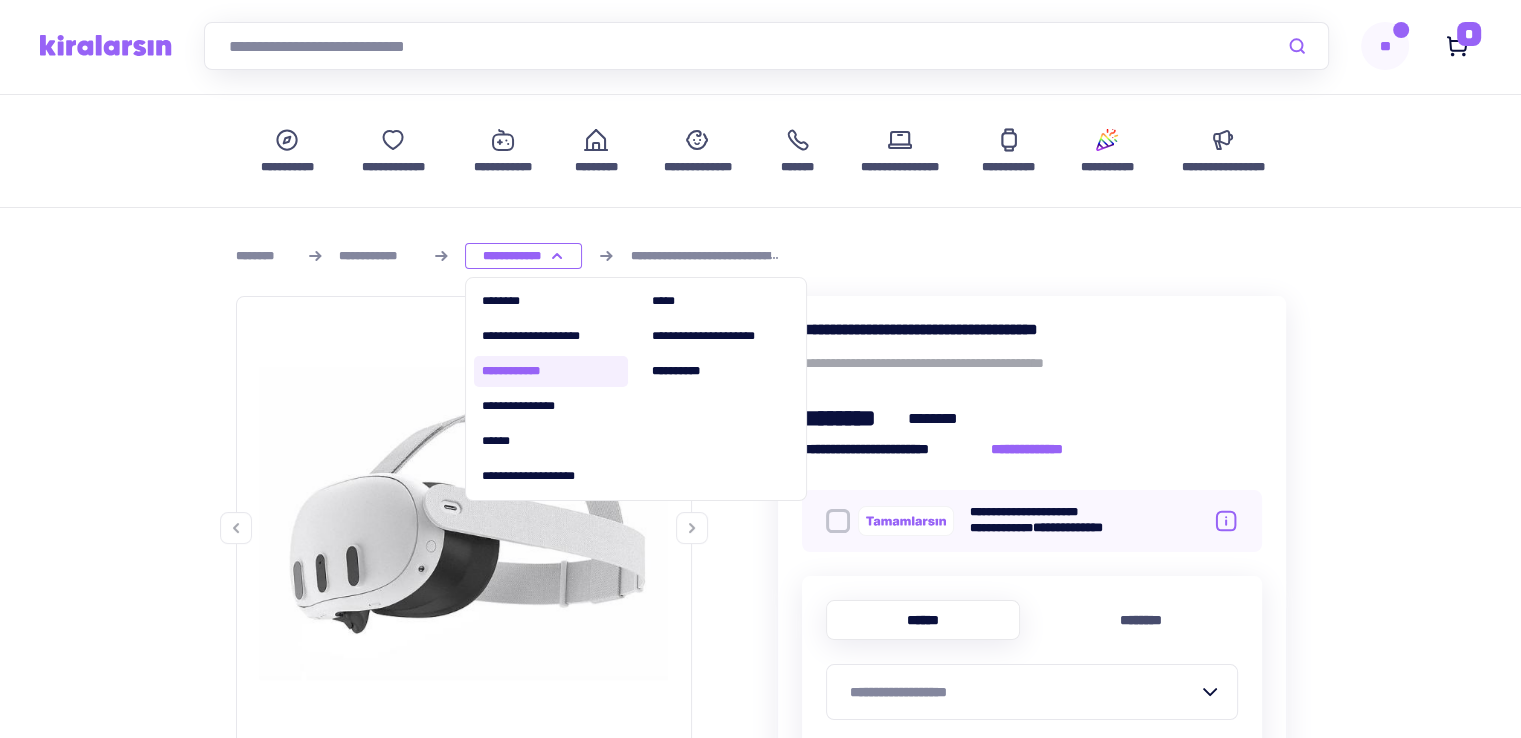 click on "**********" at bounding box center [524, 256] 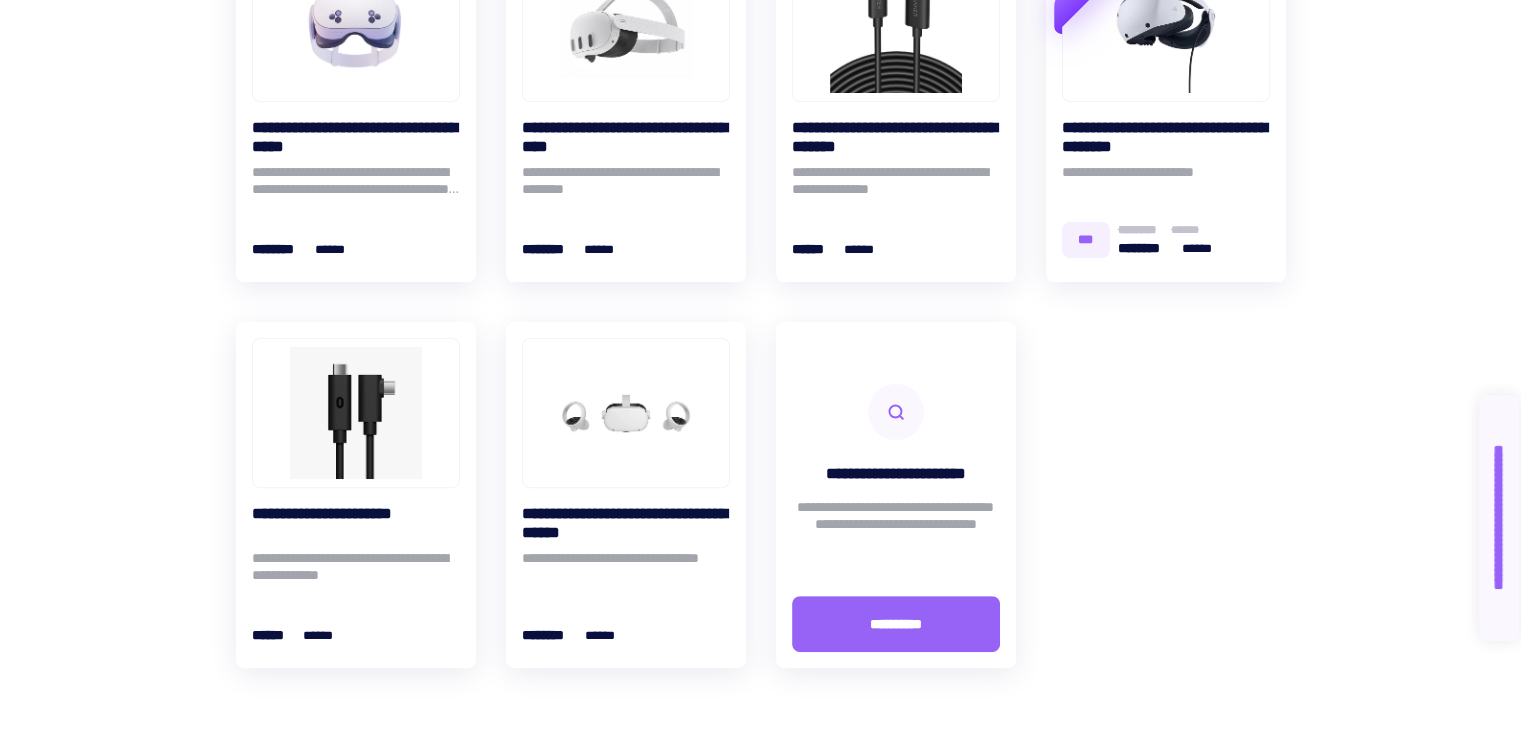 scroll, scrollTop: 566, scrollLeft: 0, axis: vertical 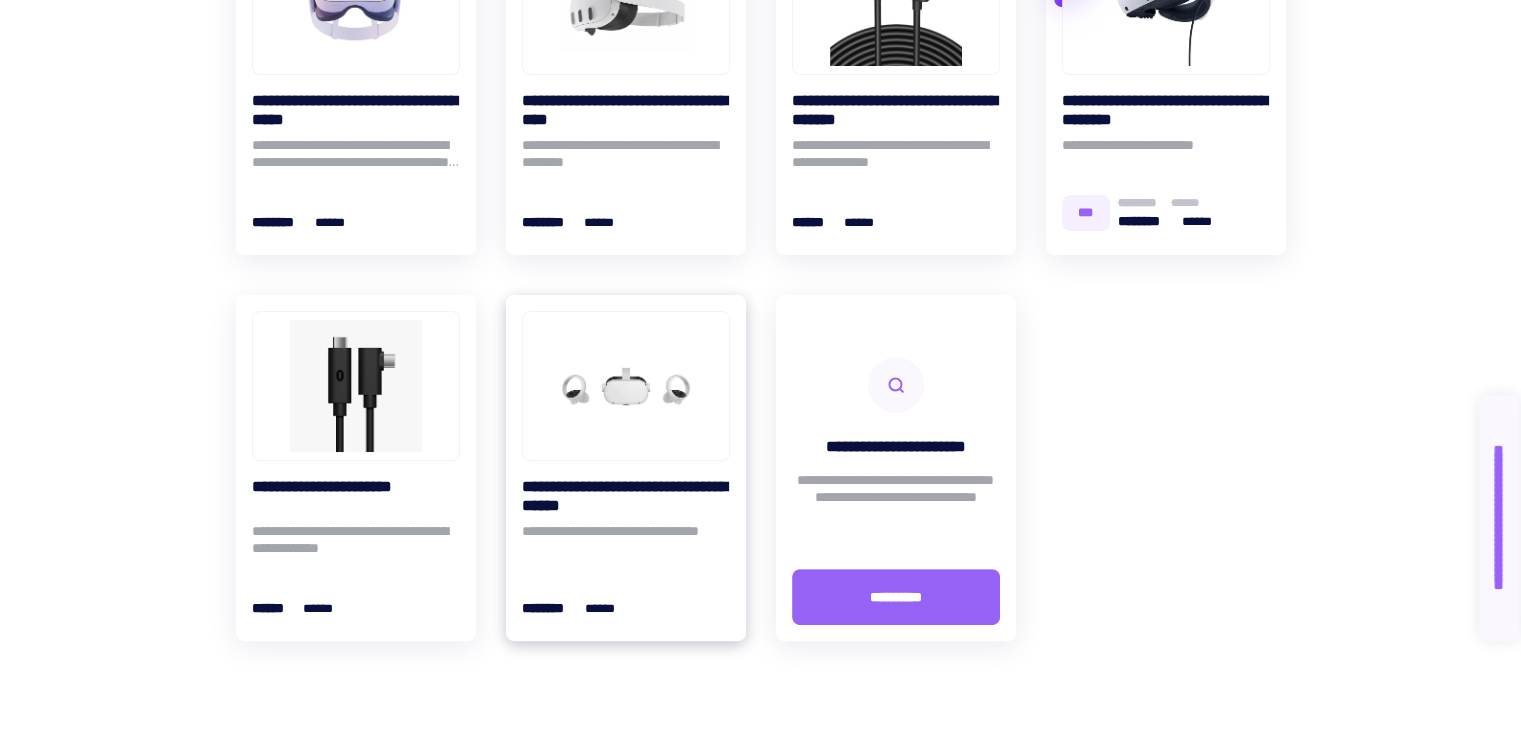 click at bounding box center (626, 386) 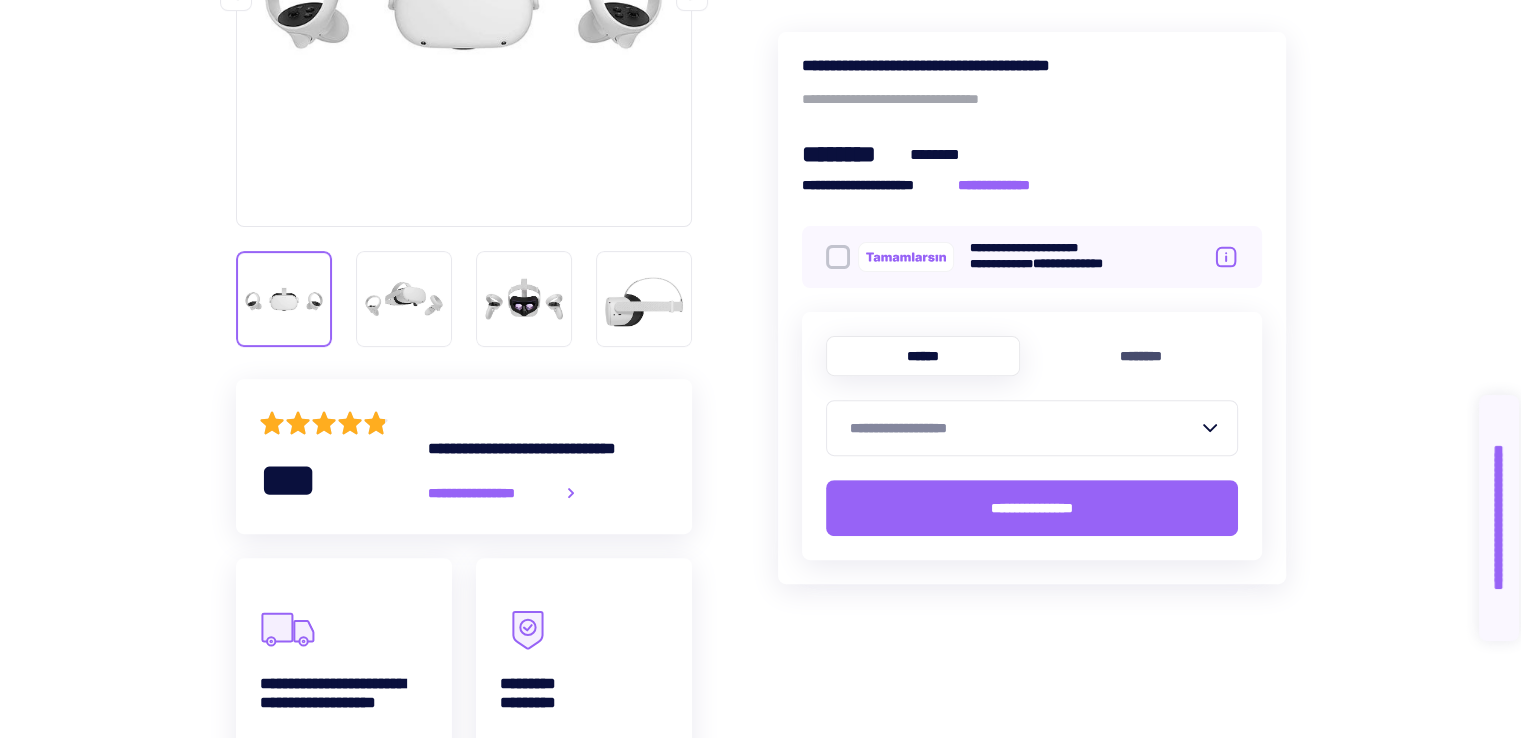 scroll, scrollTop: 0, scrollLeft: 0, axis: both 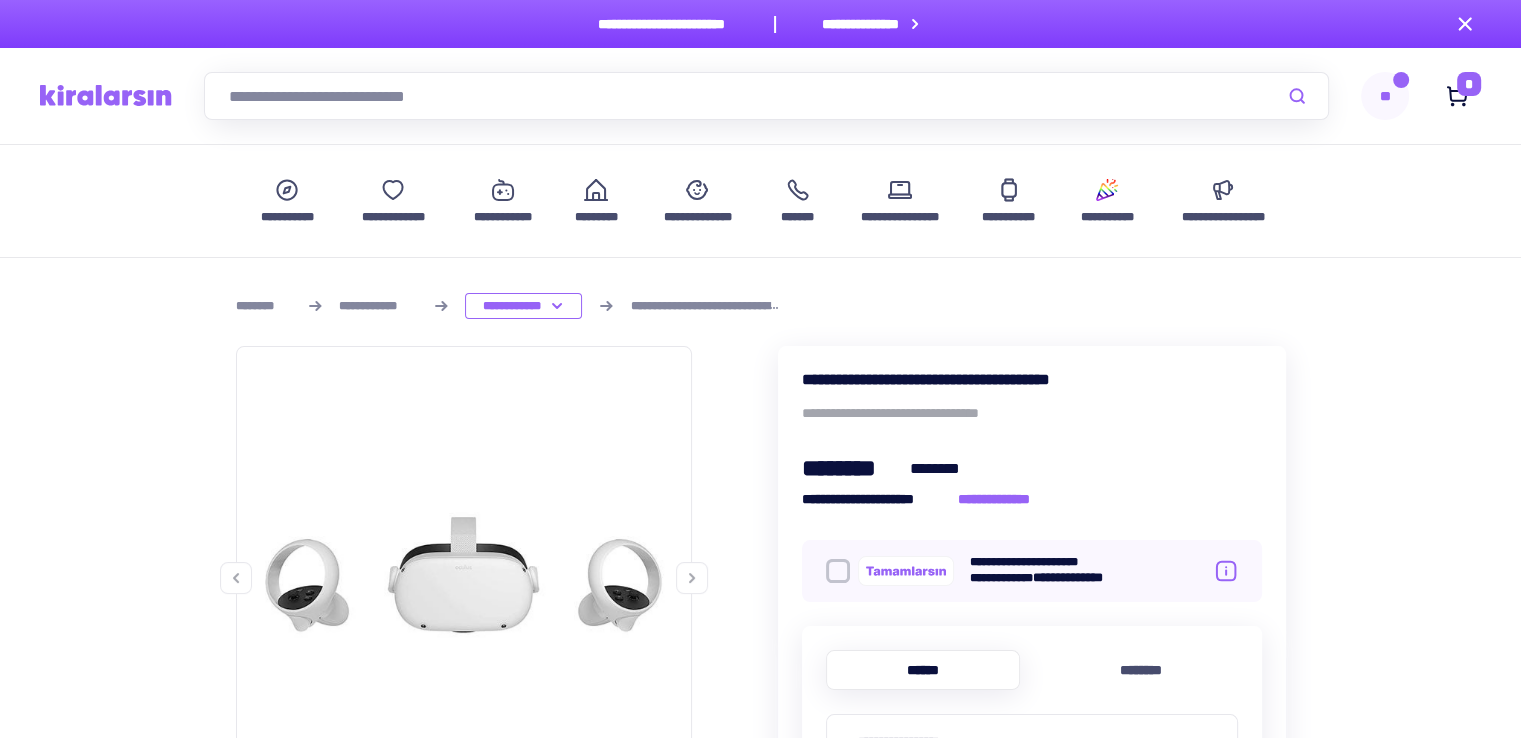 click on "**********" at bounding box center [760, 96] 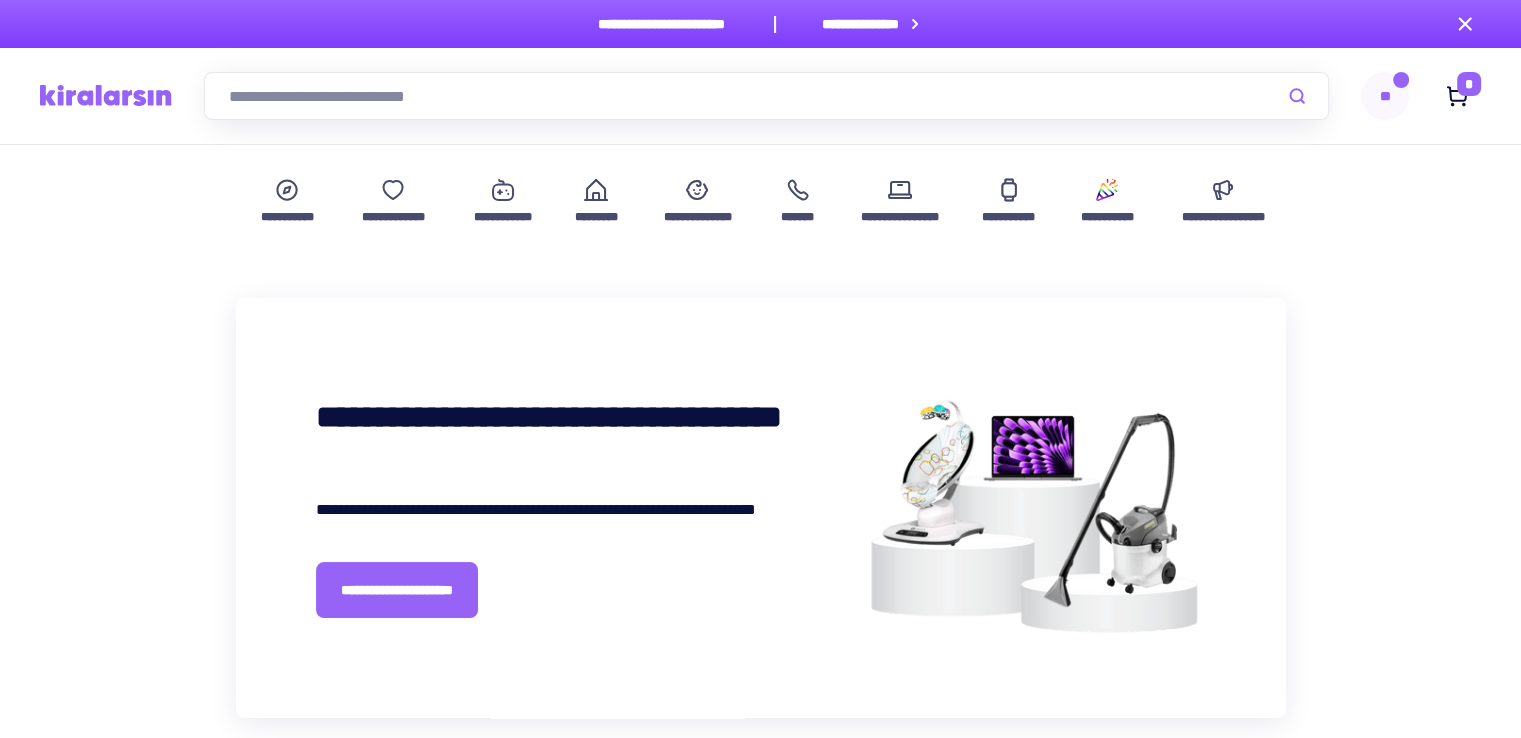 click at bounding box center [106, 95] 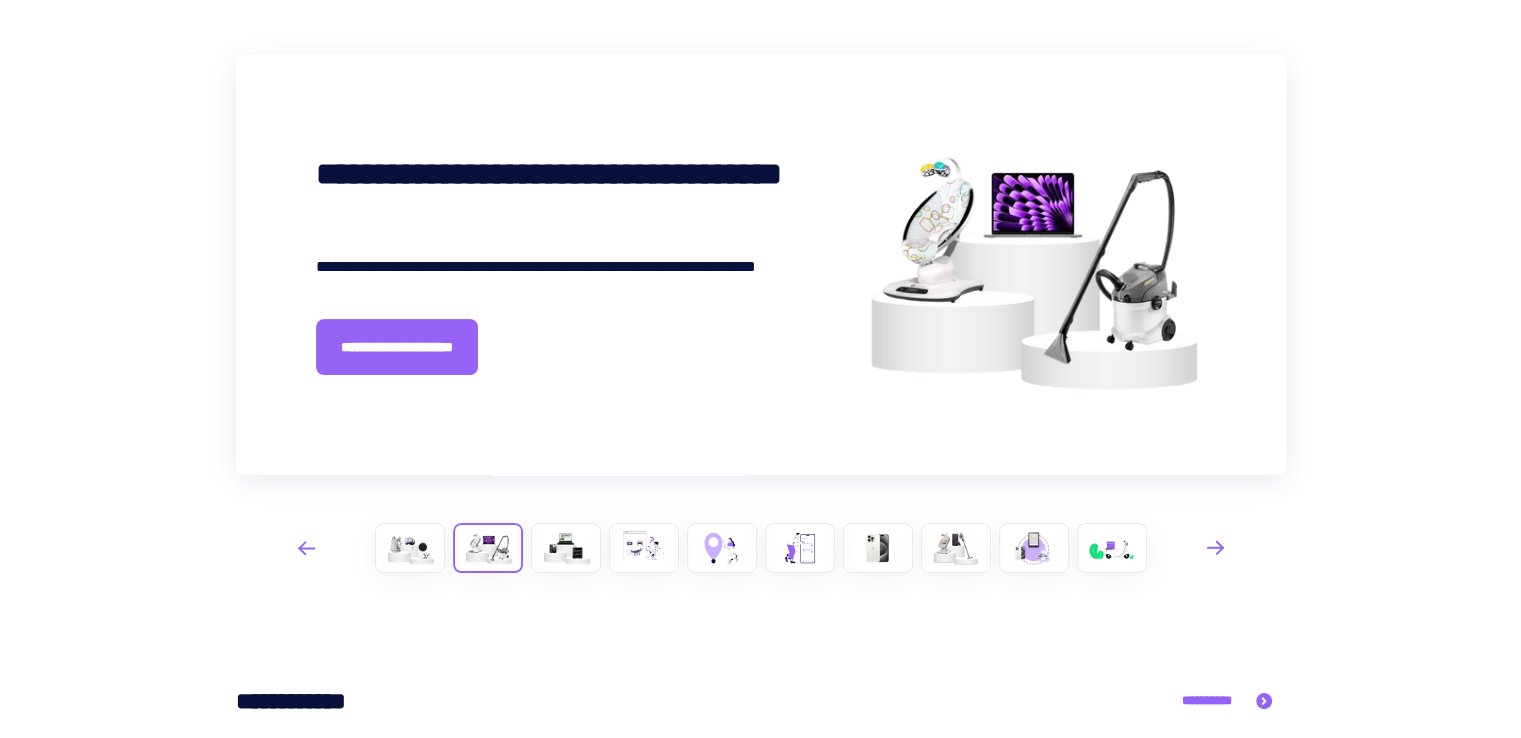 scroll, scrollTop: 0, scrollLeft: 0, axis: both 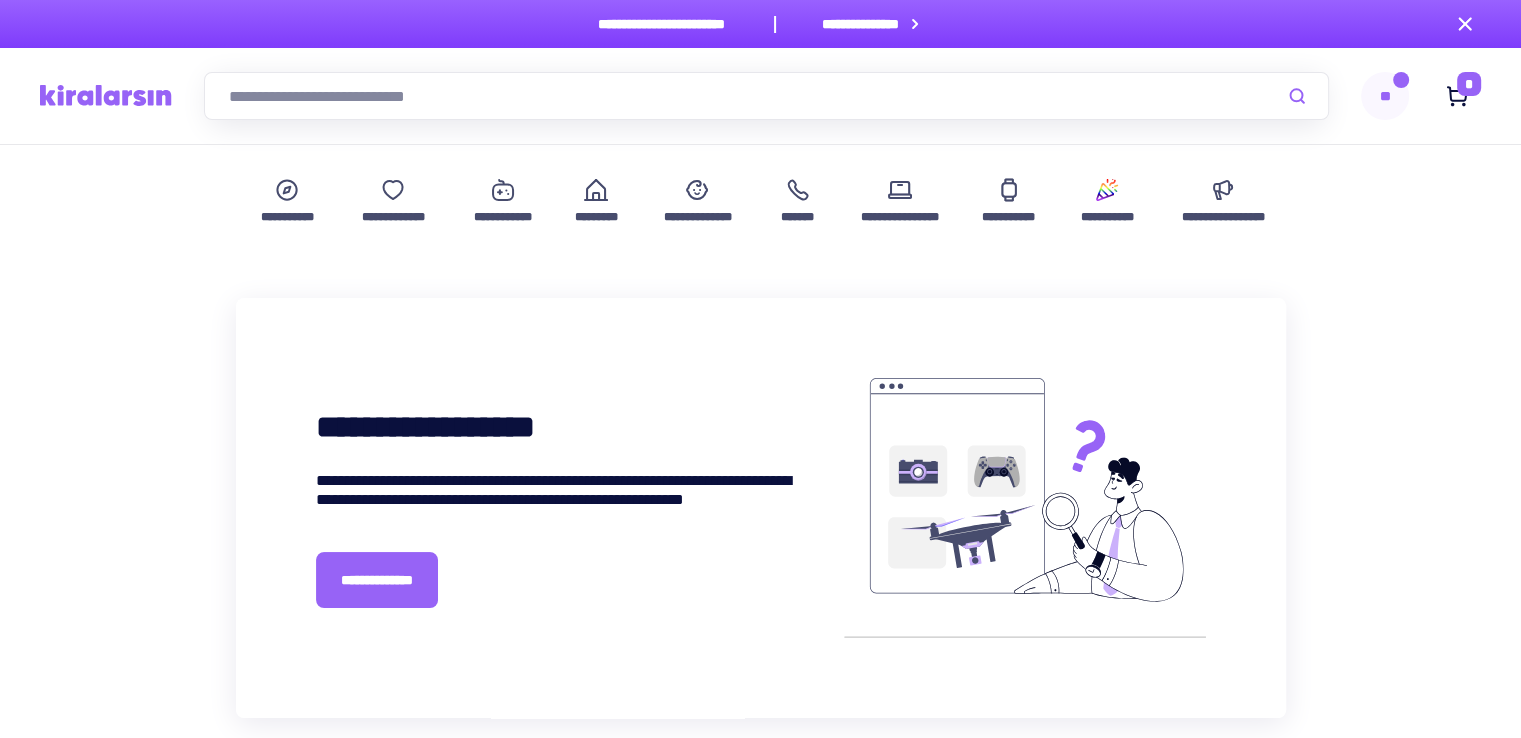 click at bounding box center (766, 96) 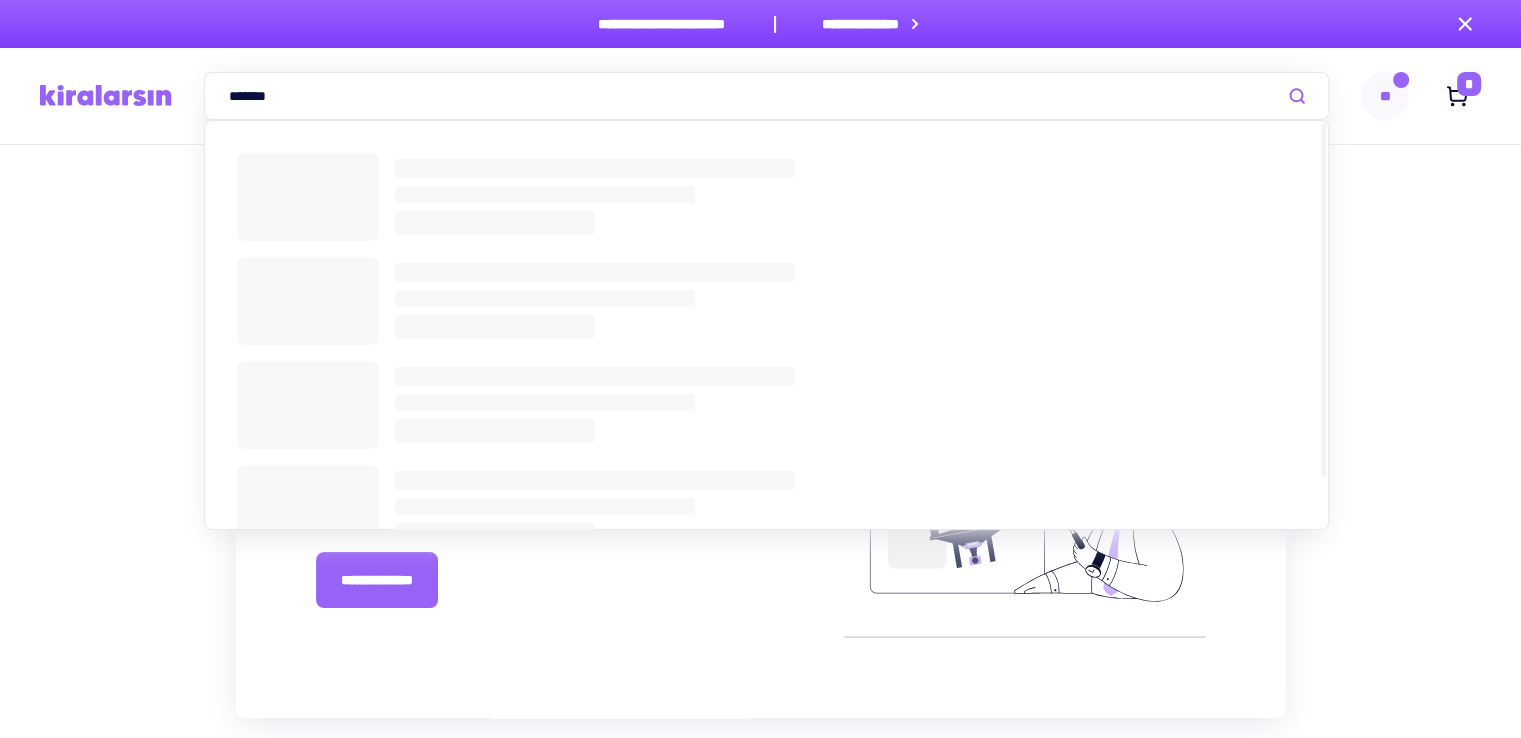 type on "*******" 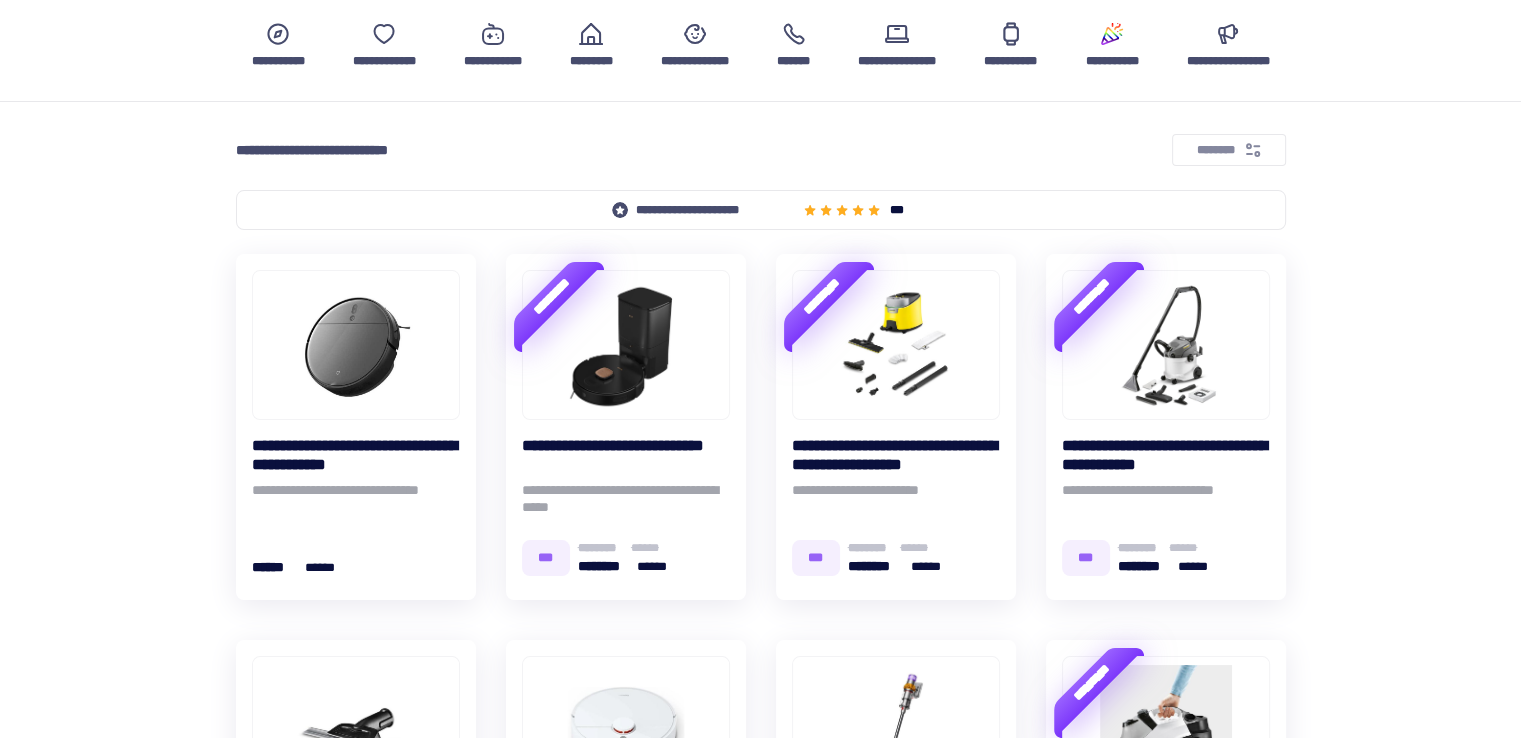 scroll, scrollTop: 232, scrollLeft: 0, axis: vertical 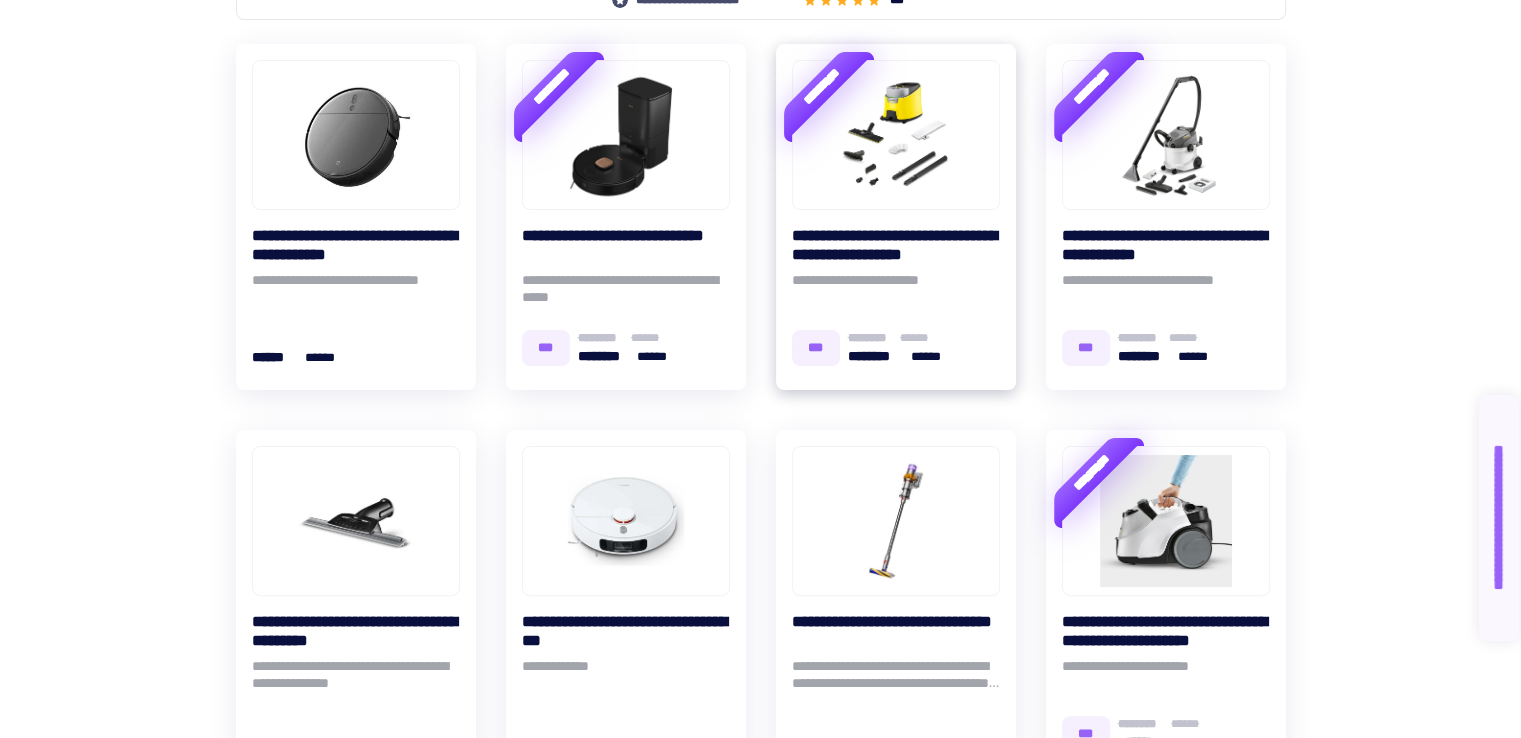 click 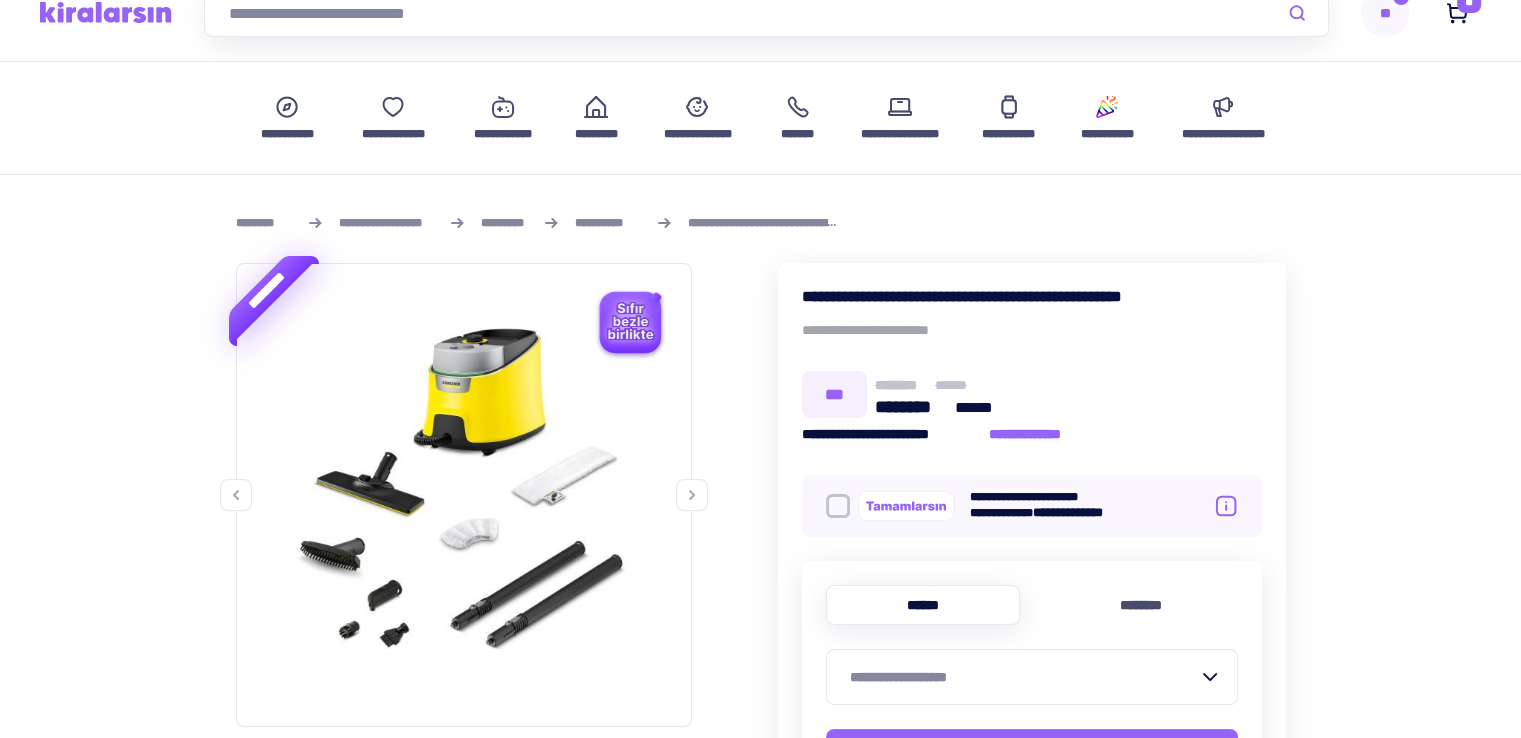 scroll, scrollTop: 84, scrollLeft: 0, axis: vertical 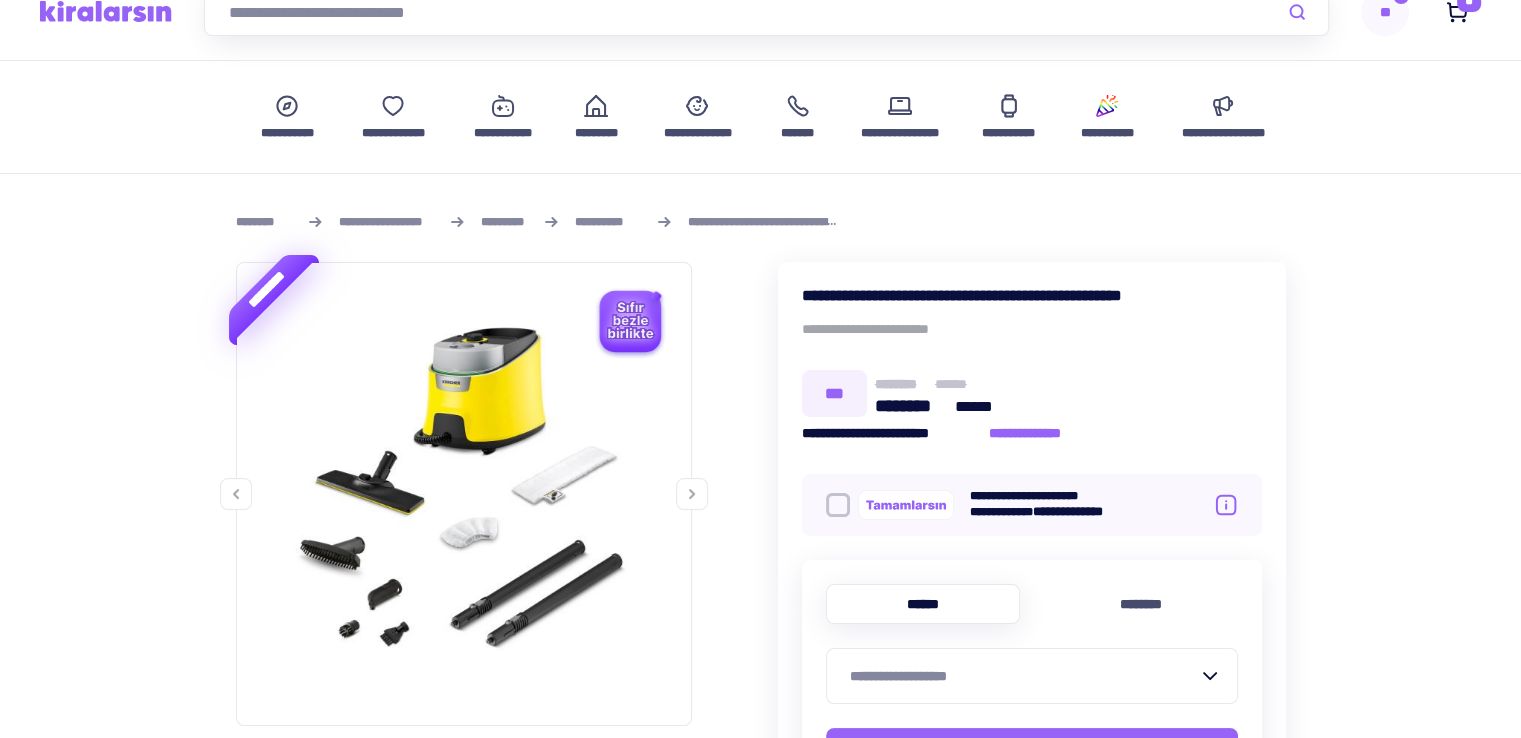 click 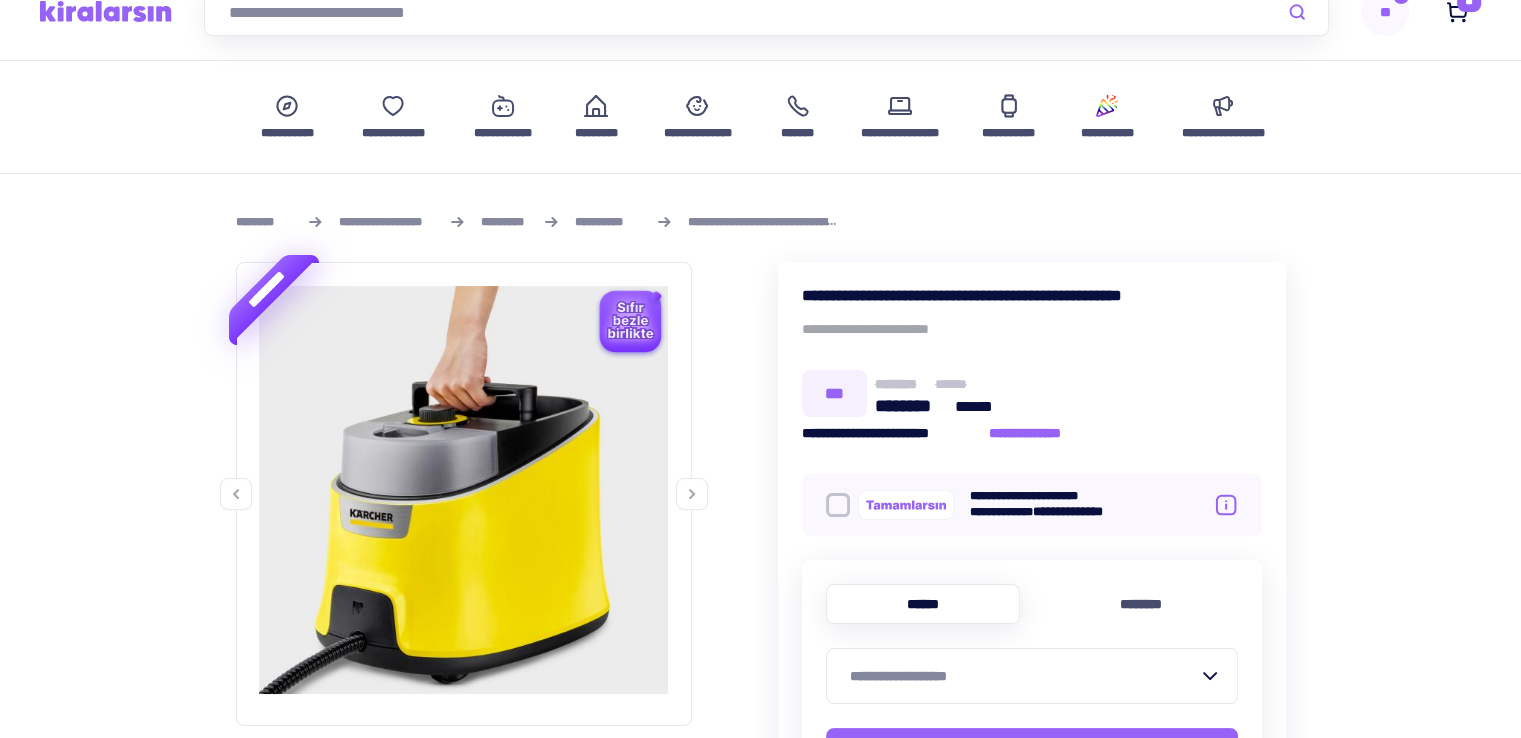 click 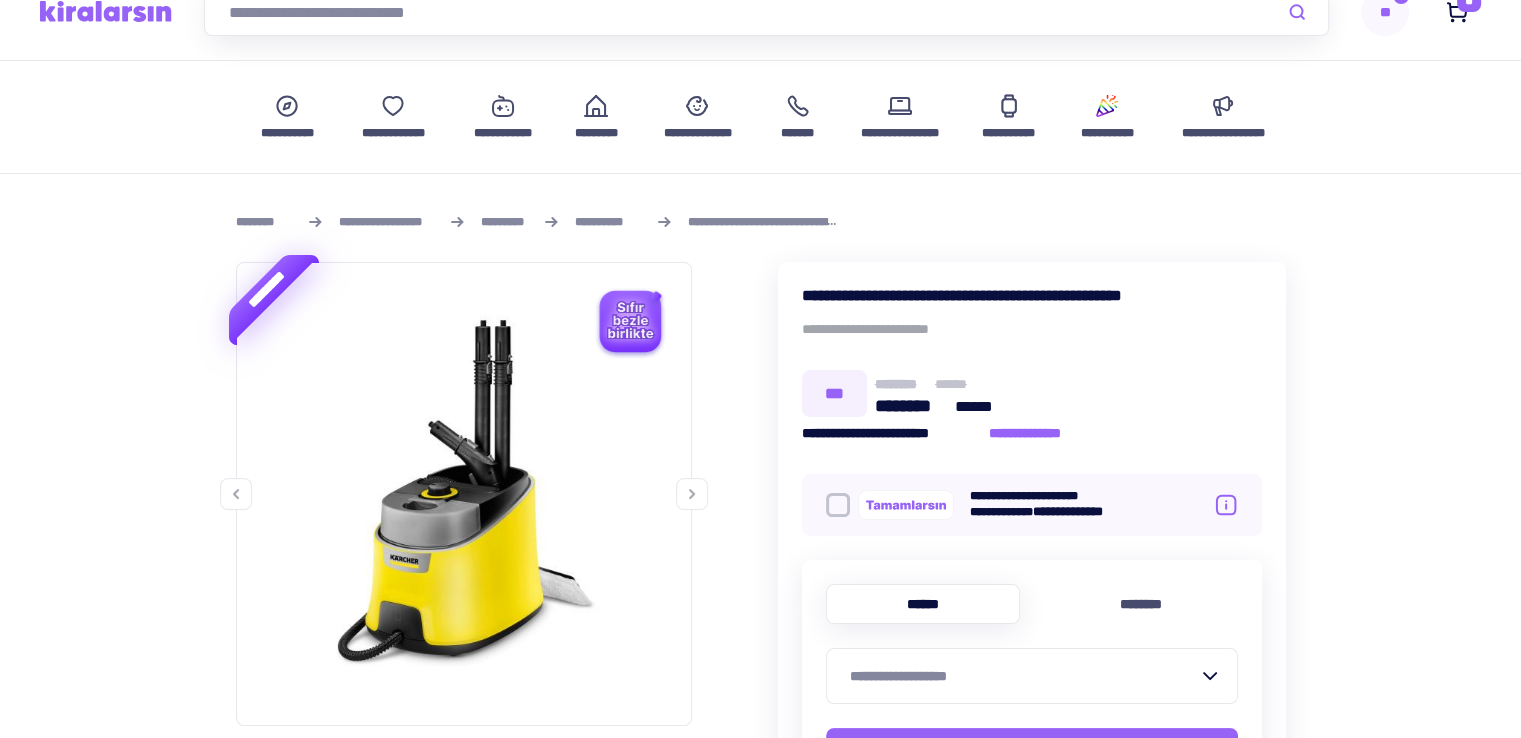 click 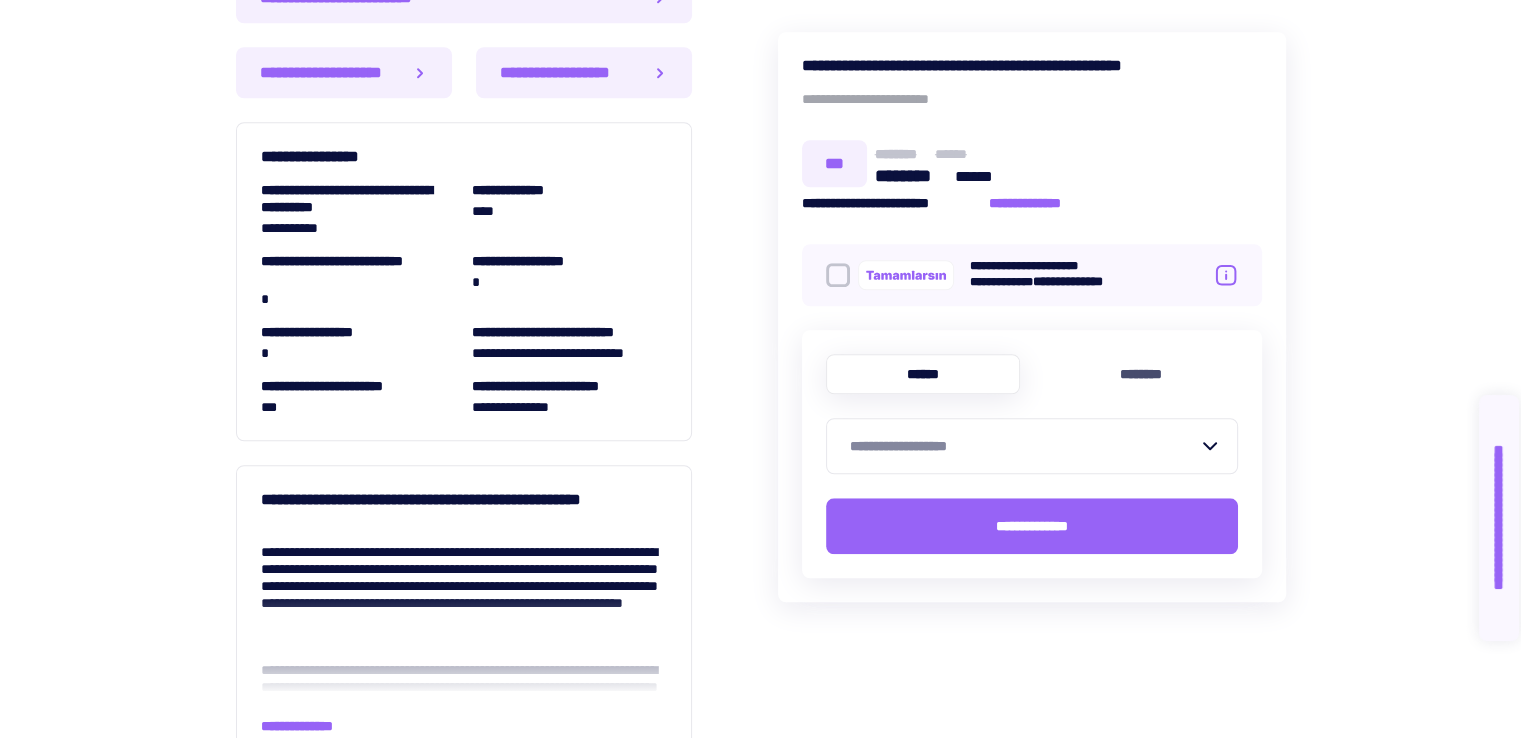 scroll, scrollTop: 1684, scrollLeft: 0, axis: vertical 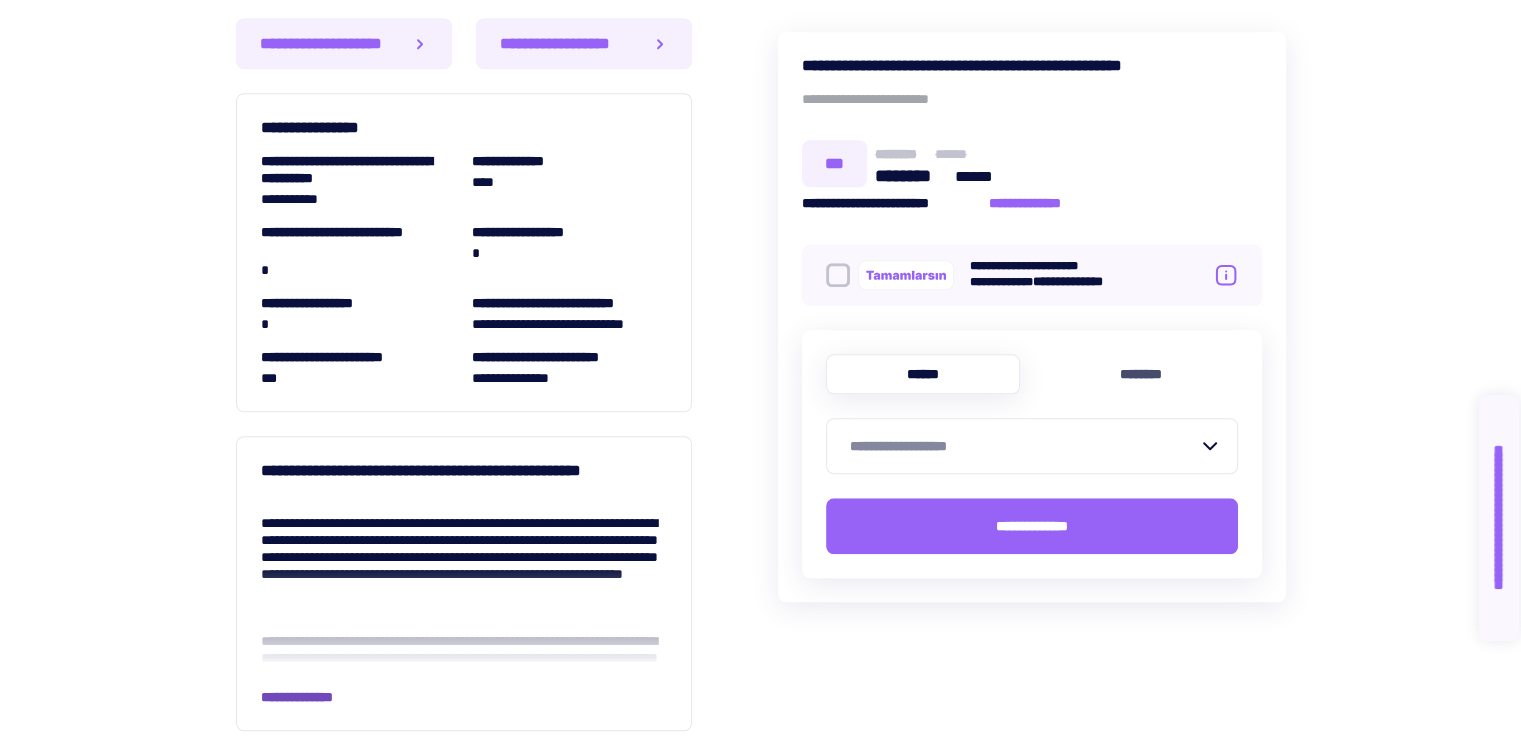 click on "**********" at bounding box center (312, 697) 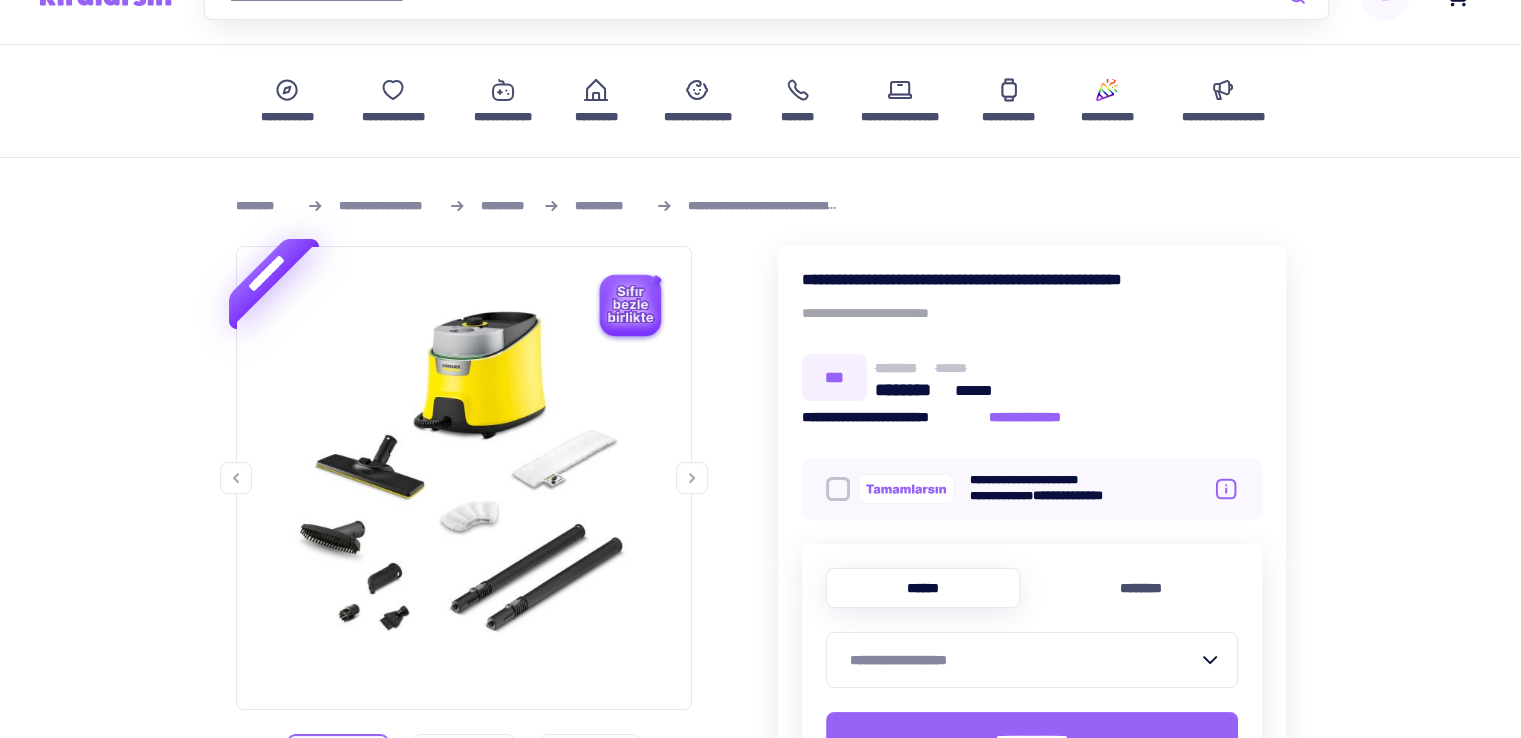 scroll, scrollTop: 116, scrollLeft: 0, axis: vertical 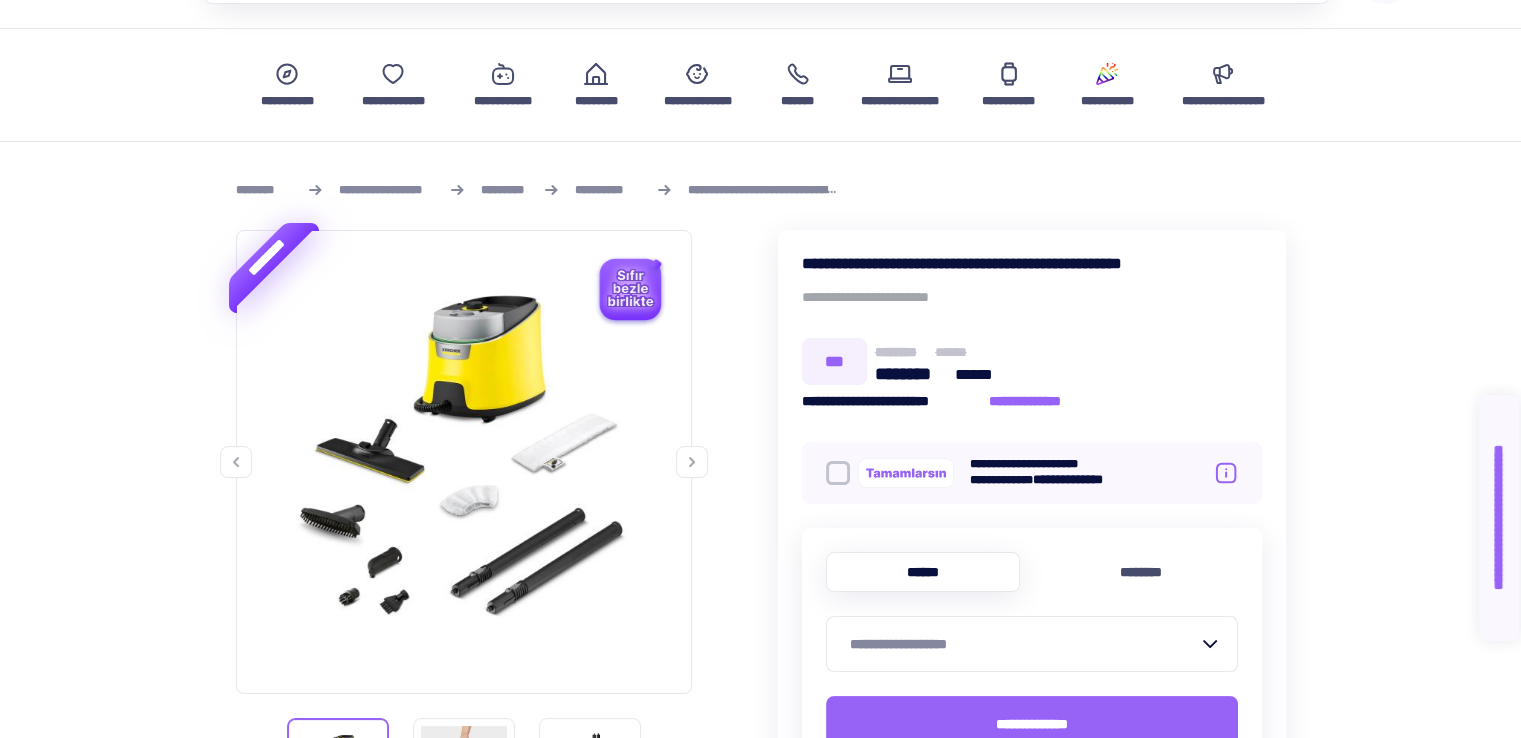 click at bounding box center (692, 462) 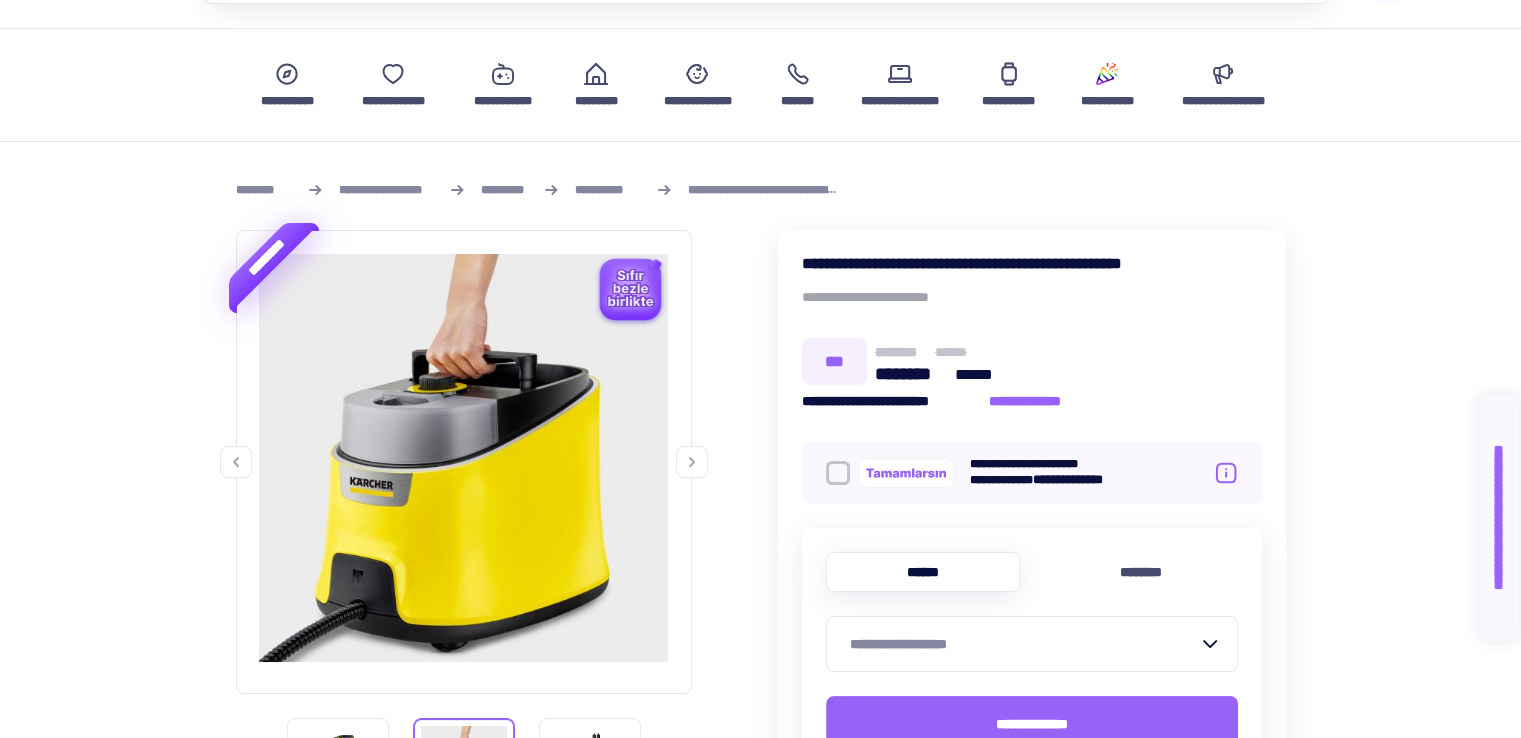 click at bounding box center [692, 462] 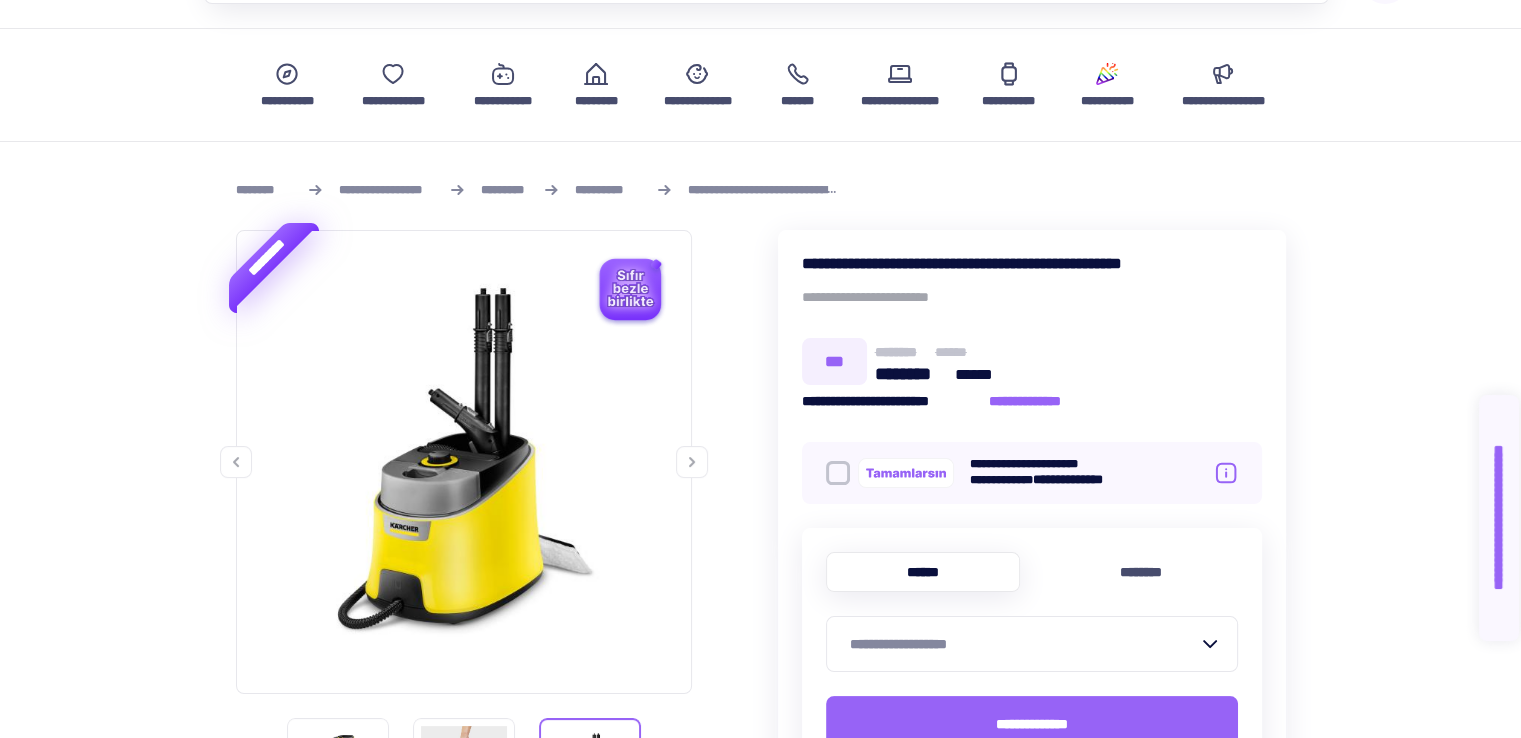 click at bounding box center (692, 462) 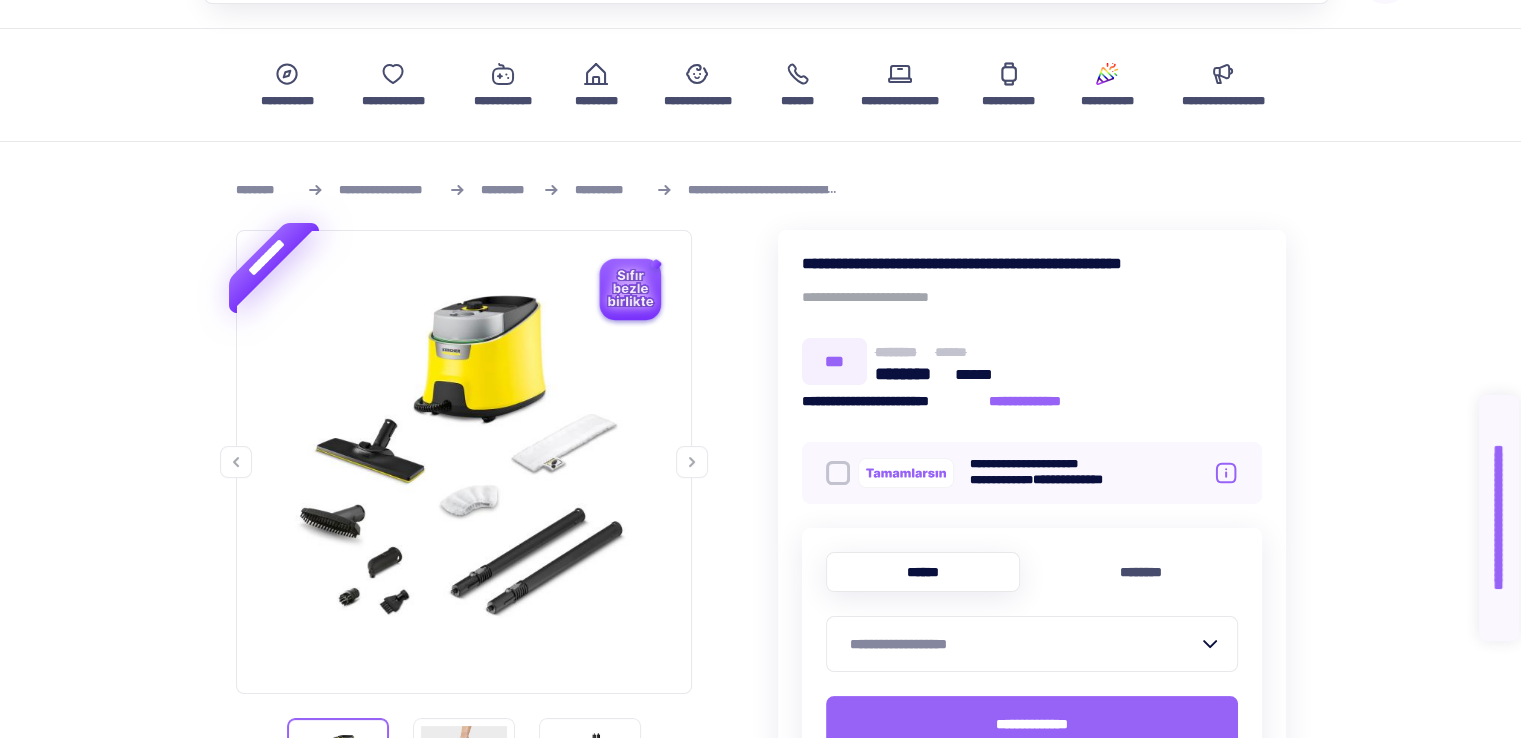 click on "**********" at bounding box center [607, 190] 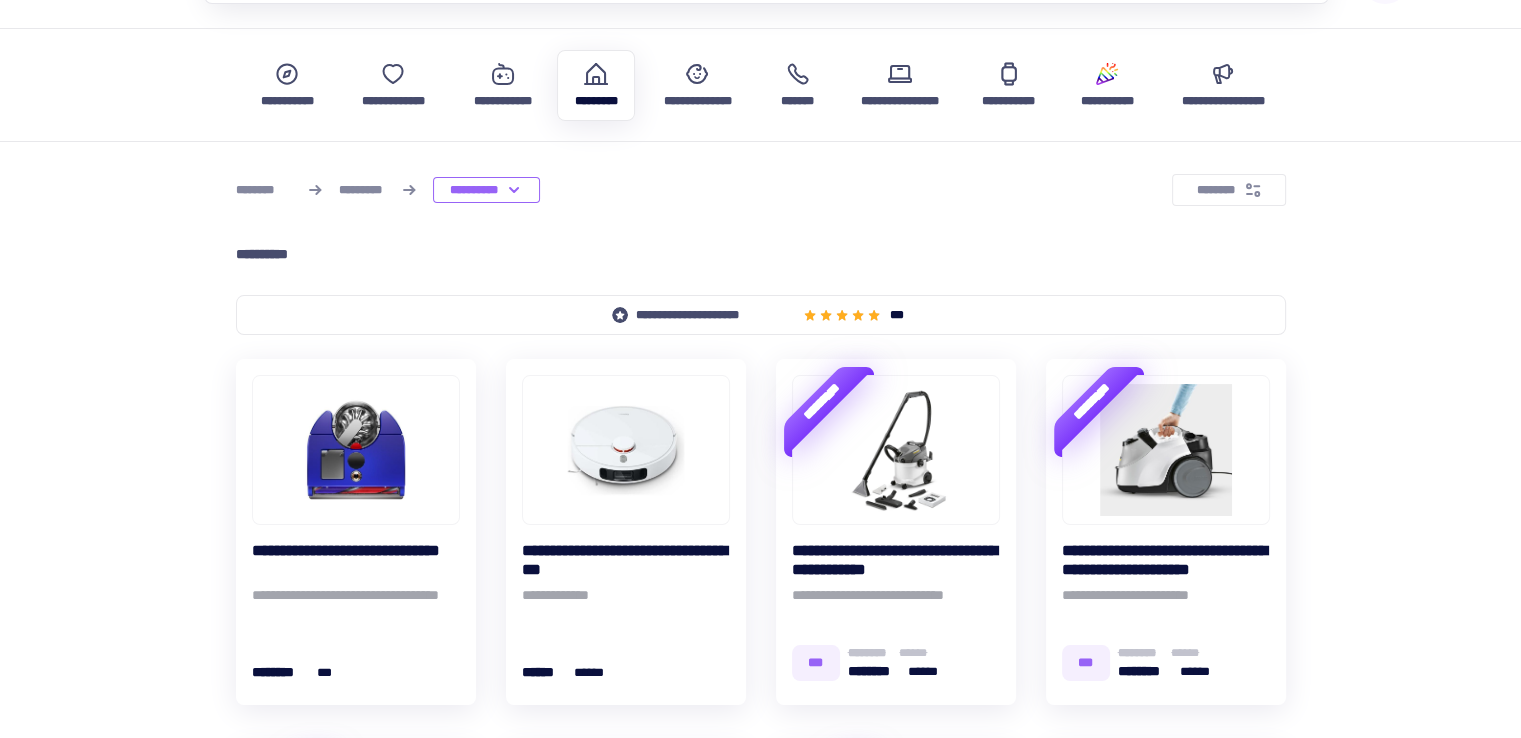 scroll, scrollTop: 0, scrollLeft: 0, axis: both 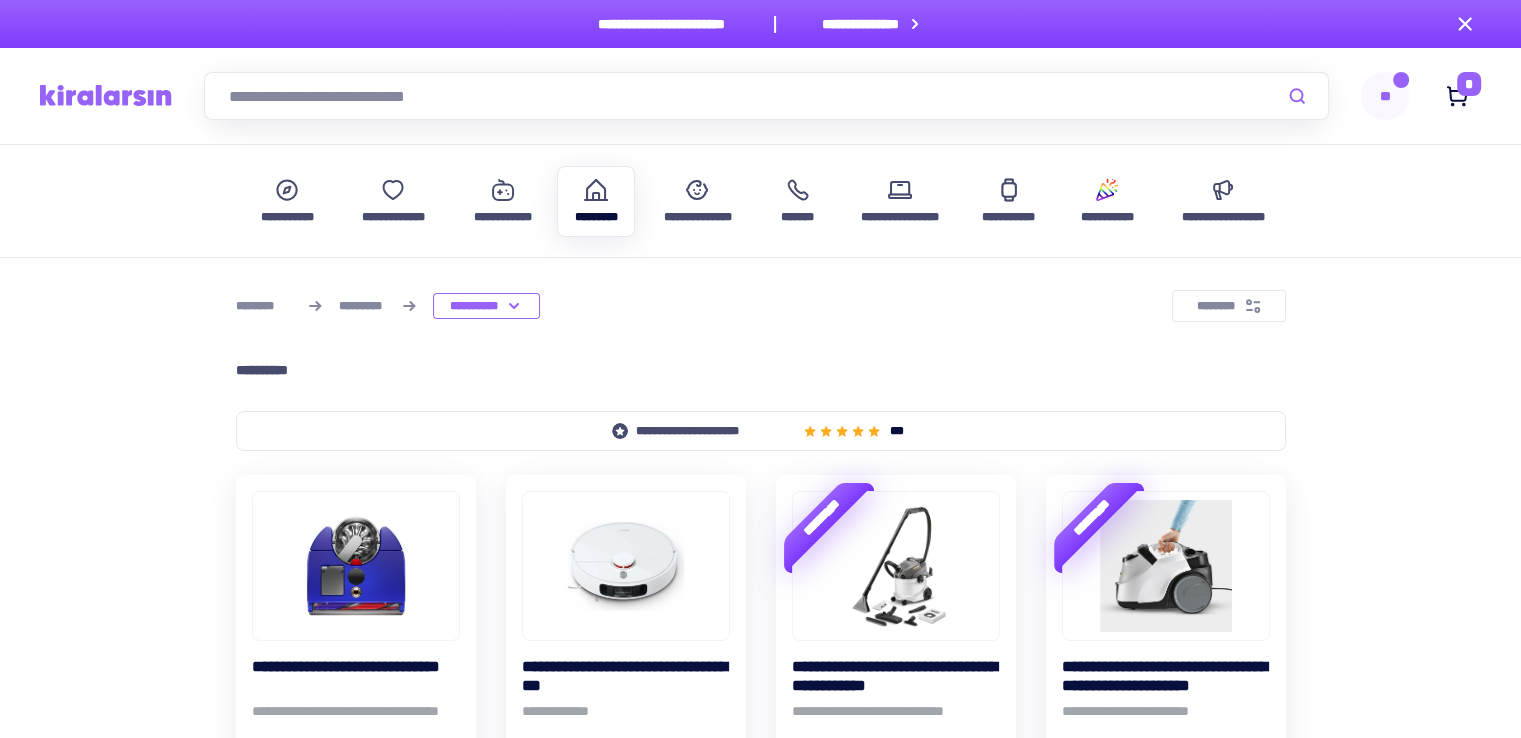 click on "*********" at bounding box center [595, 201] 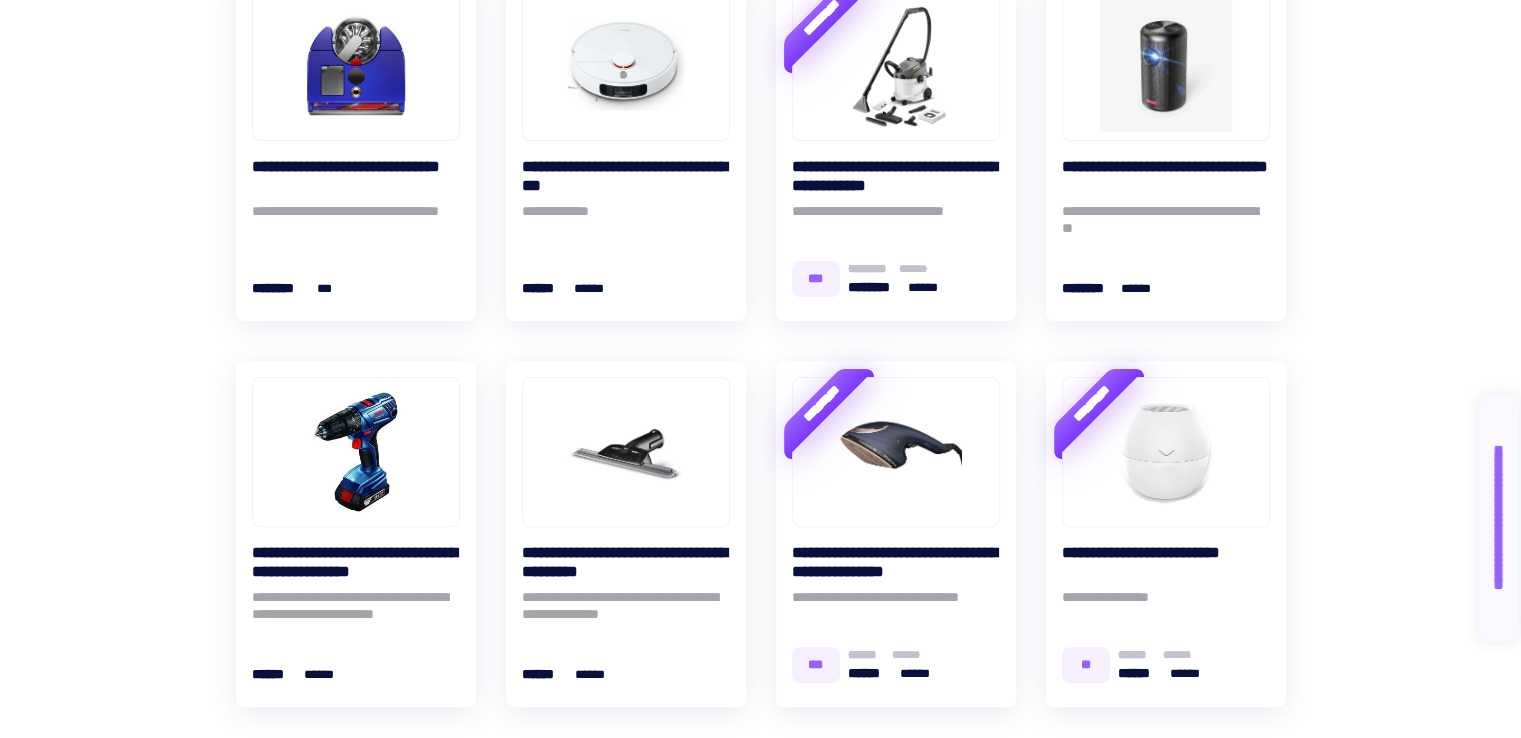 scroll, scrollTop: 0, scrollLeft: 0, axis: both 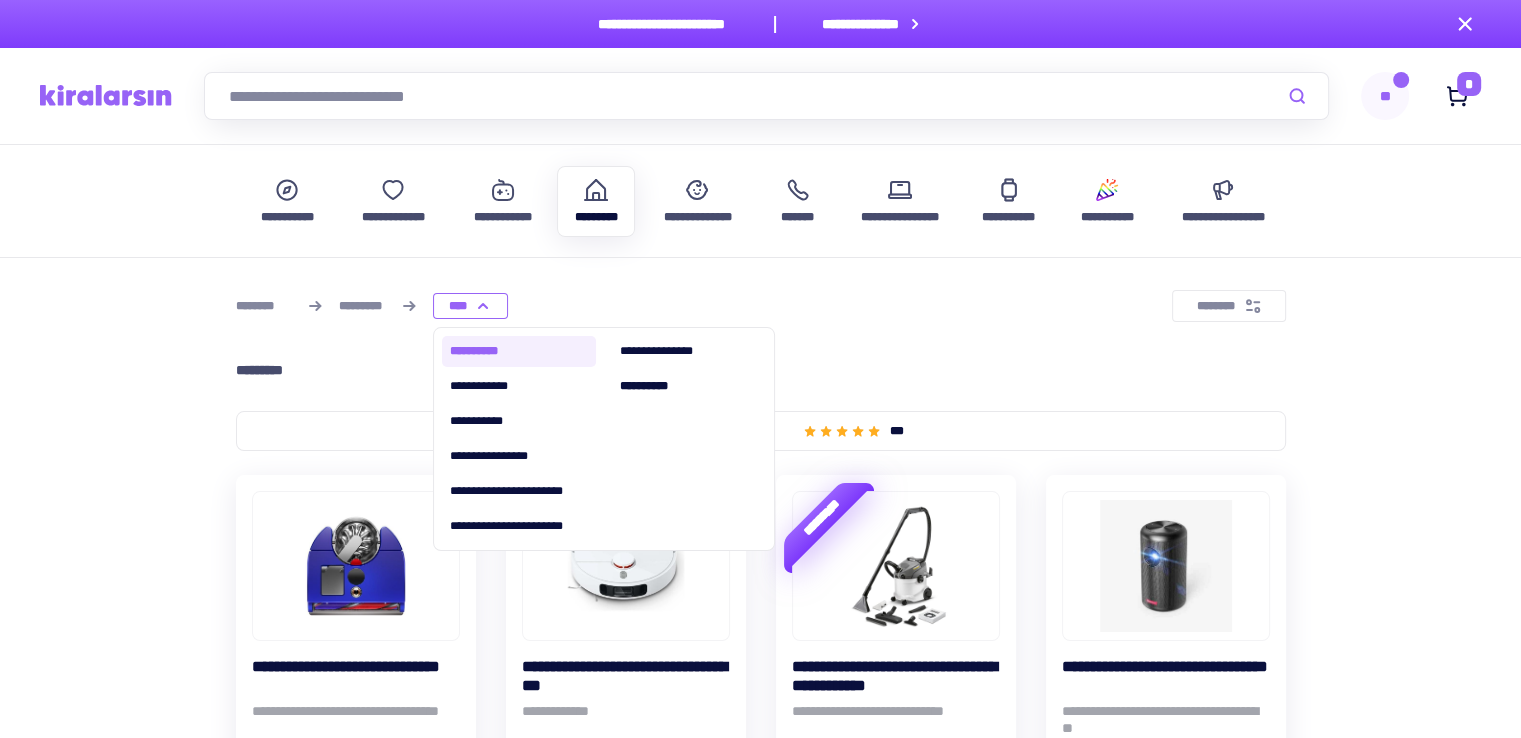 click on "**********" at bounding box center [519, 351] 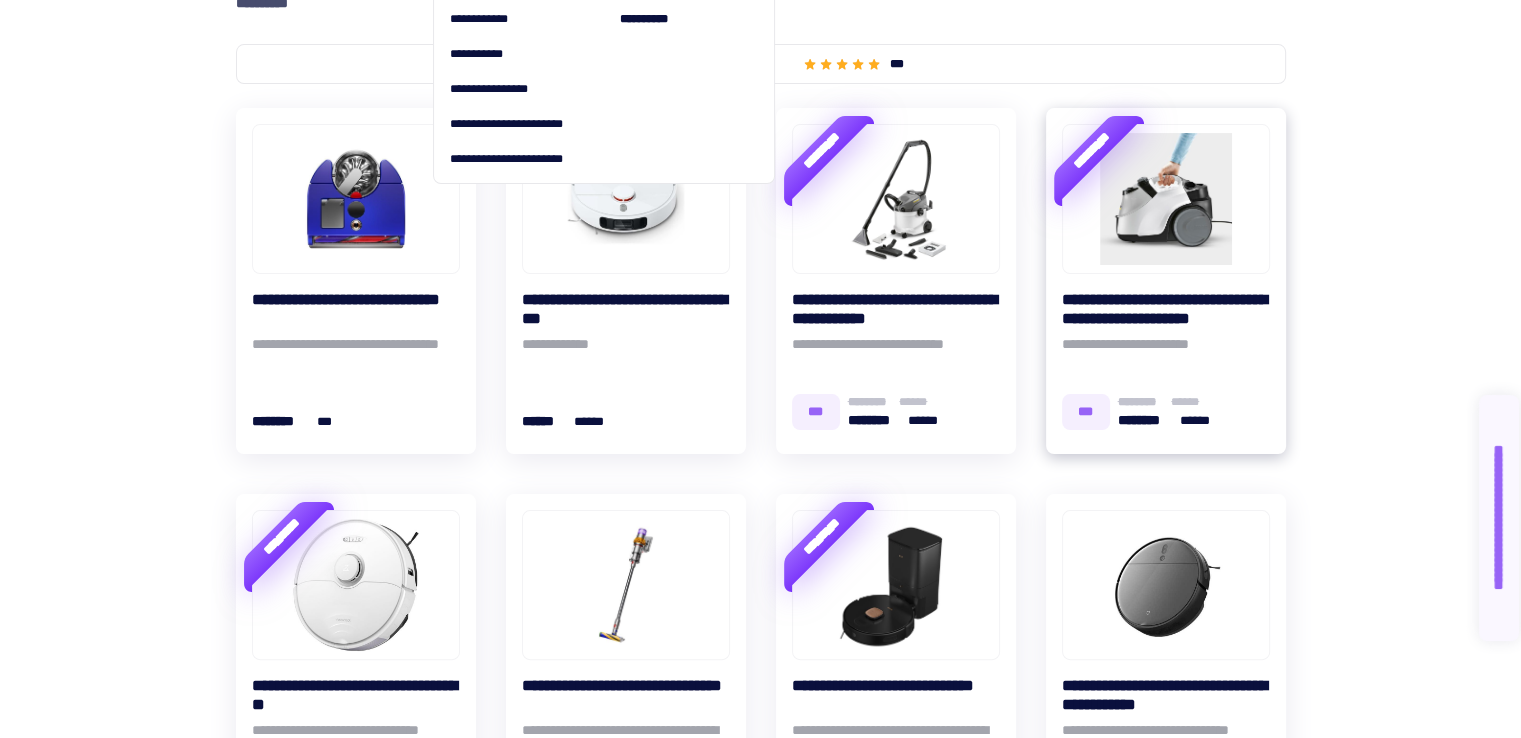 scroll, scrollTop: 366, scrollLeft: 0, axis: vertical 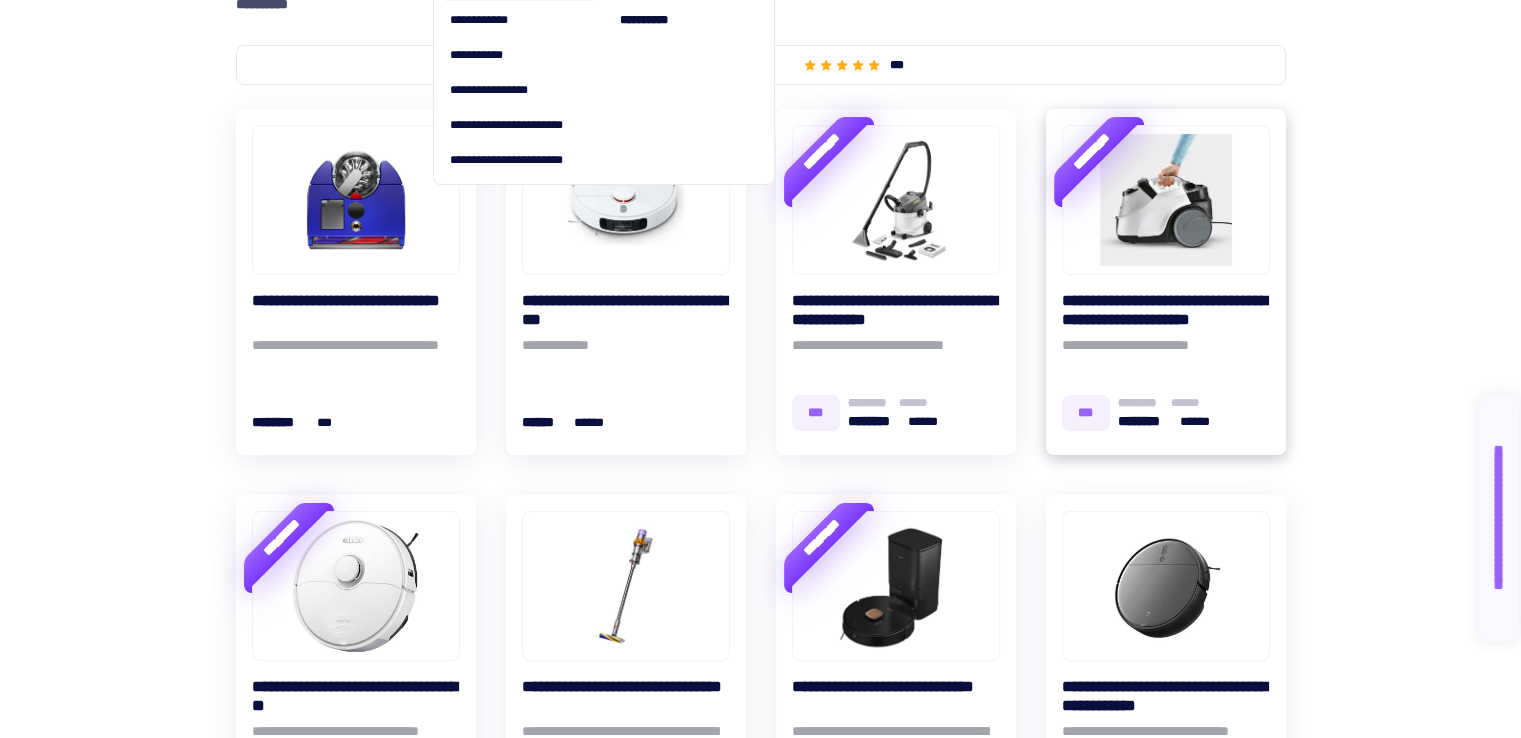 click at bounding box center (1166, 200) 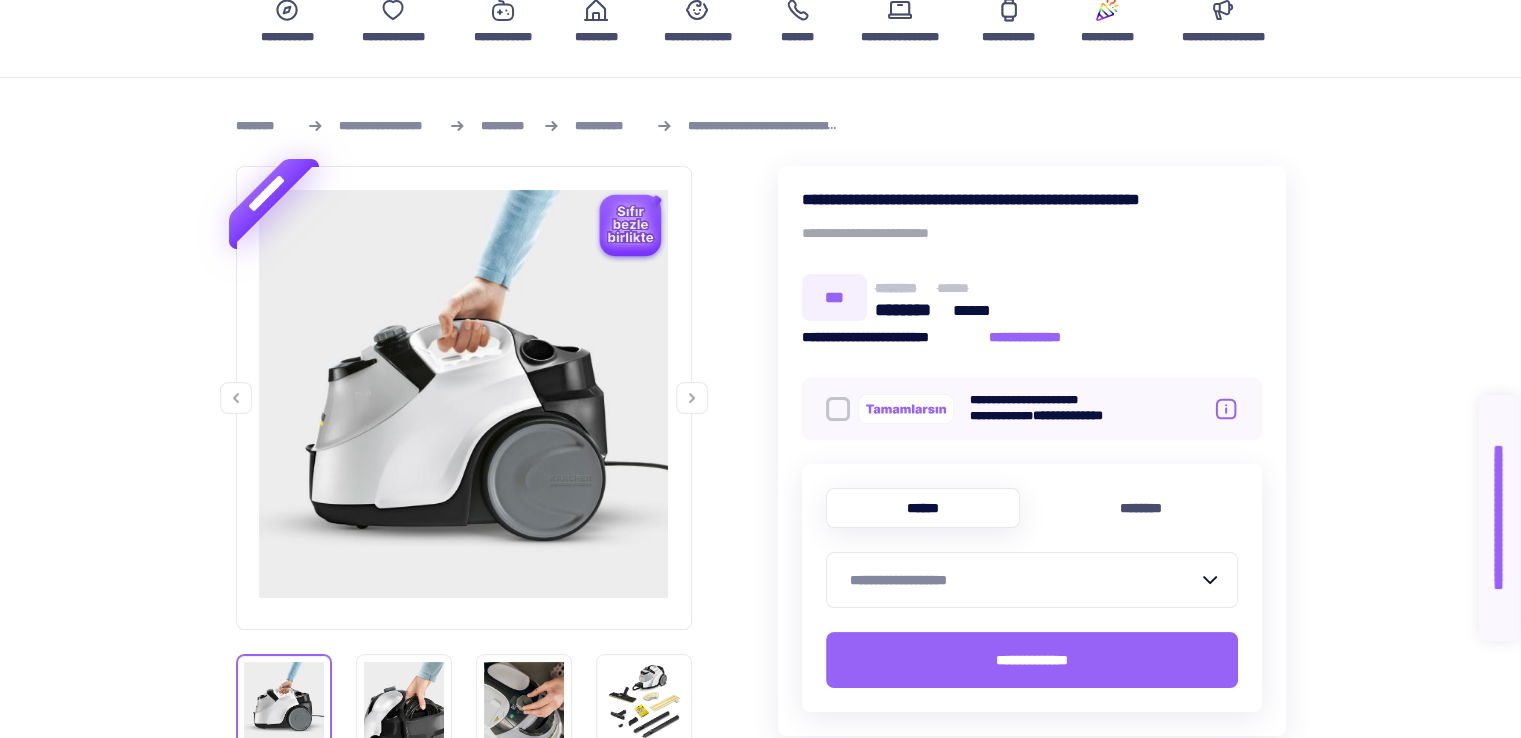 scroll, scrollTop: 200, scrollLeft: 0, axis: vertical 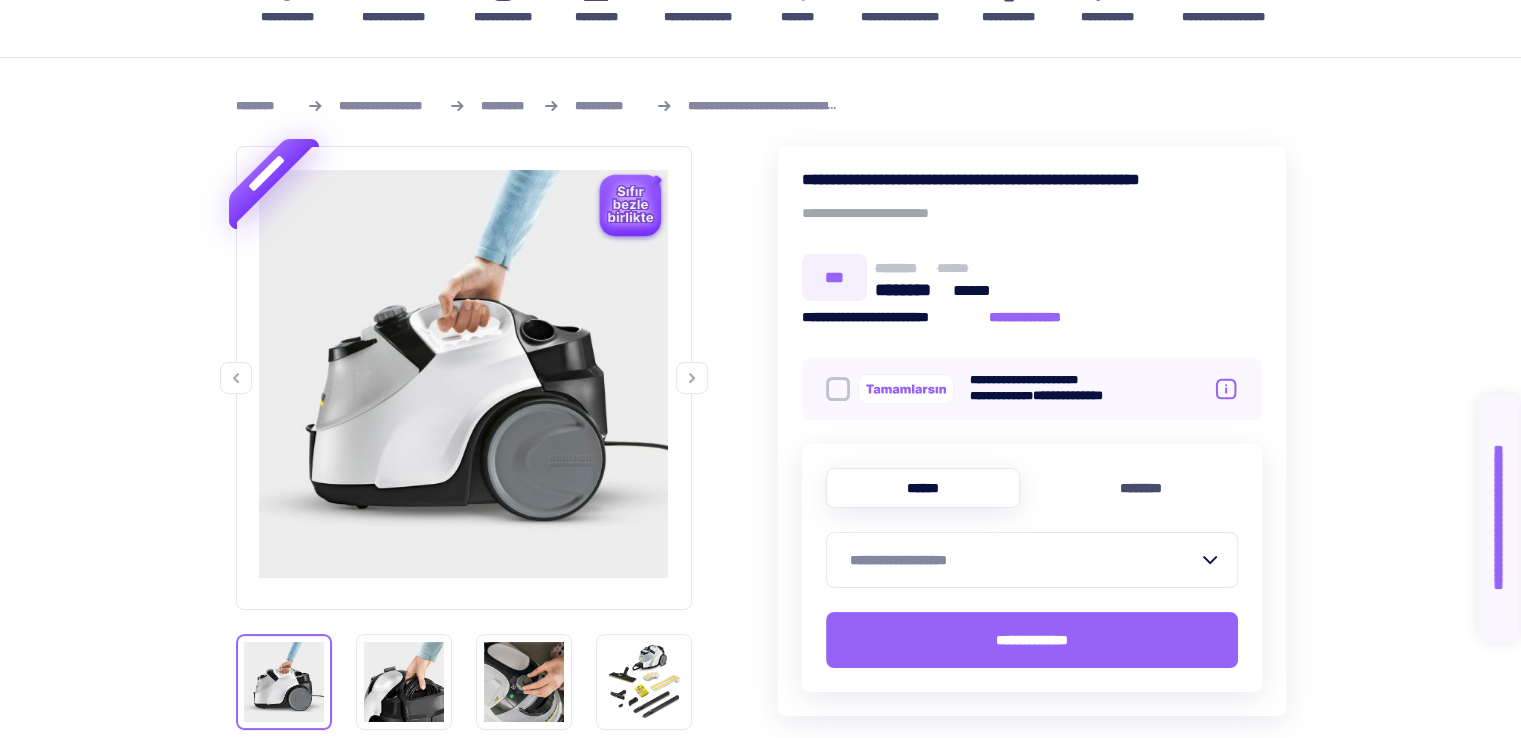 click 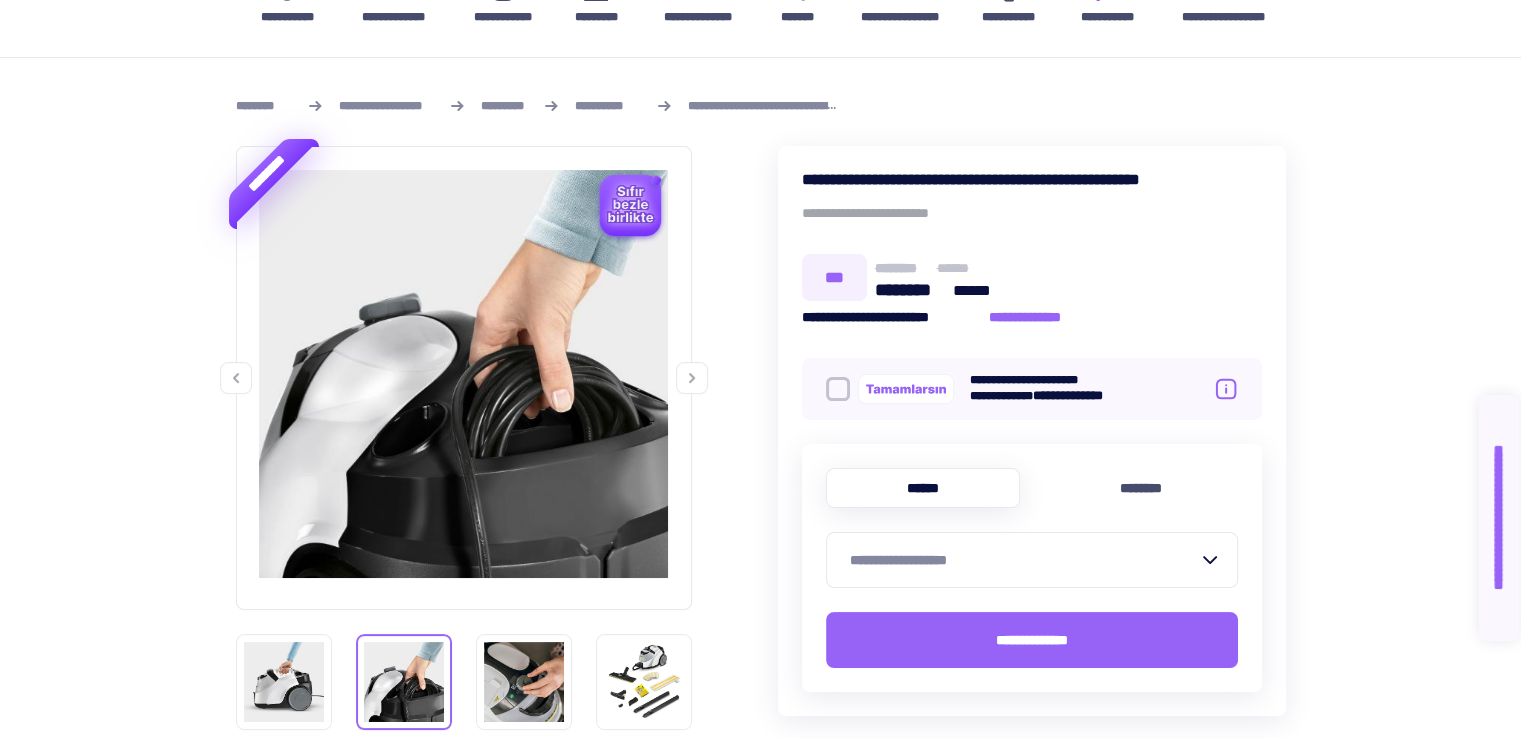 click 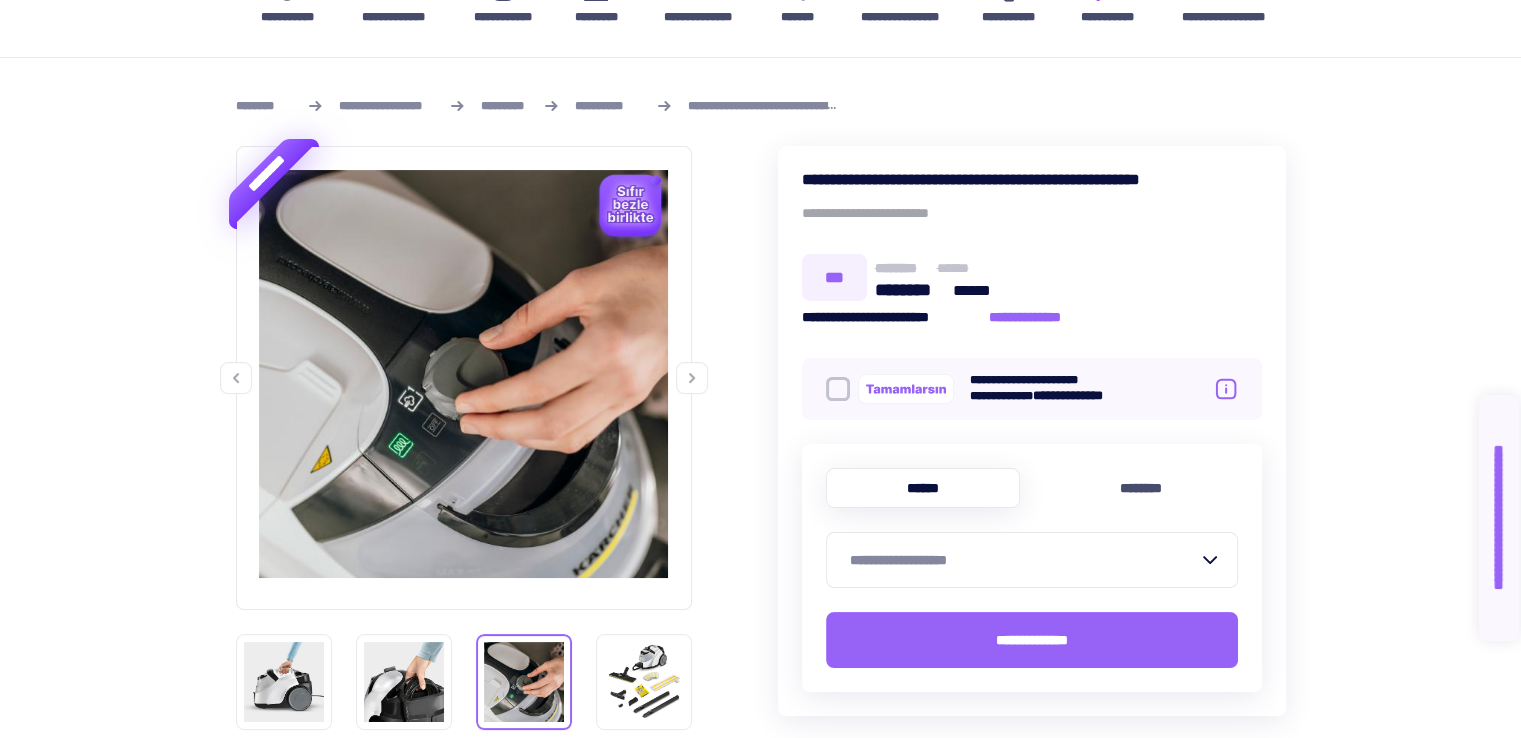 click 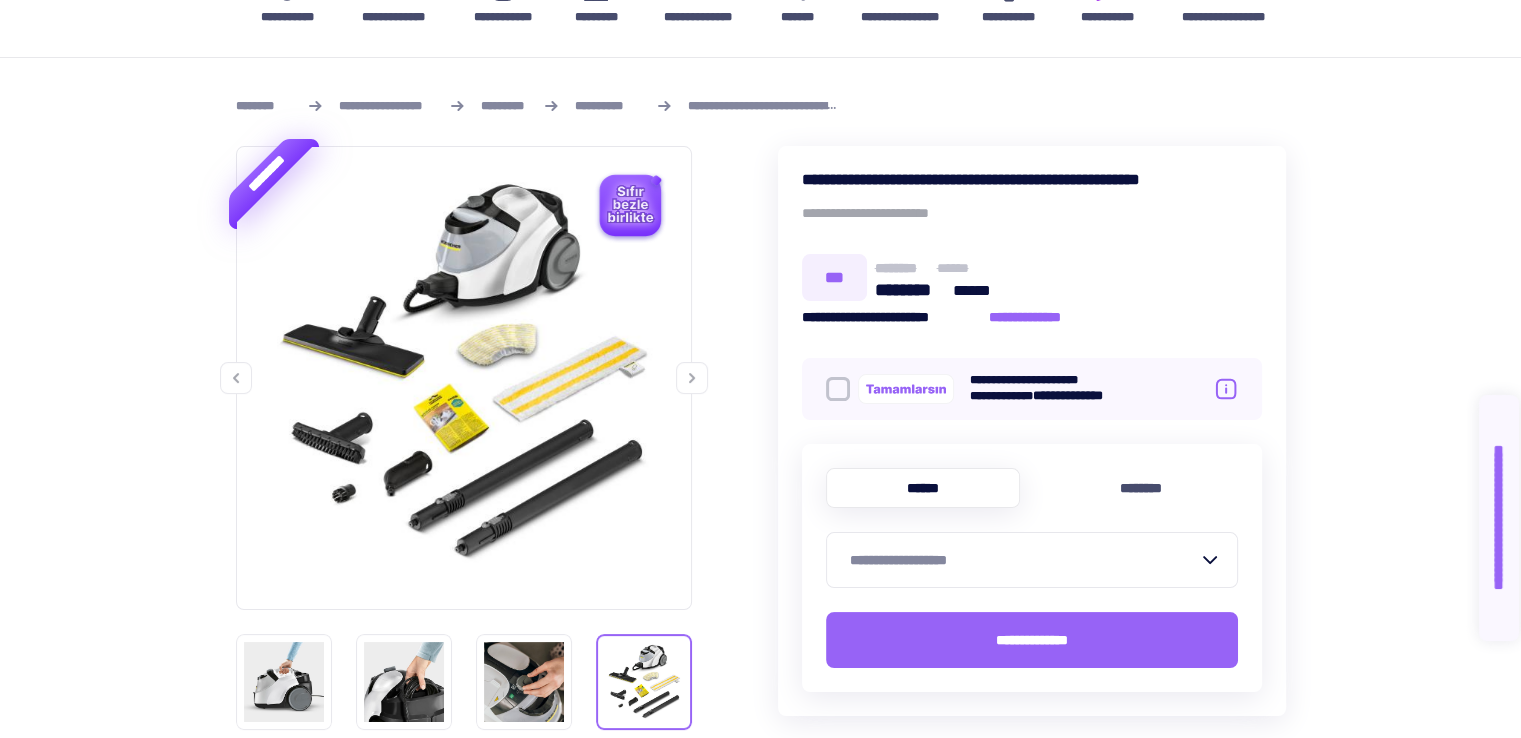 click 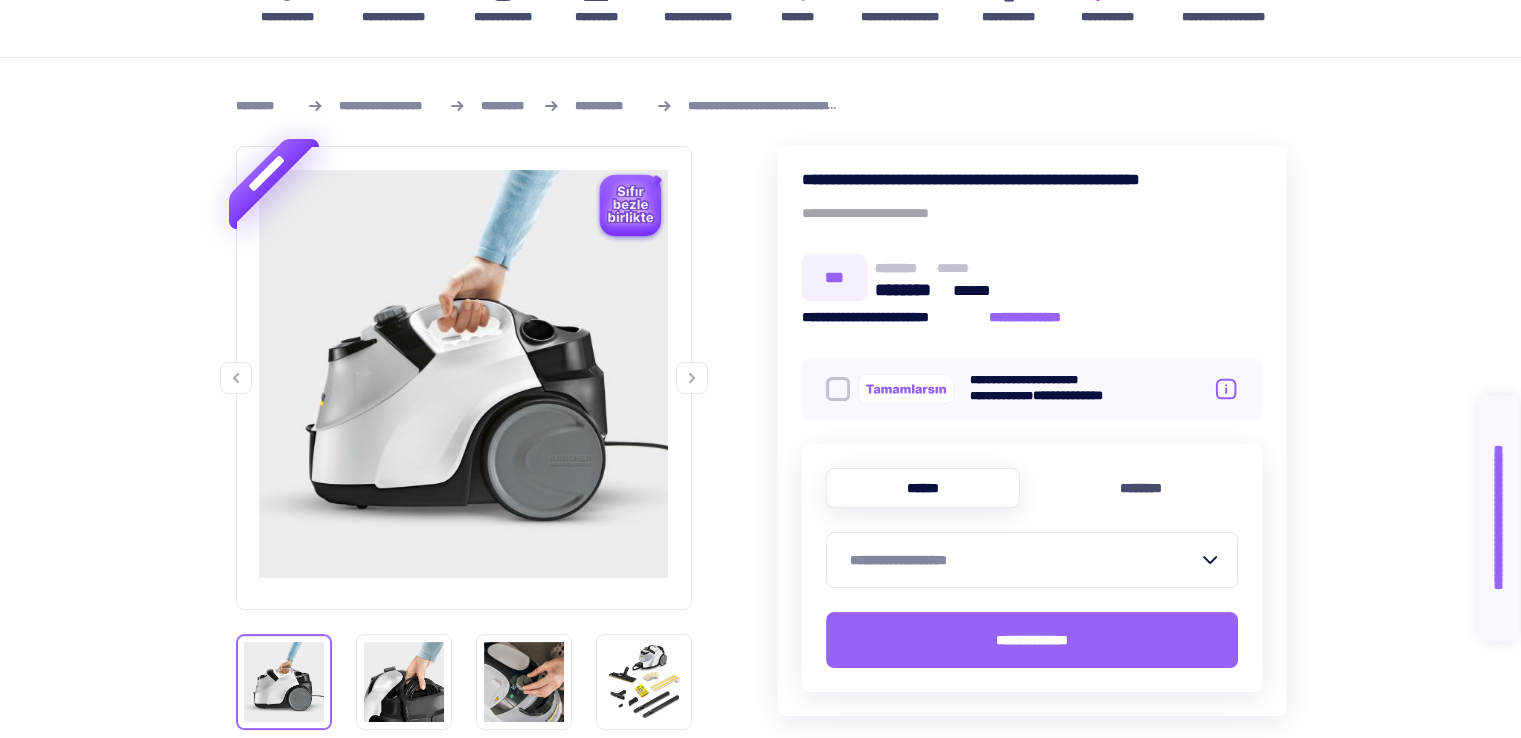 click 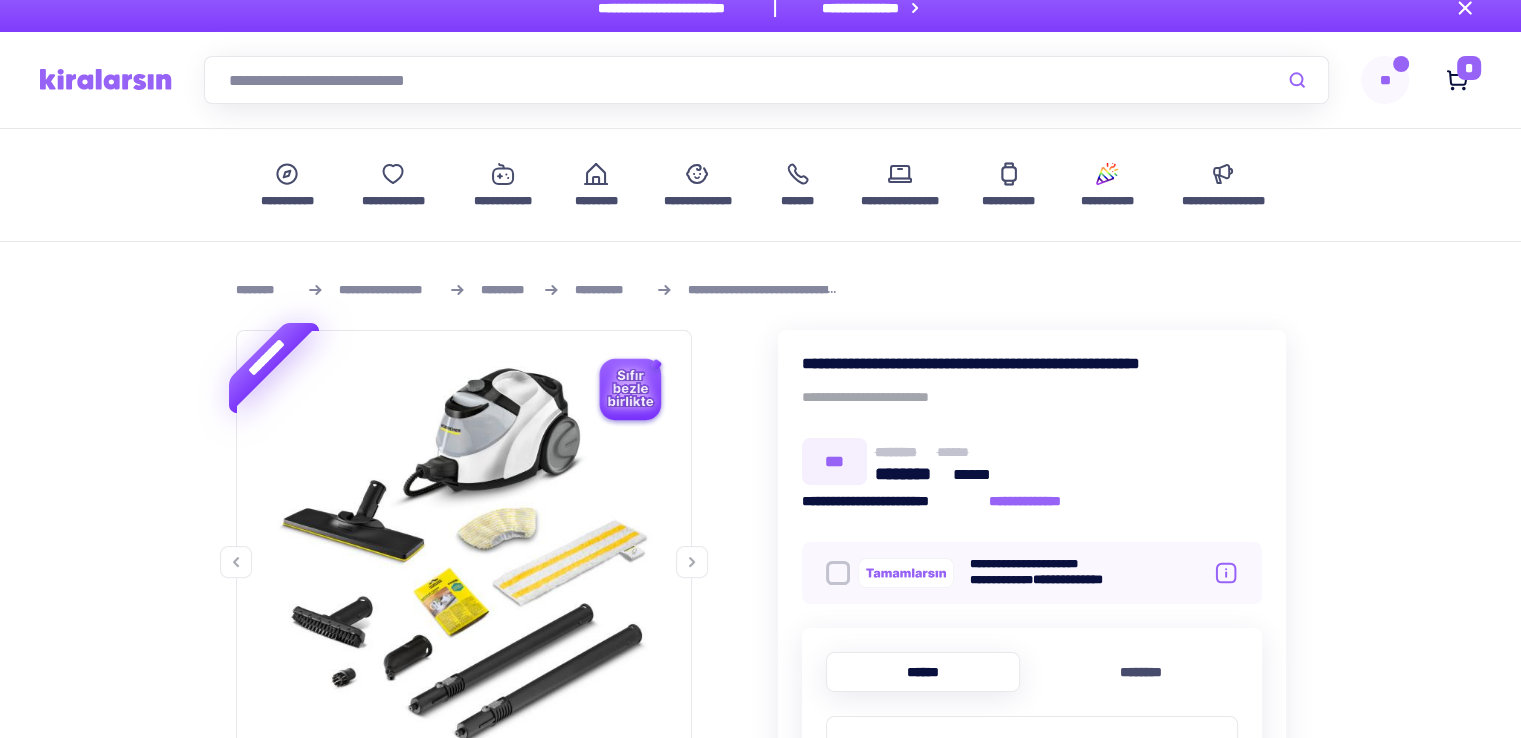 scroll, scrollTop: 0, scrollLeft: 0, axis: both 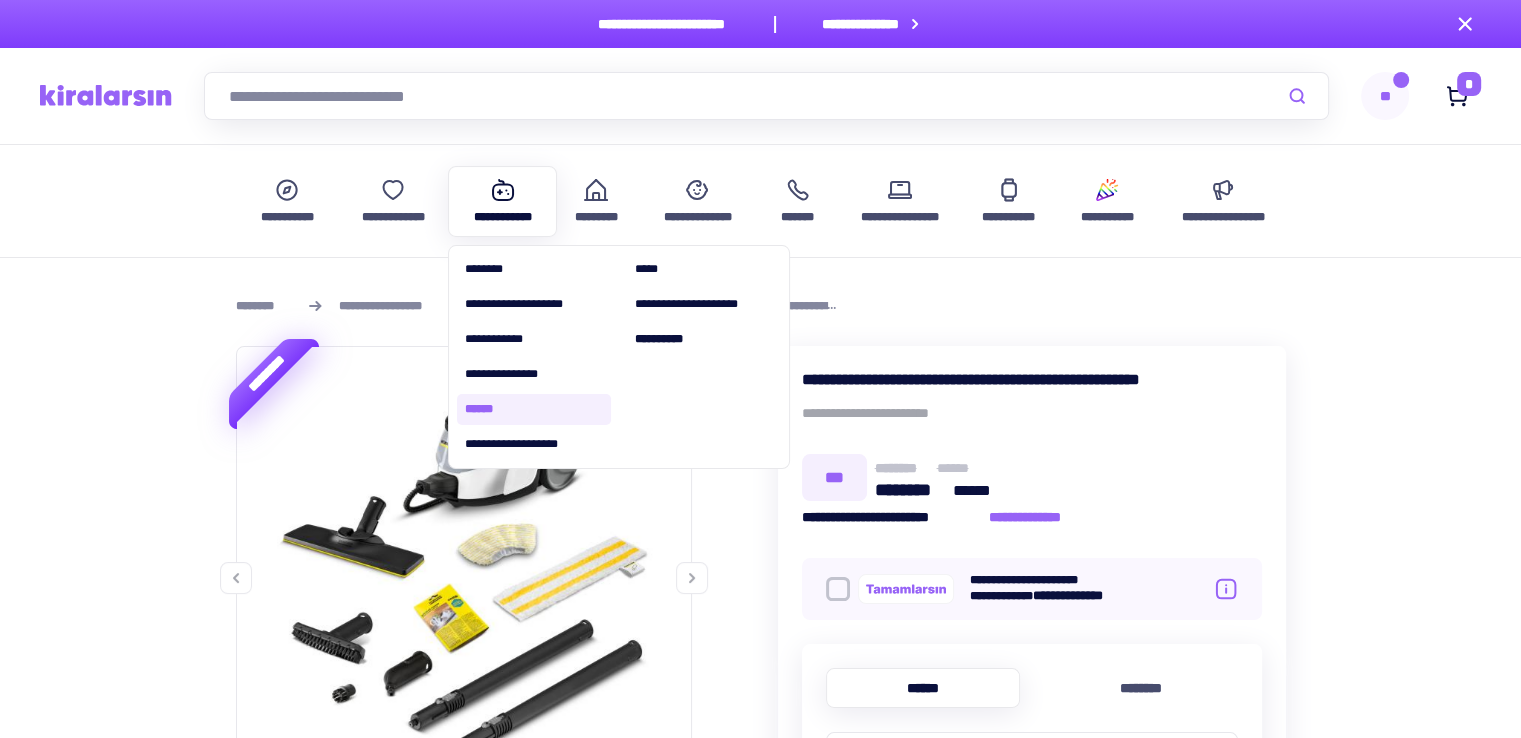 click on "******" at bounding box center [534, 409] 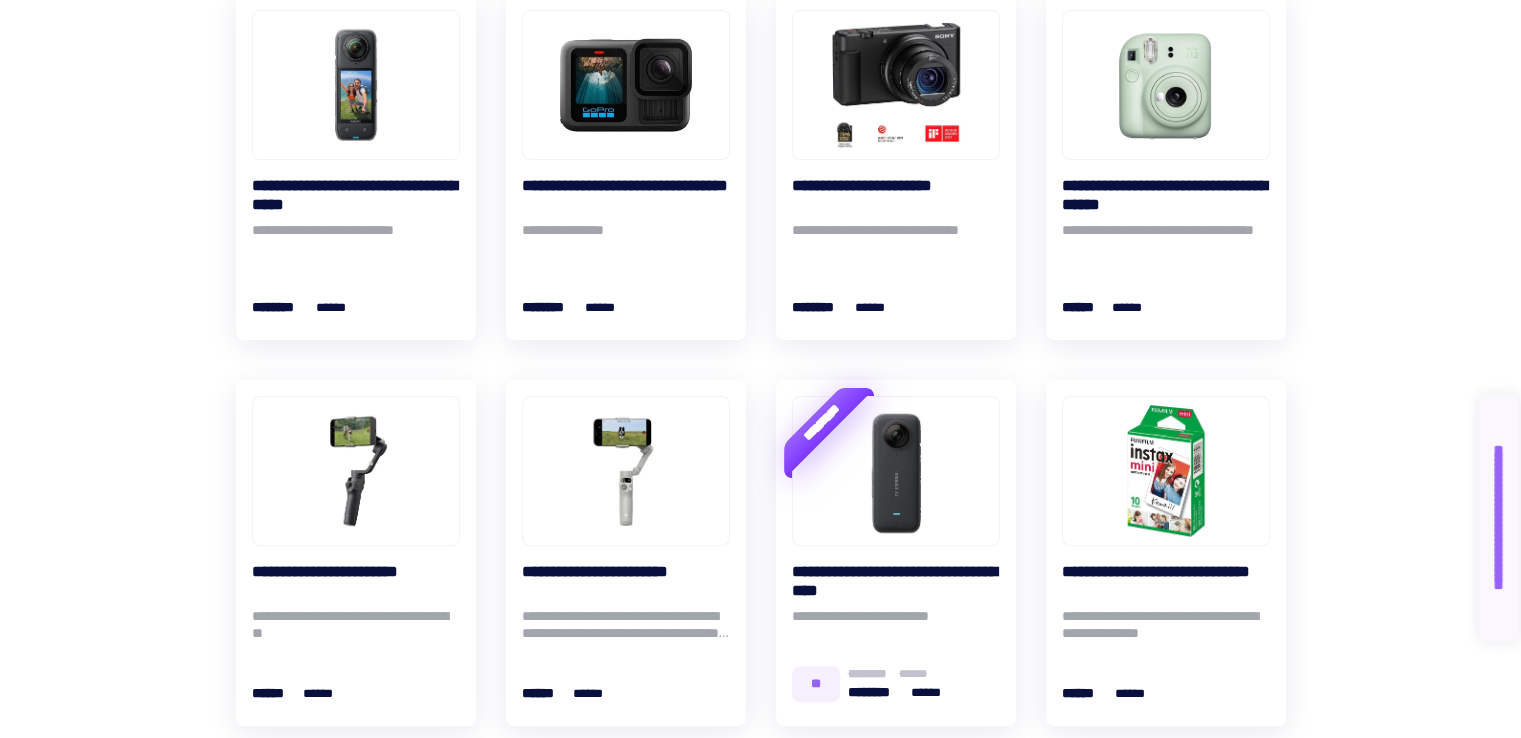 scroll, scrollTop: 433, scrollLeft: 0, axis: vertical 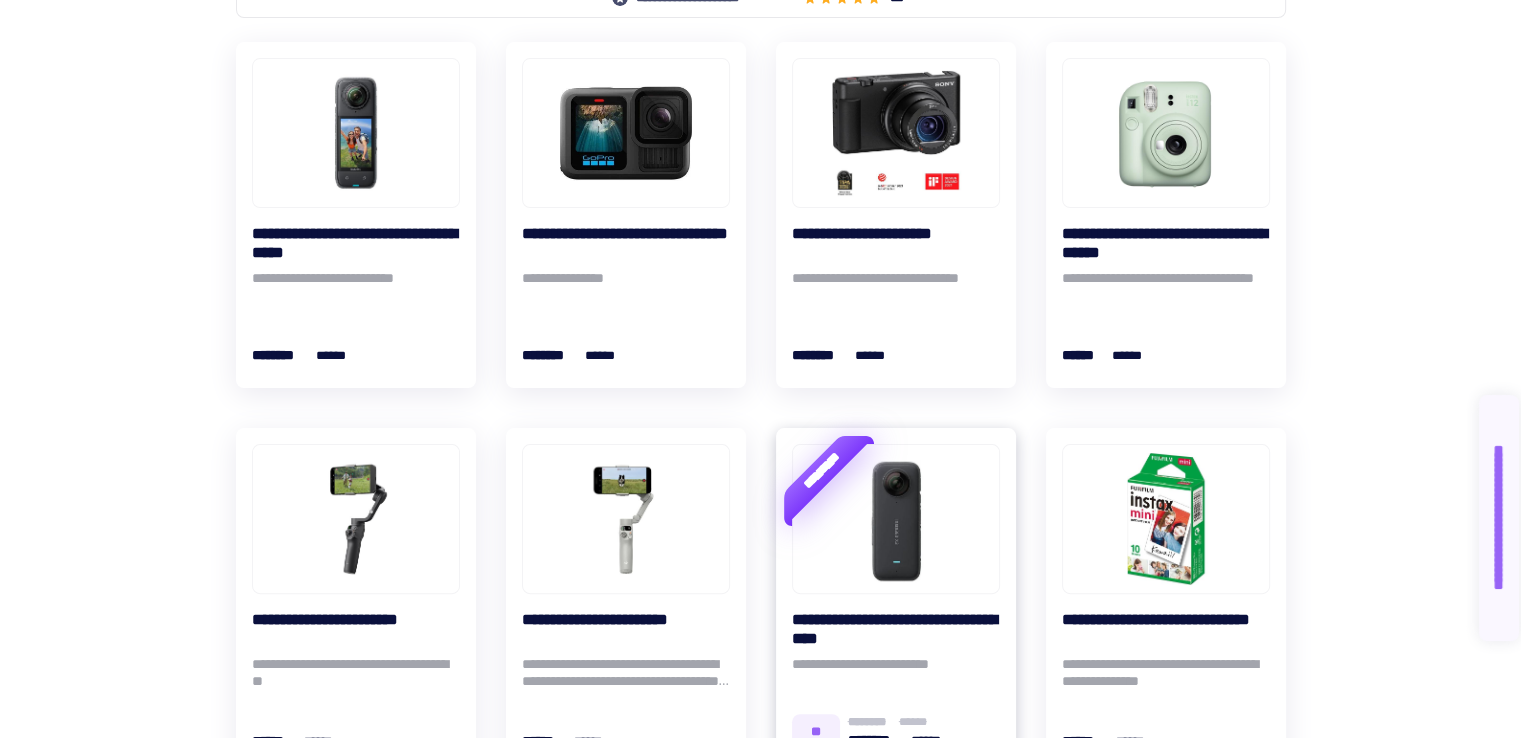 click at bounding box center (896, 519) 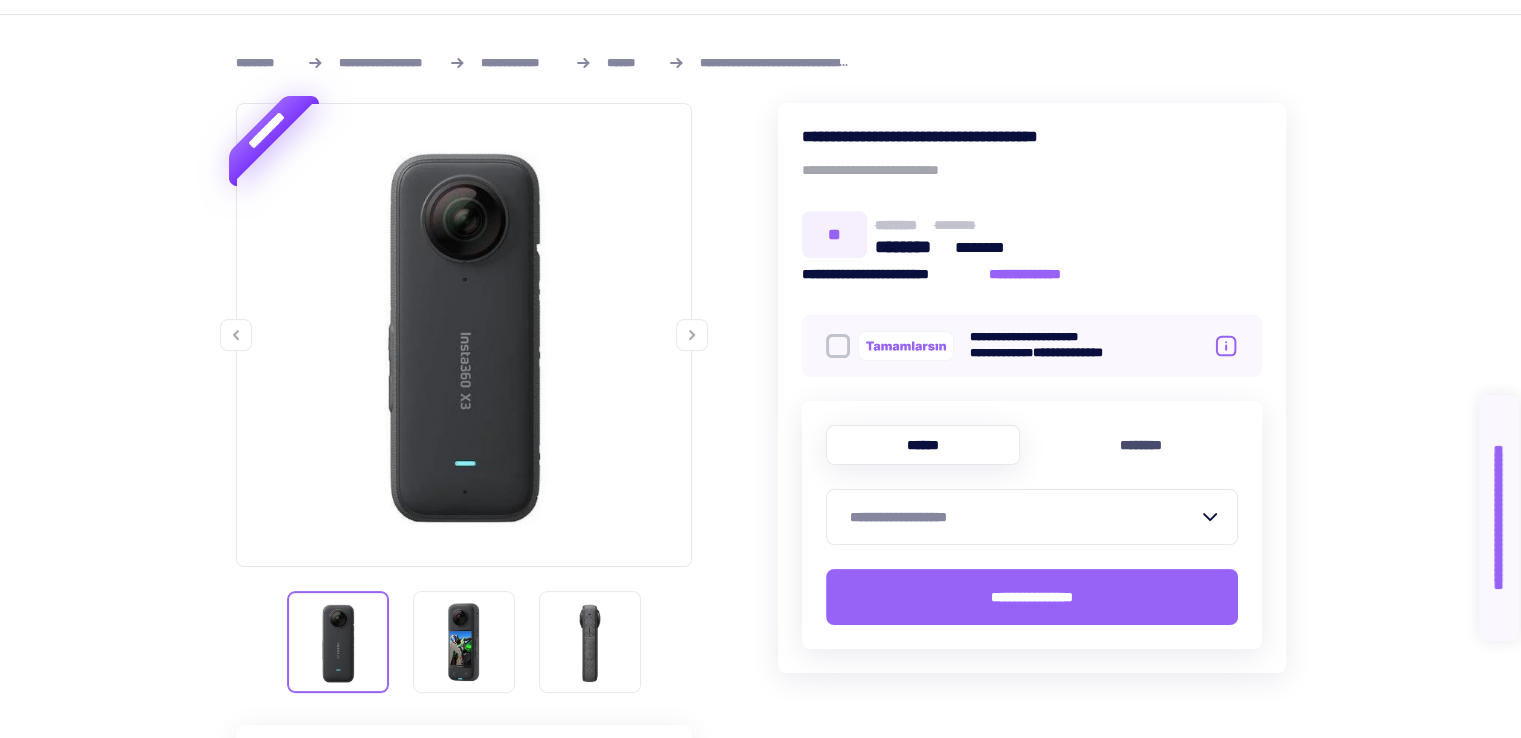 scroll, scrollTop: 466, scrollLeft: 0, axis: vertical 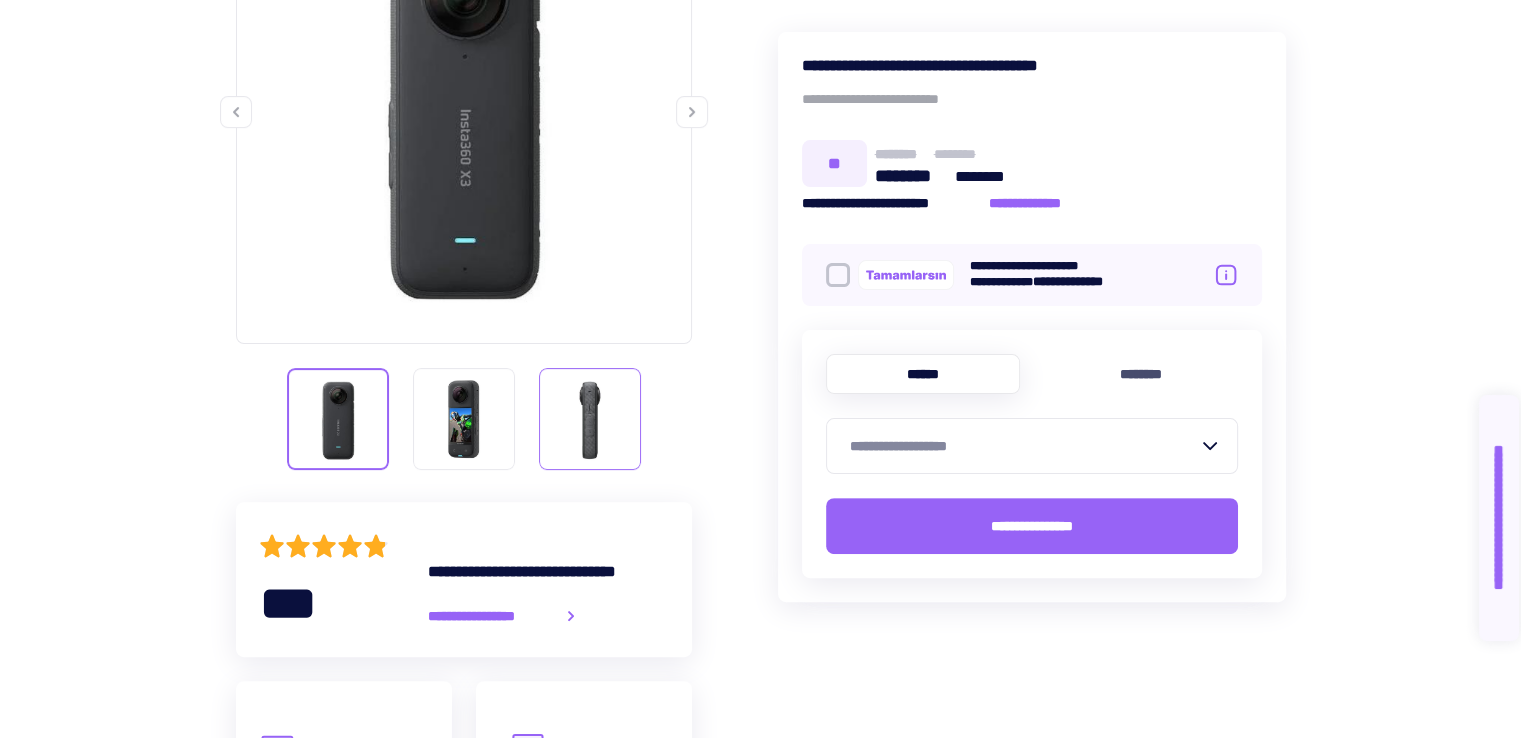 click at bounding box center [590, 419] 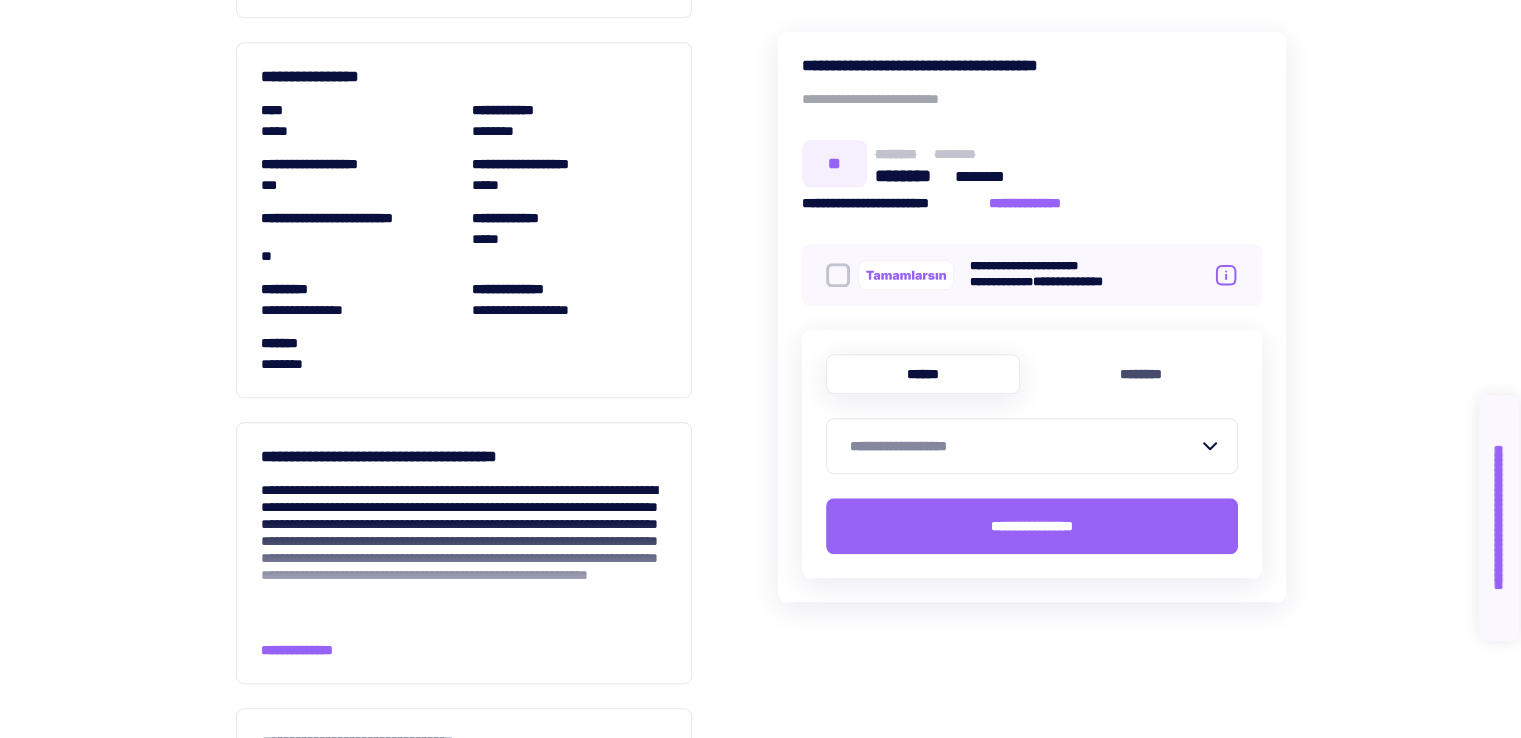 scroll, scrollTop: 1866, scrollLeft: 0, axis: vertical 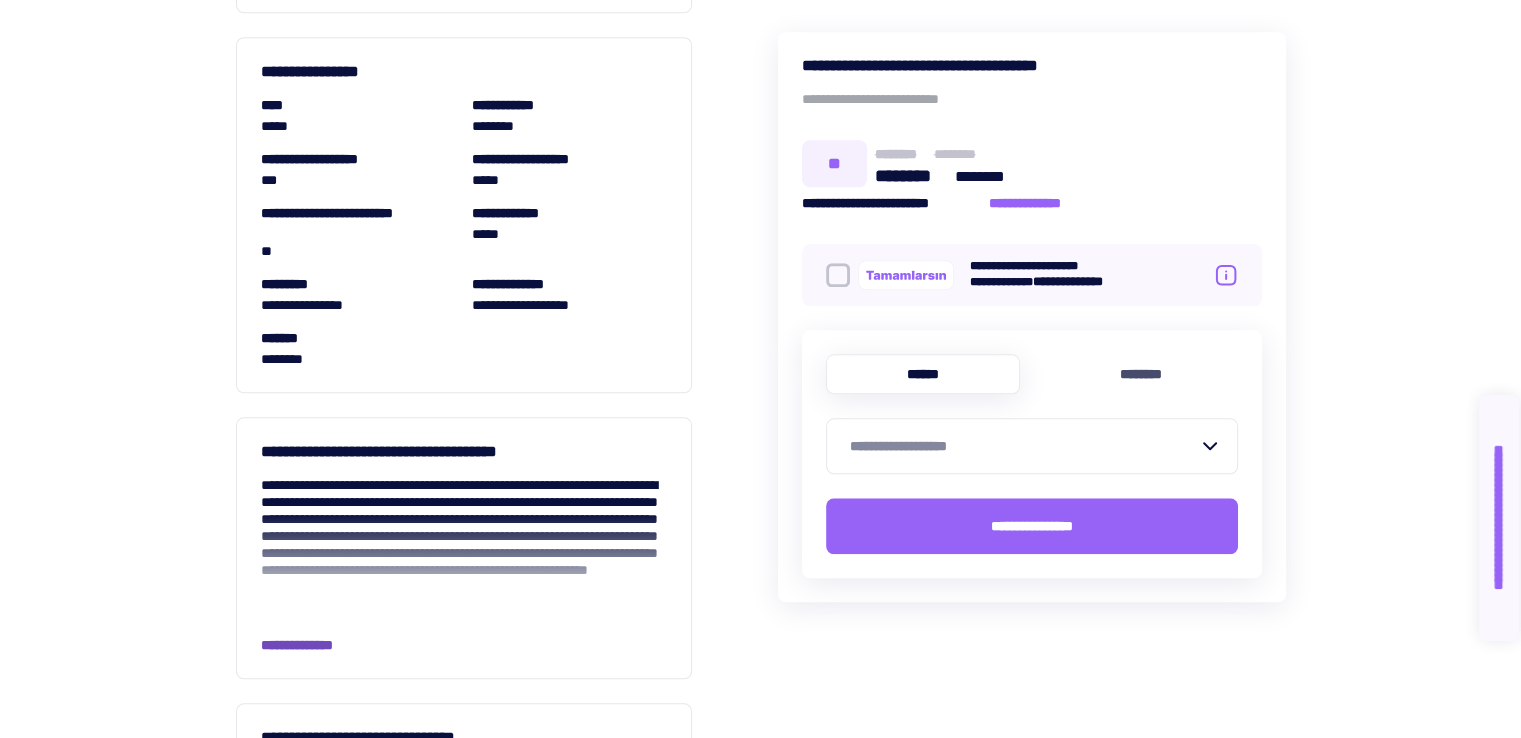 click on "**********" at bounding box center [312, 645] 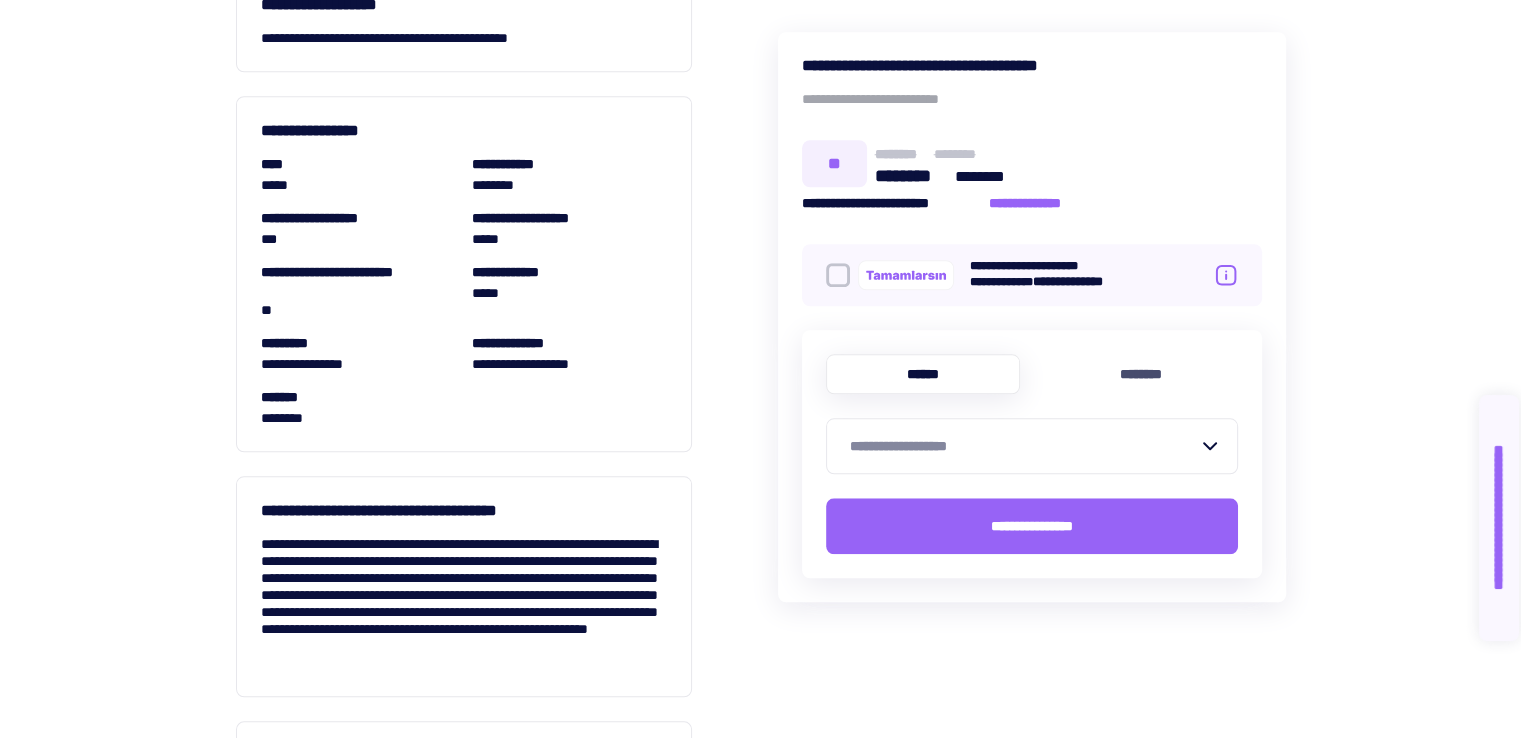 scroll, scrollTop: 0, scrollLeft: 0, axis: both 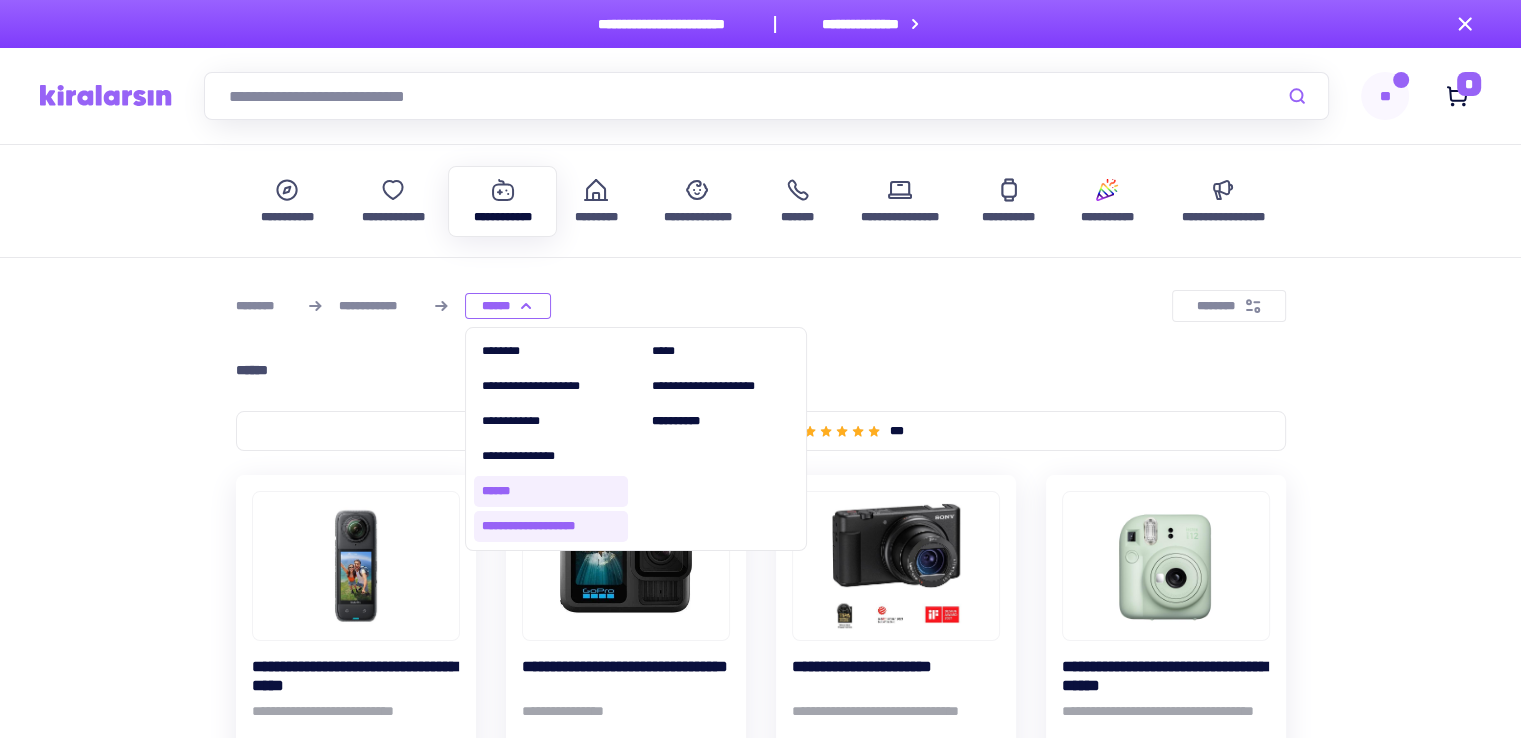 click on "**********" at bounding box center [551, 526] 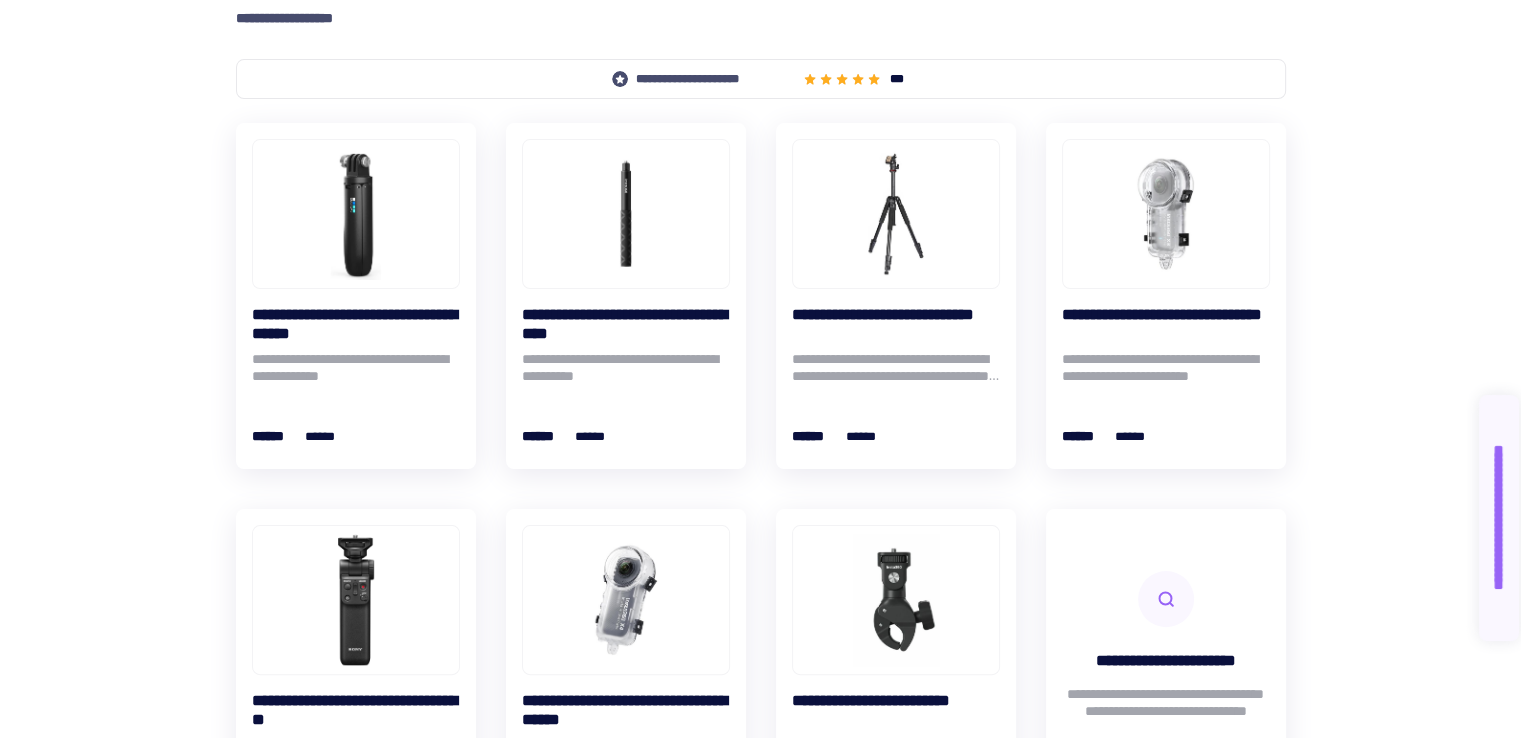 scroll, scrollTop: 366, scrollLeft: 0, axis: vertical 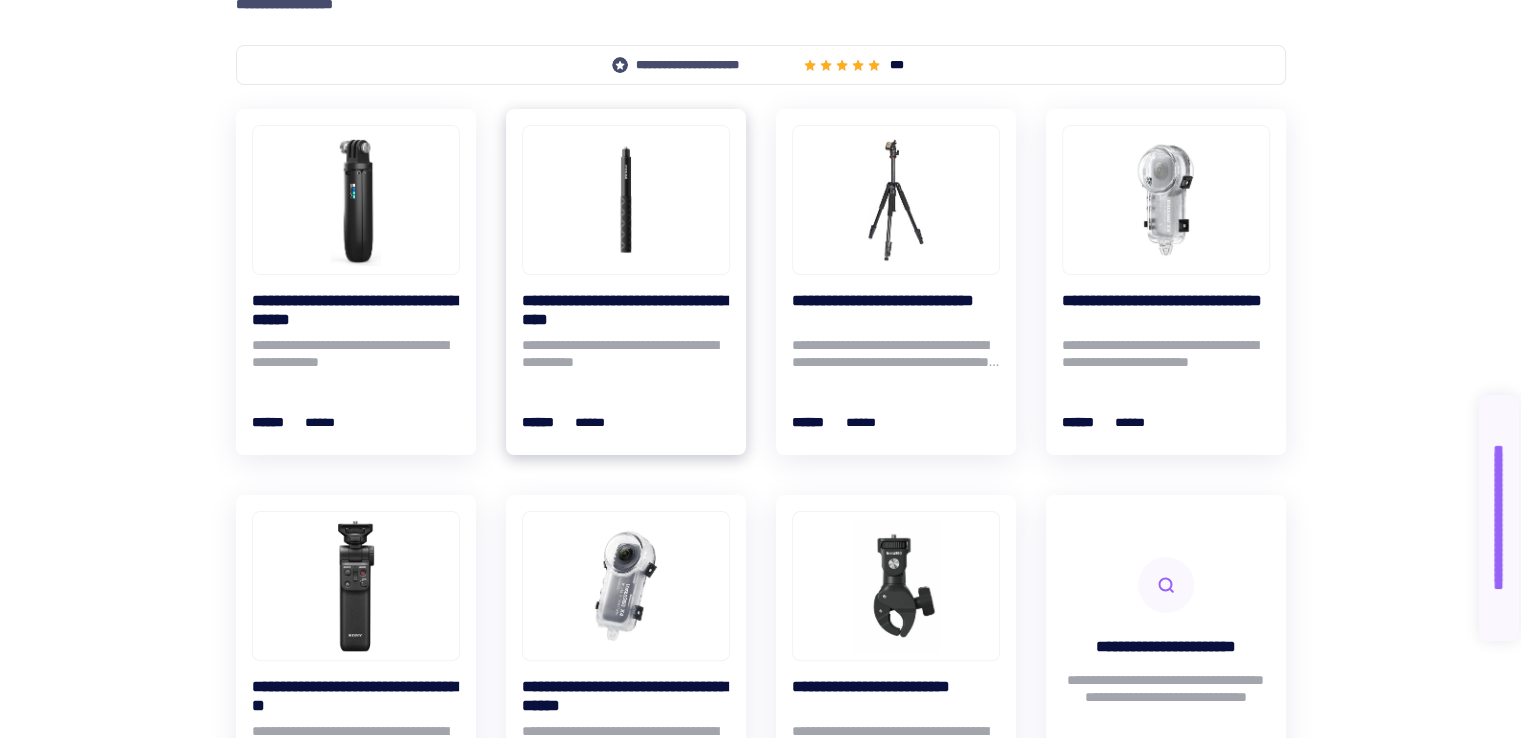 click at bounding box center (626, 200) 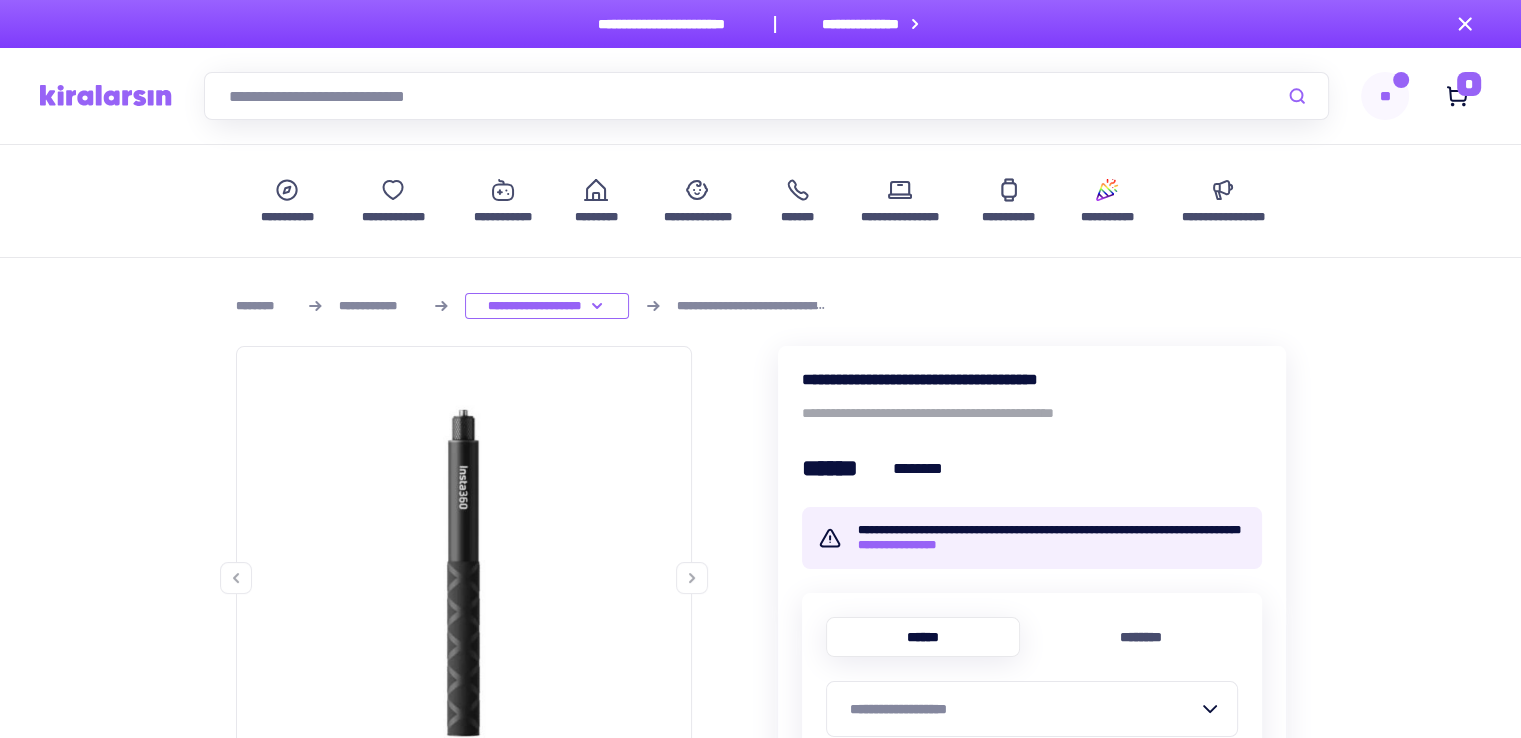 click on "**********" at bounding box center [698, 201] 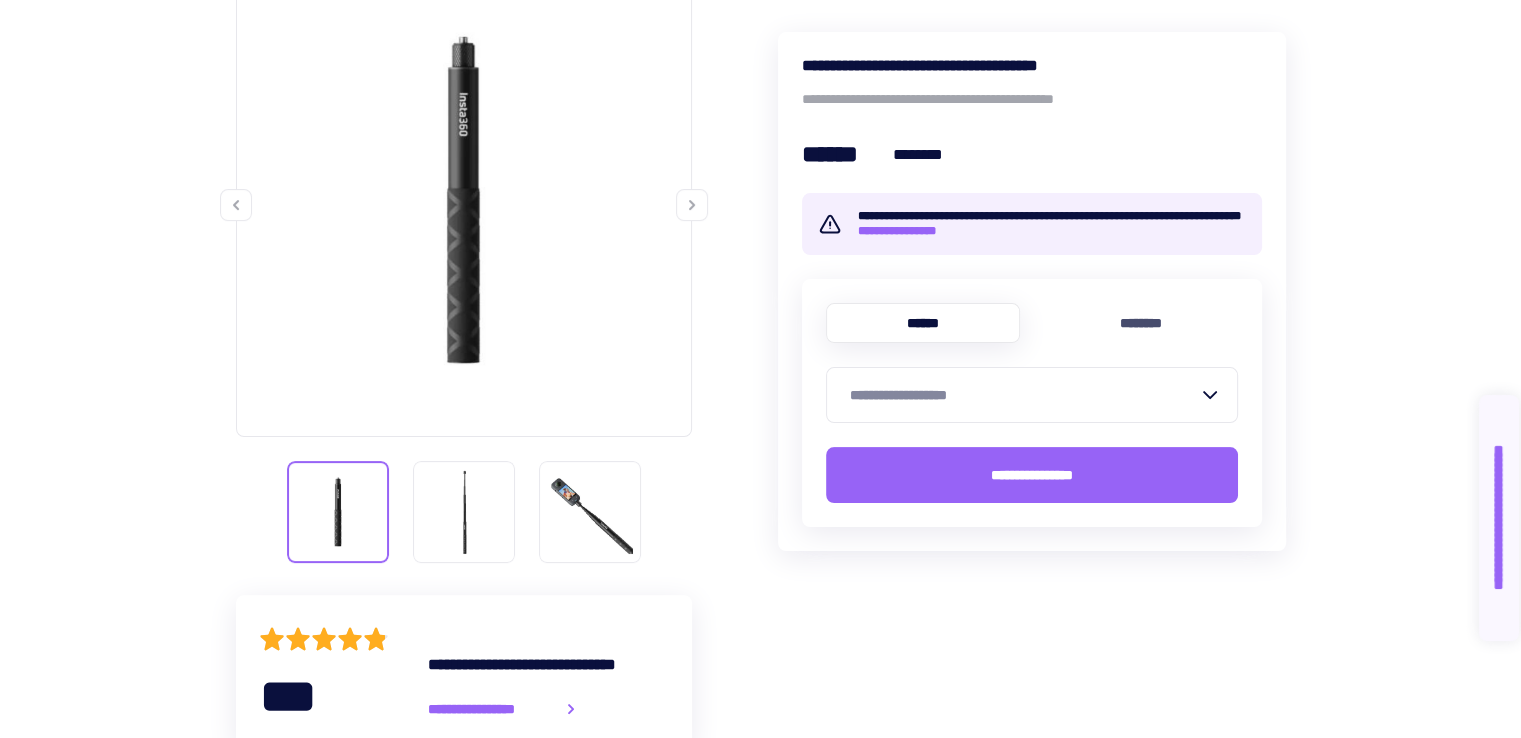 scroll, scrollTop: 384, scrollLeft: 0, axis: vertical 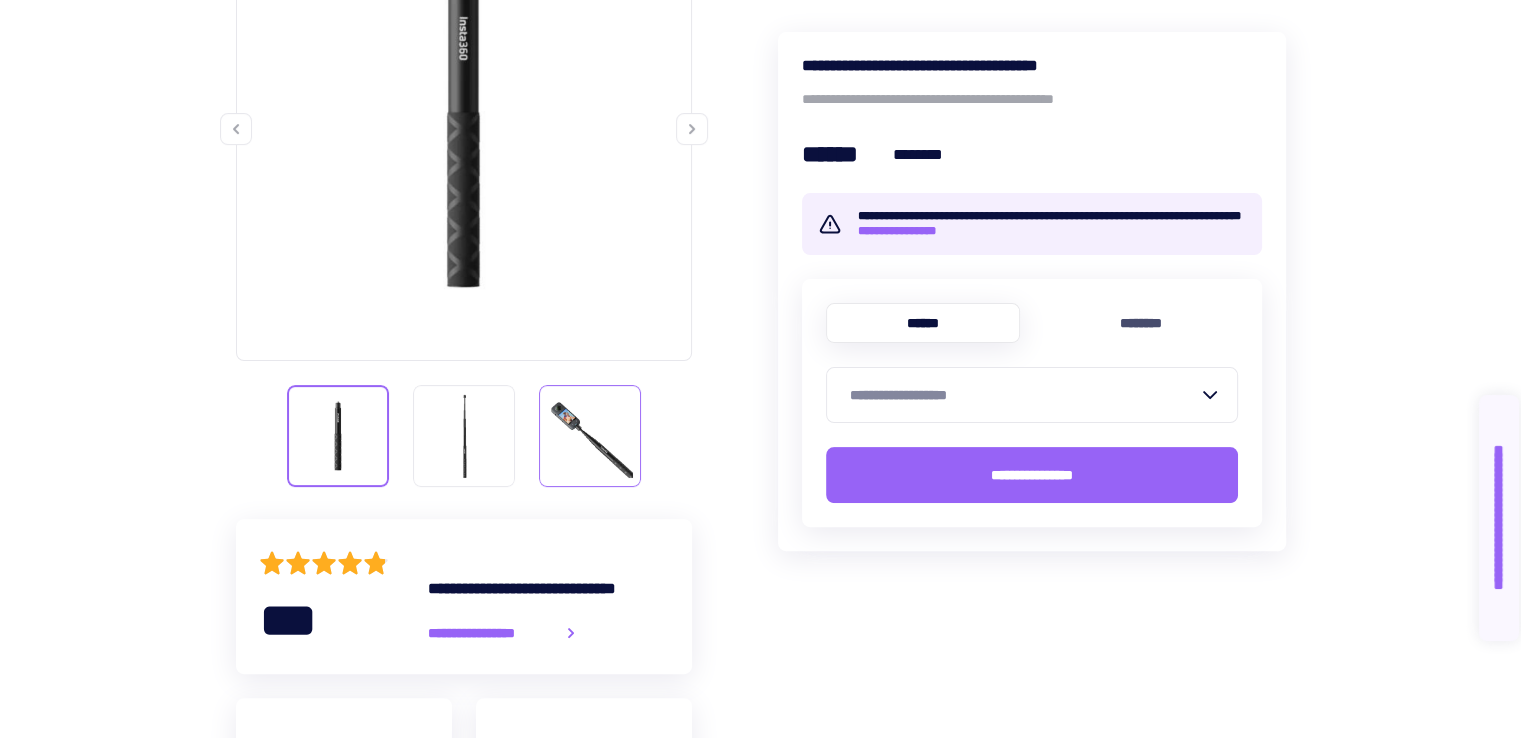 click at bounding box center (590, 436) 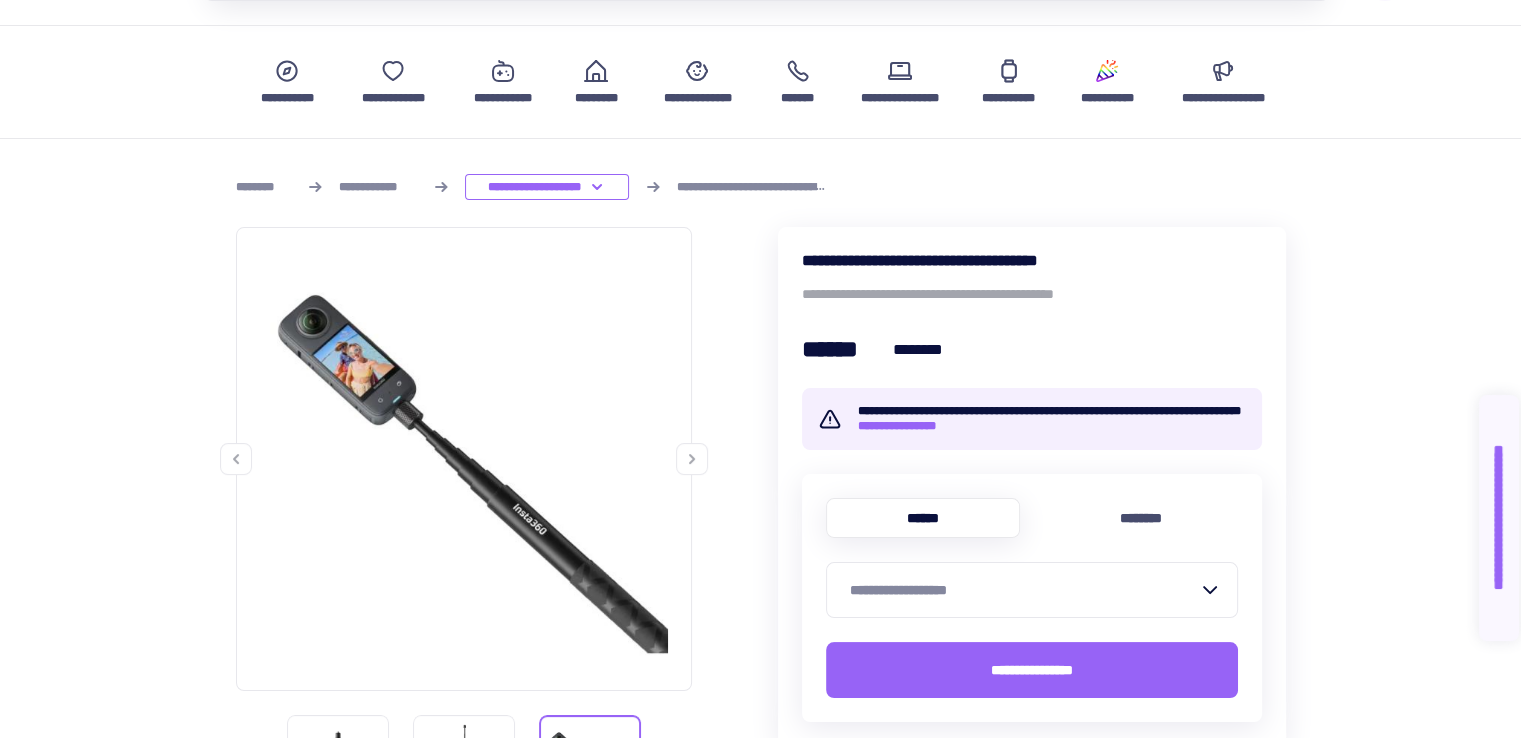 scroll, scrollTop: 116, scrollLeft: 0, axis: vertical 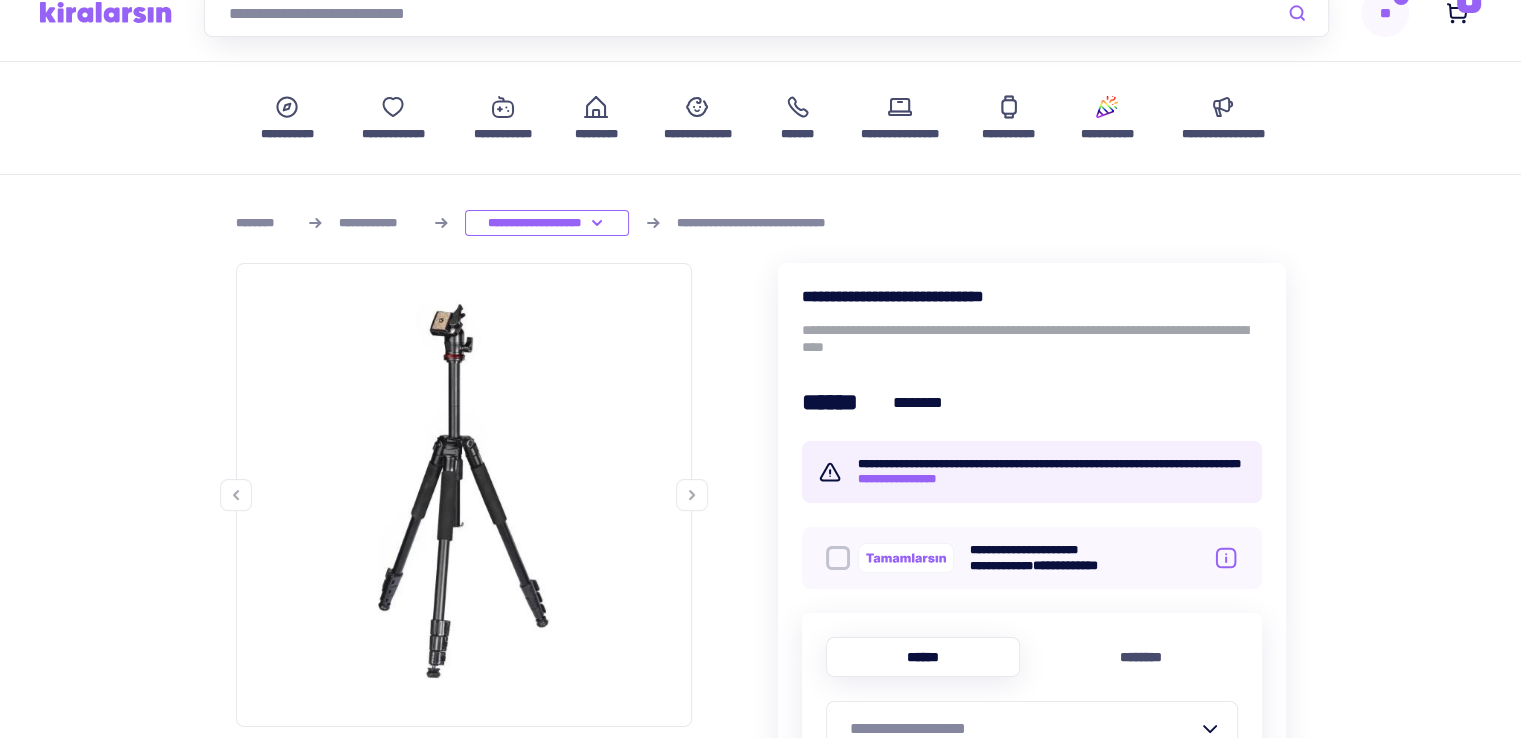 click 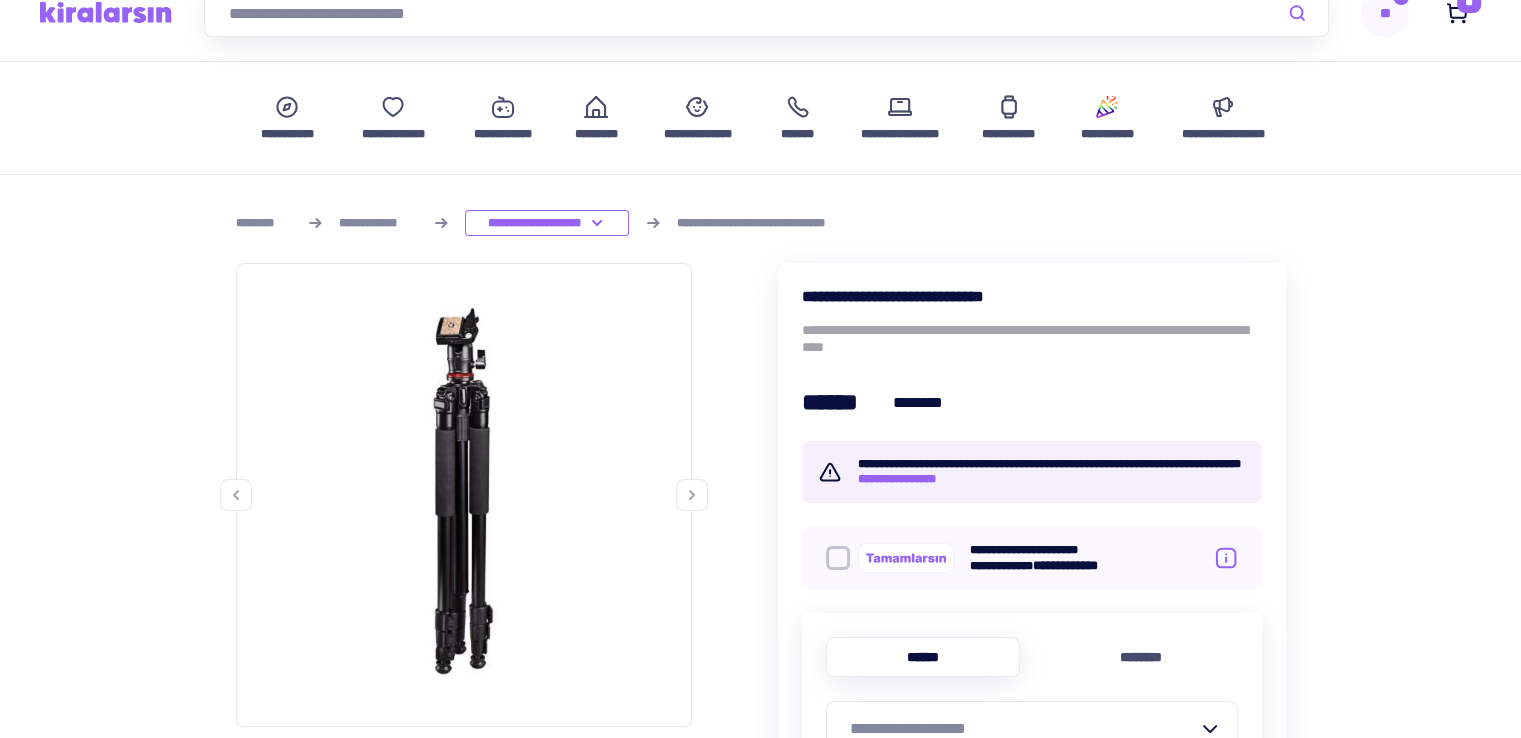 click 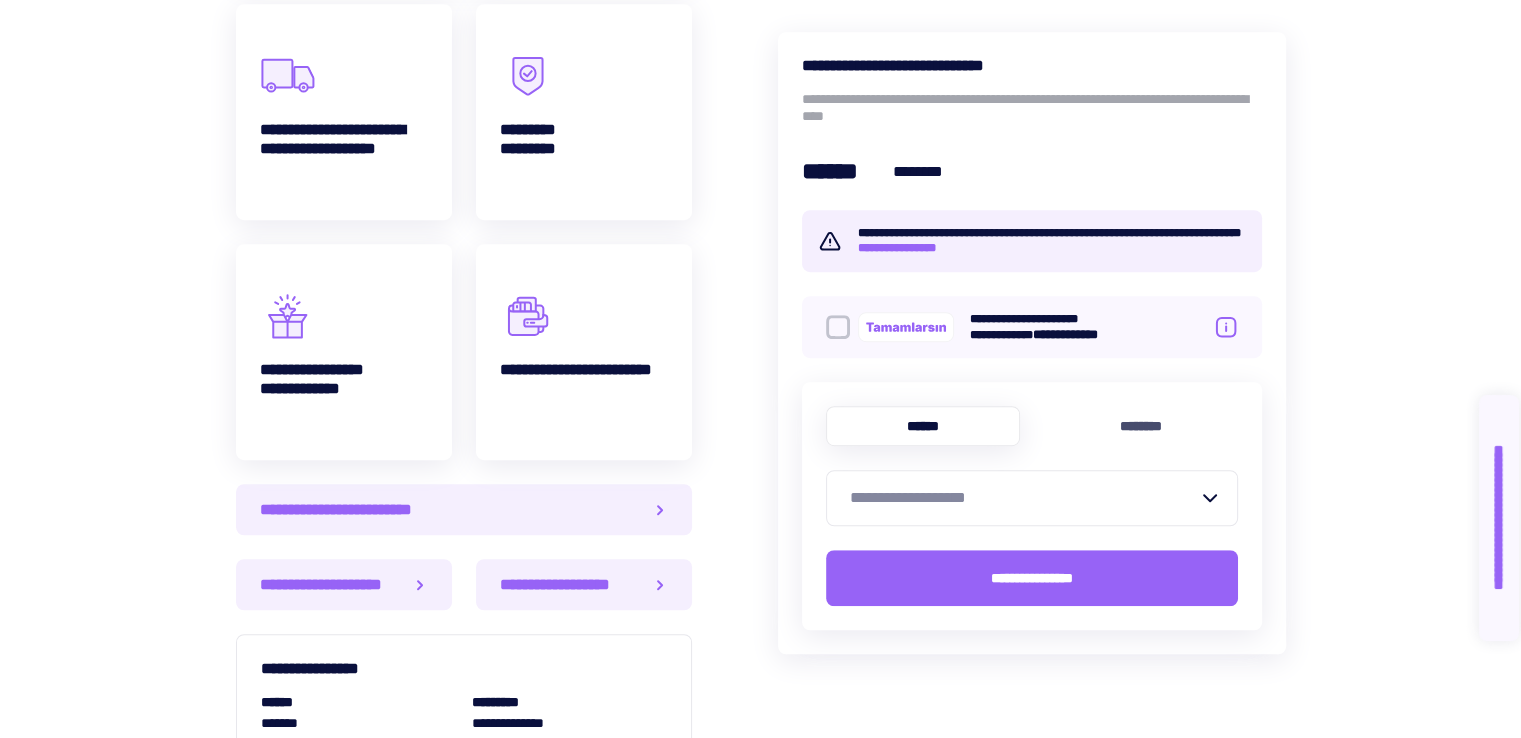 scroll, scrollTop: 1149, scrollLeft: 0, axis: vertical 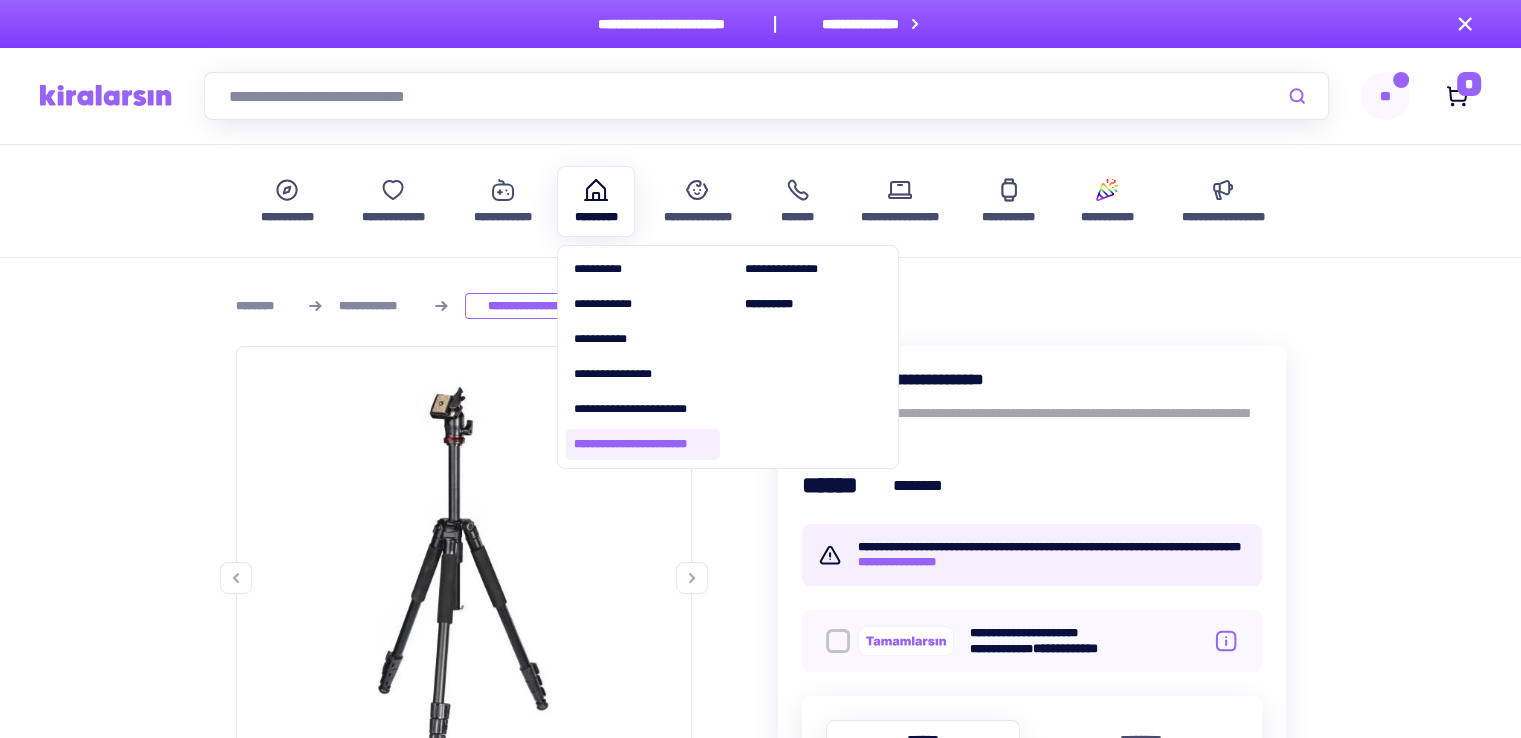 click on "**********" at bounding box center (643, 444) 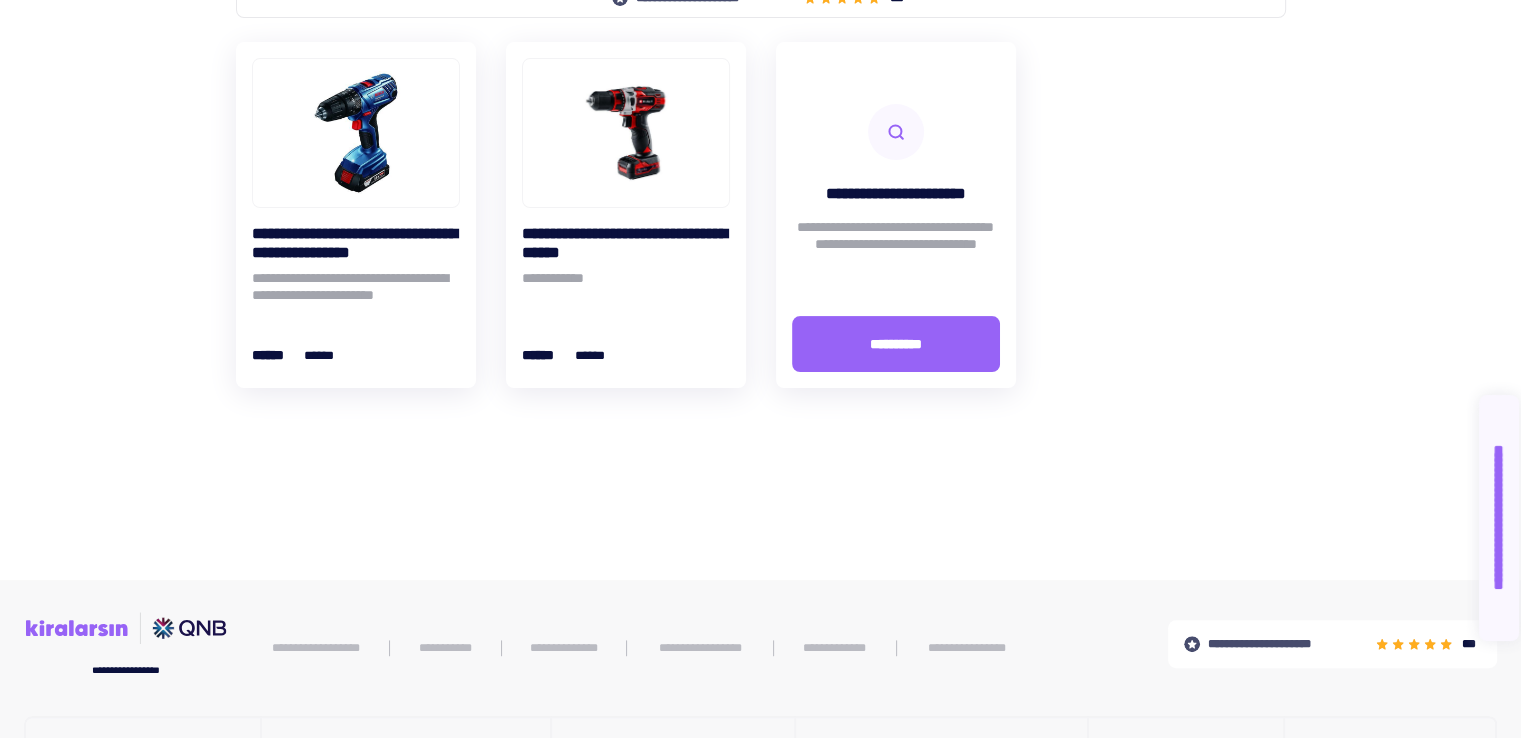 scroll, scrollTop: 0, scrollLeft: 0, axis: both 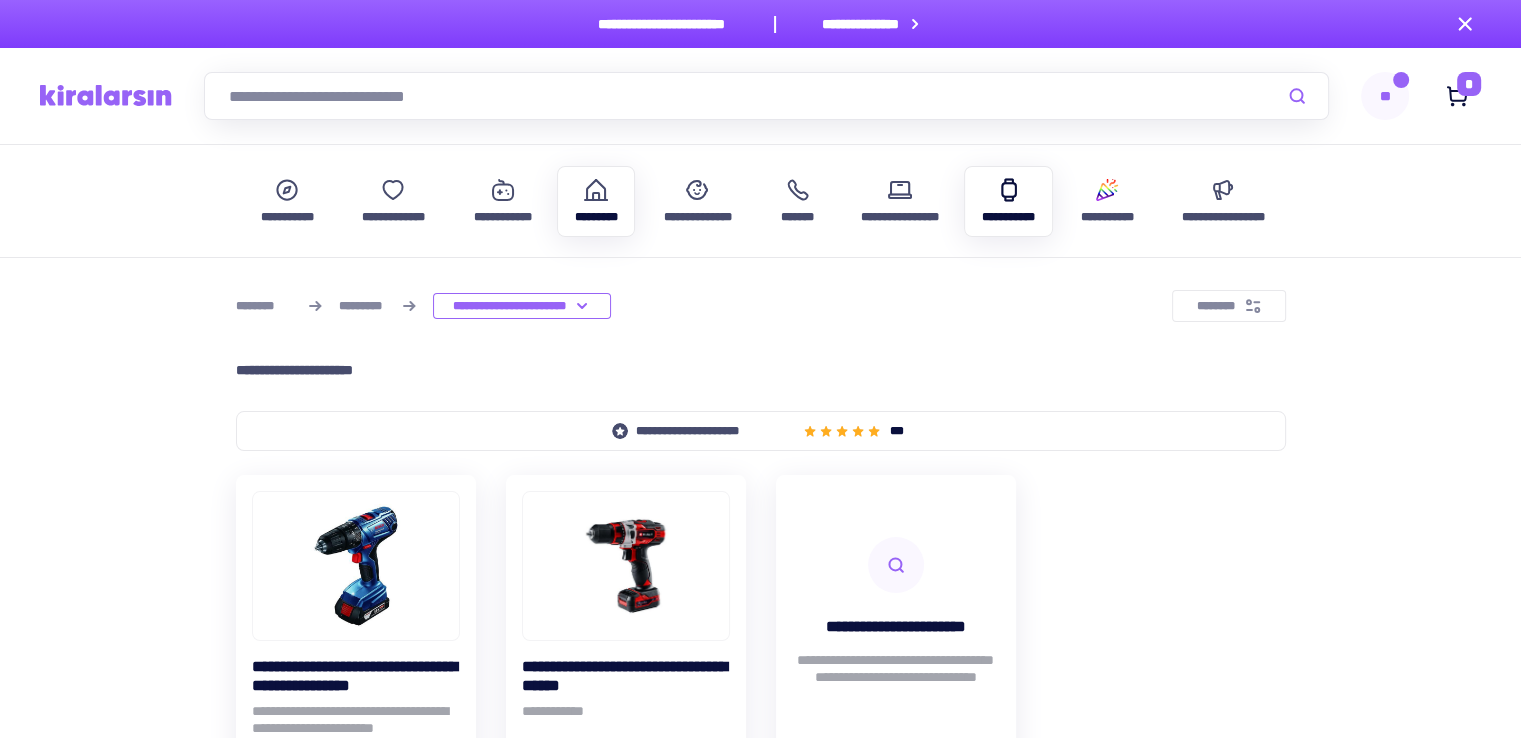 click on "**********" at bounding box center (1008, 201) 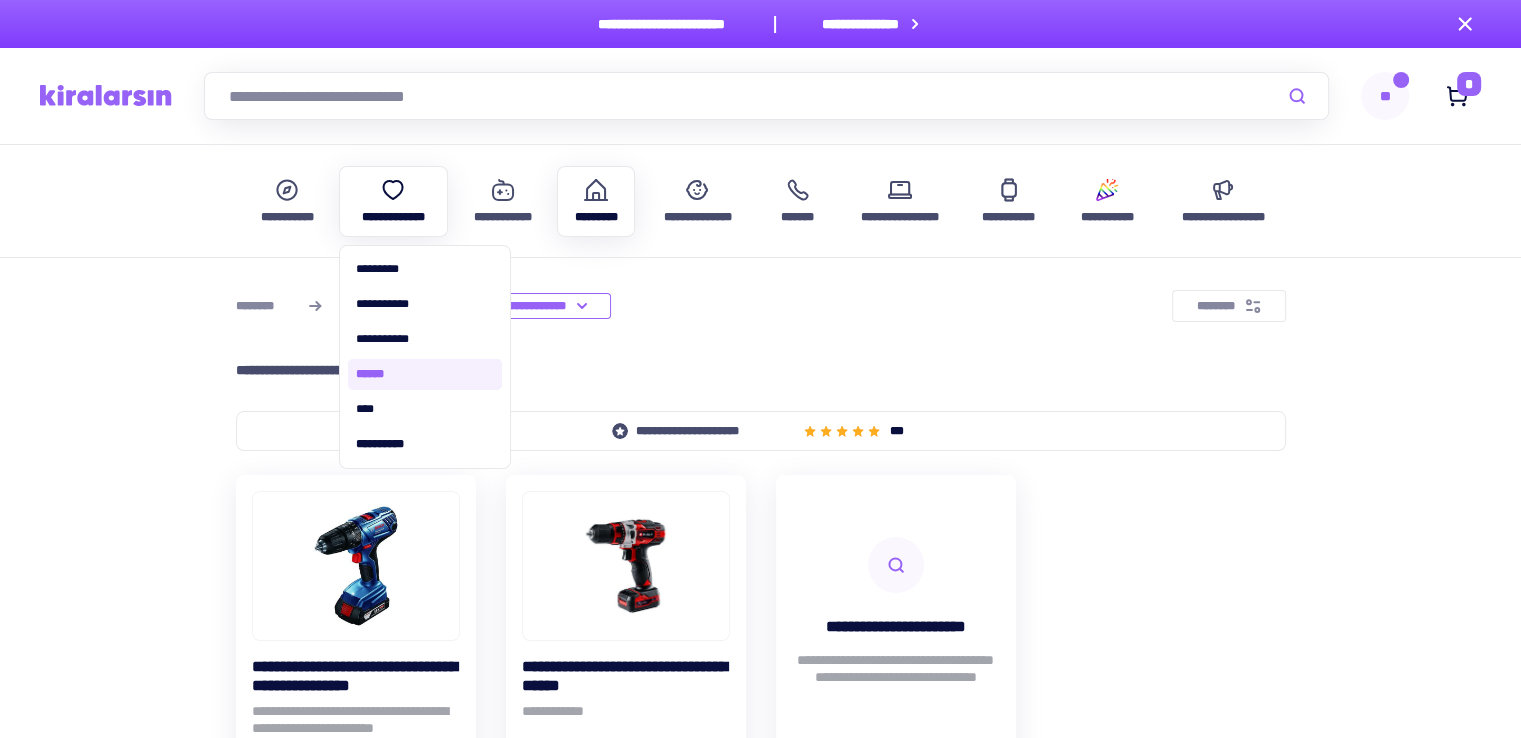 click on "******" at bounding box center [425, 374] 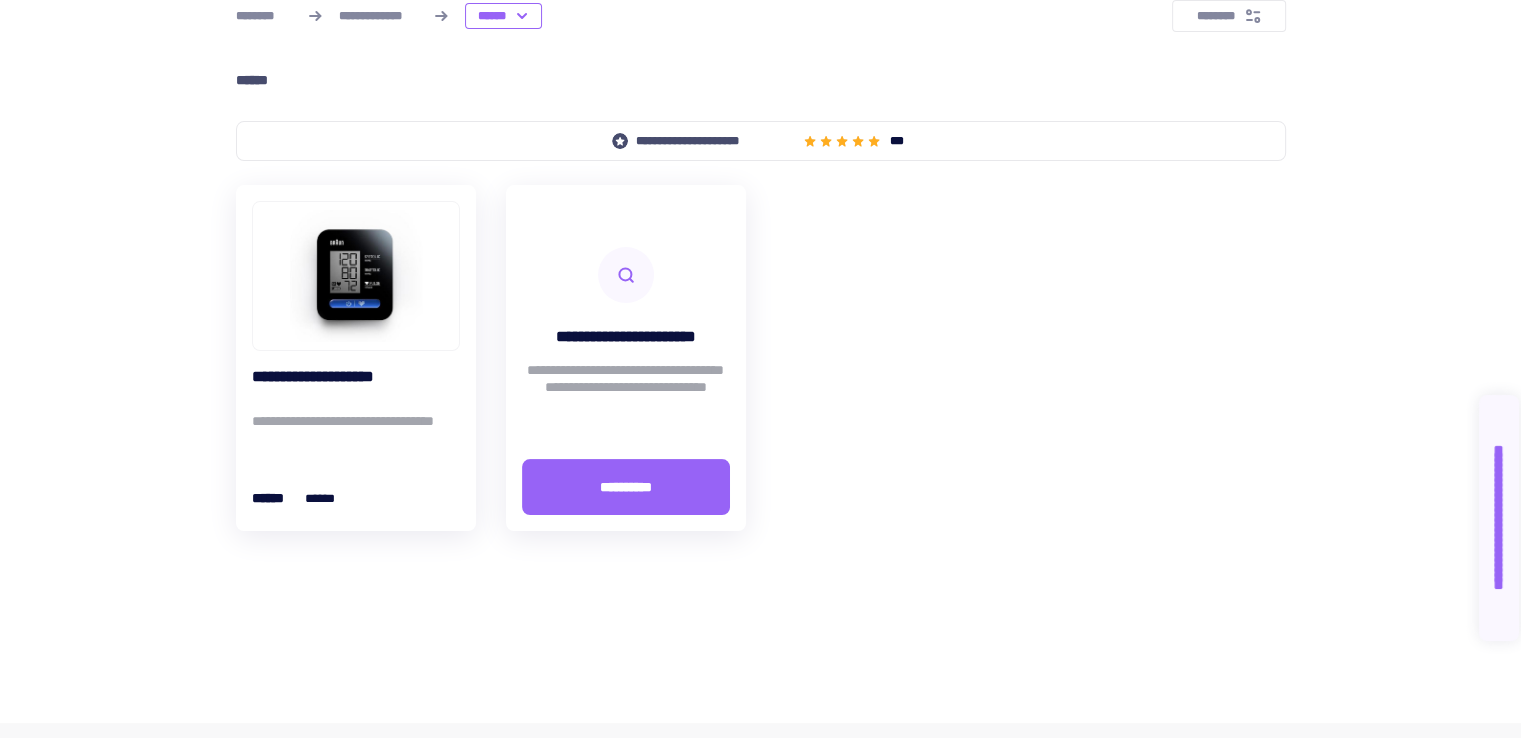 scroll, scrollTop: 300, scrollLeft: 0, axis: vertical 